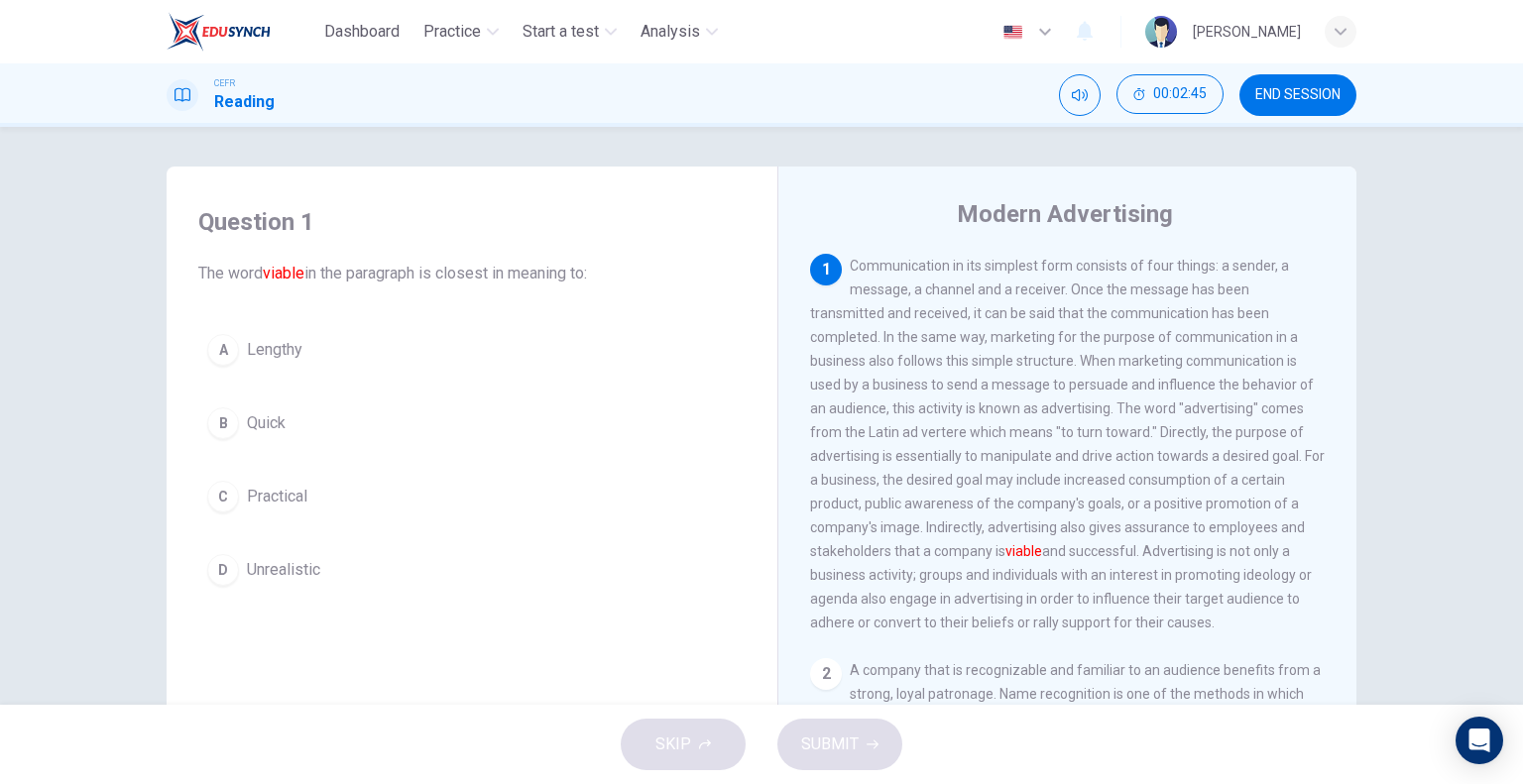 scroll, scrollTop: 0, scrollLeft: 0, axis: both 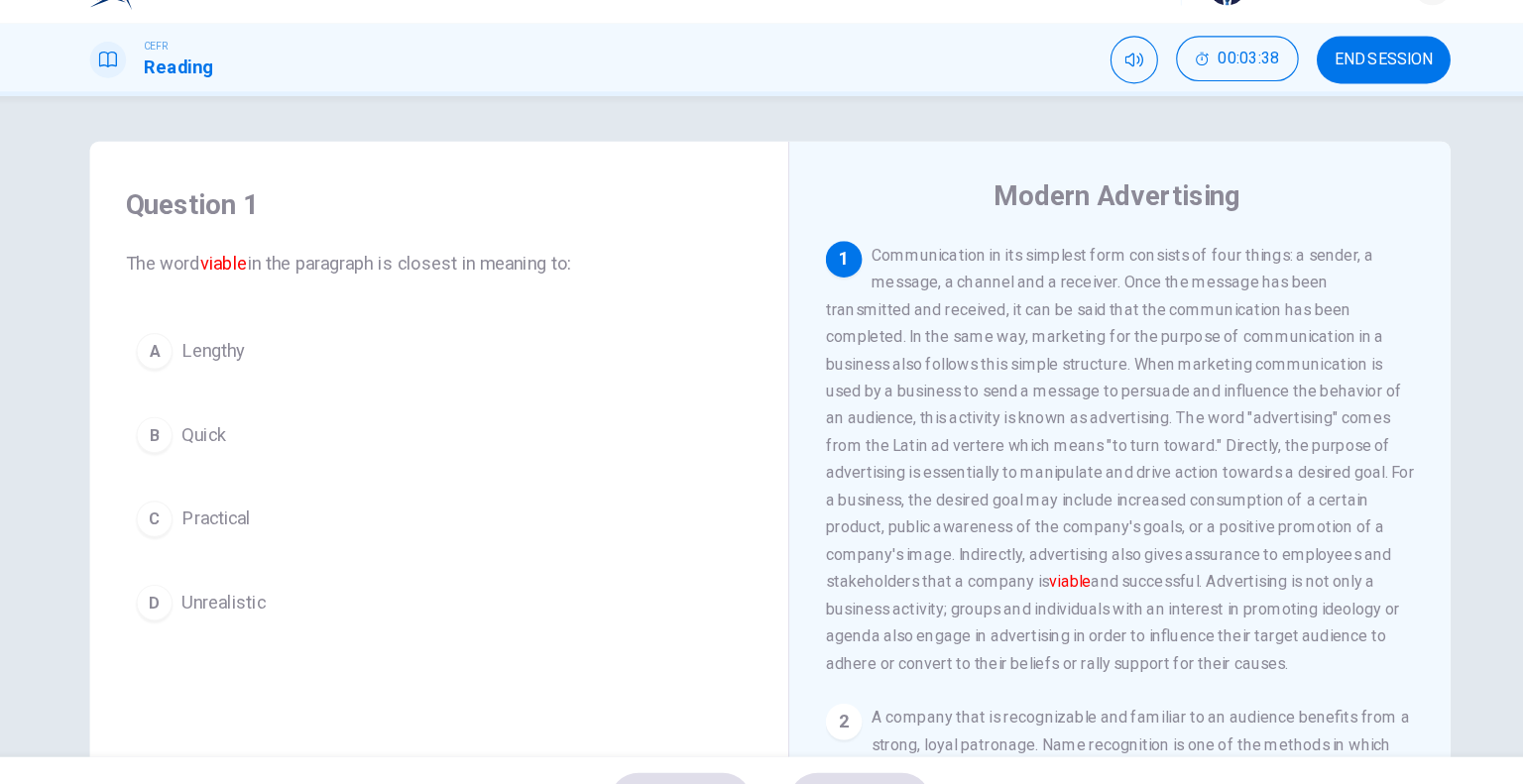 click on "C Practical" at bounding box center (472, 497) 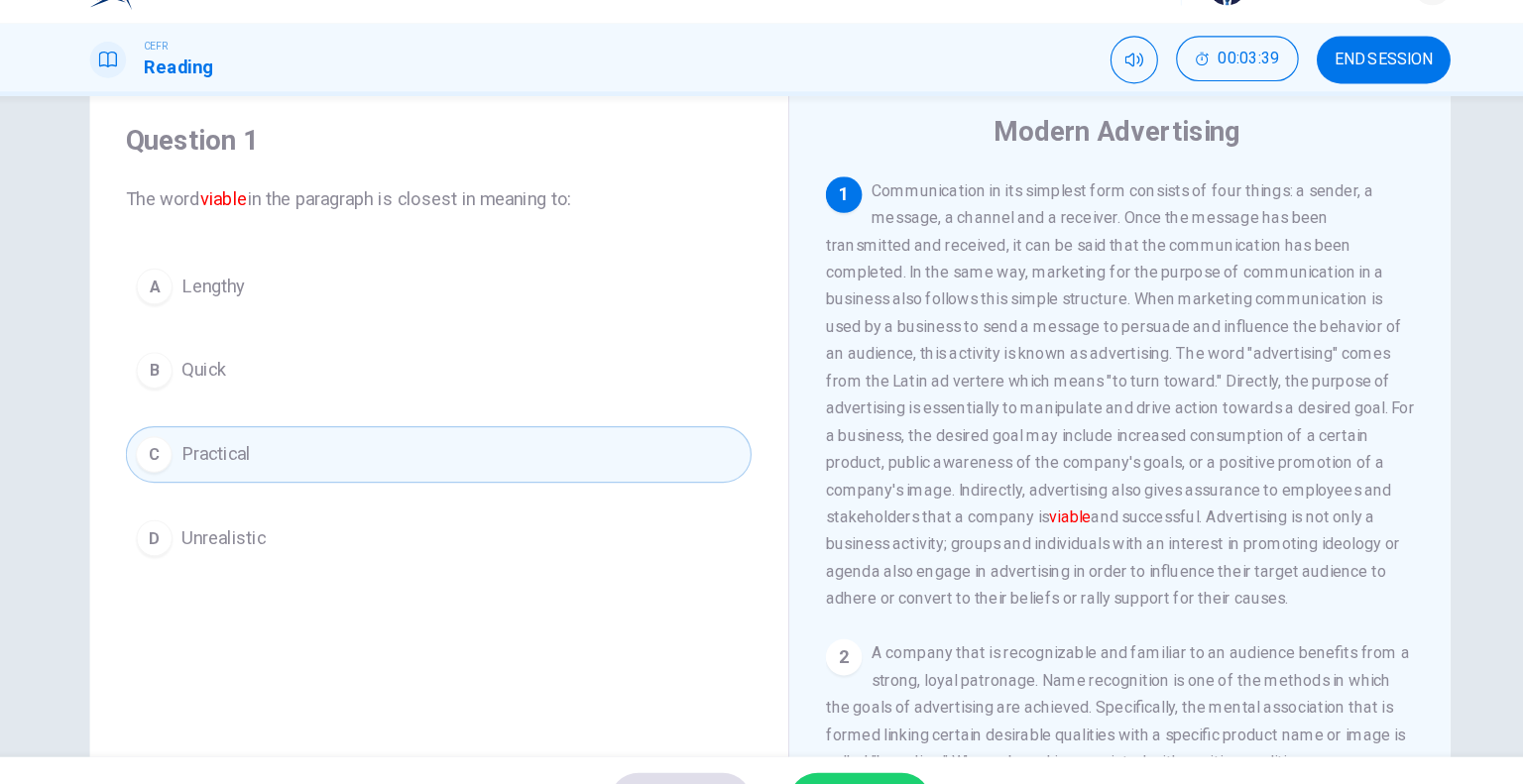 scroll, scrollTop: 86, scrollLeft: 0, axis: vertical 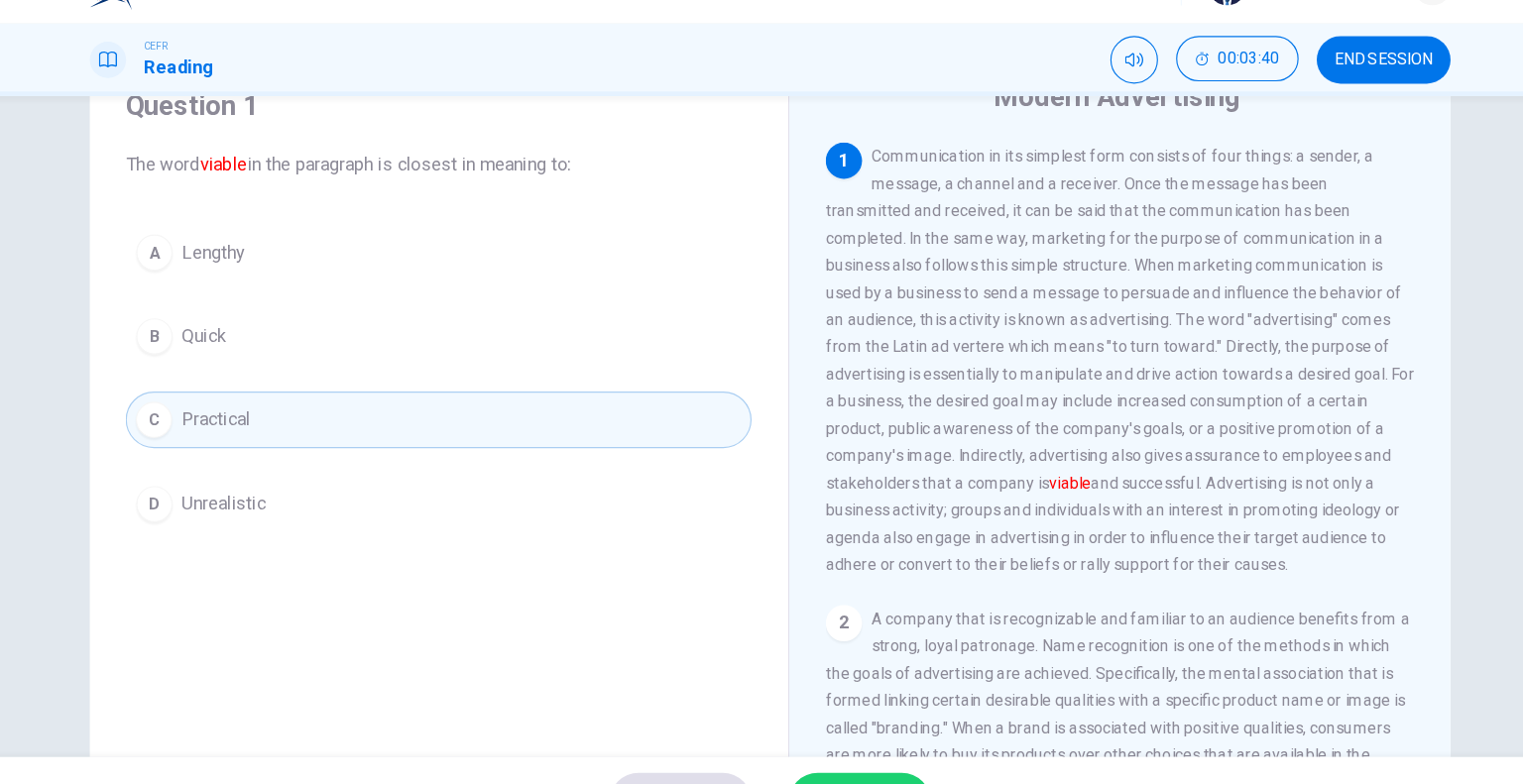 click on "SUBMIT" at bounding box center [840, 744] 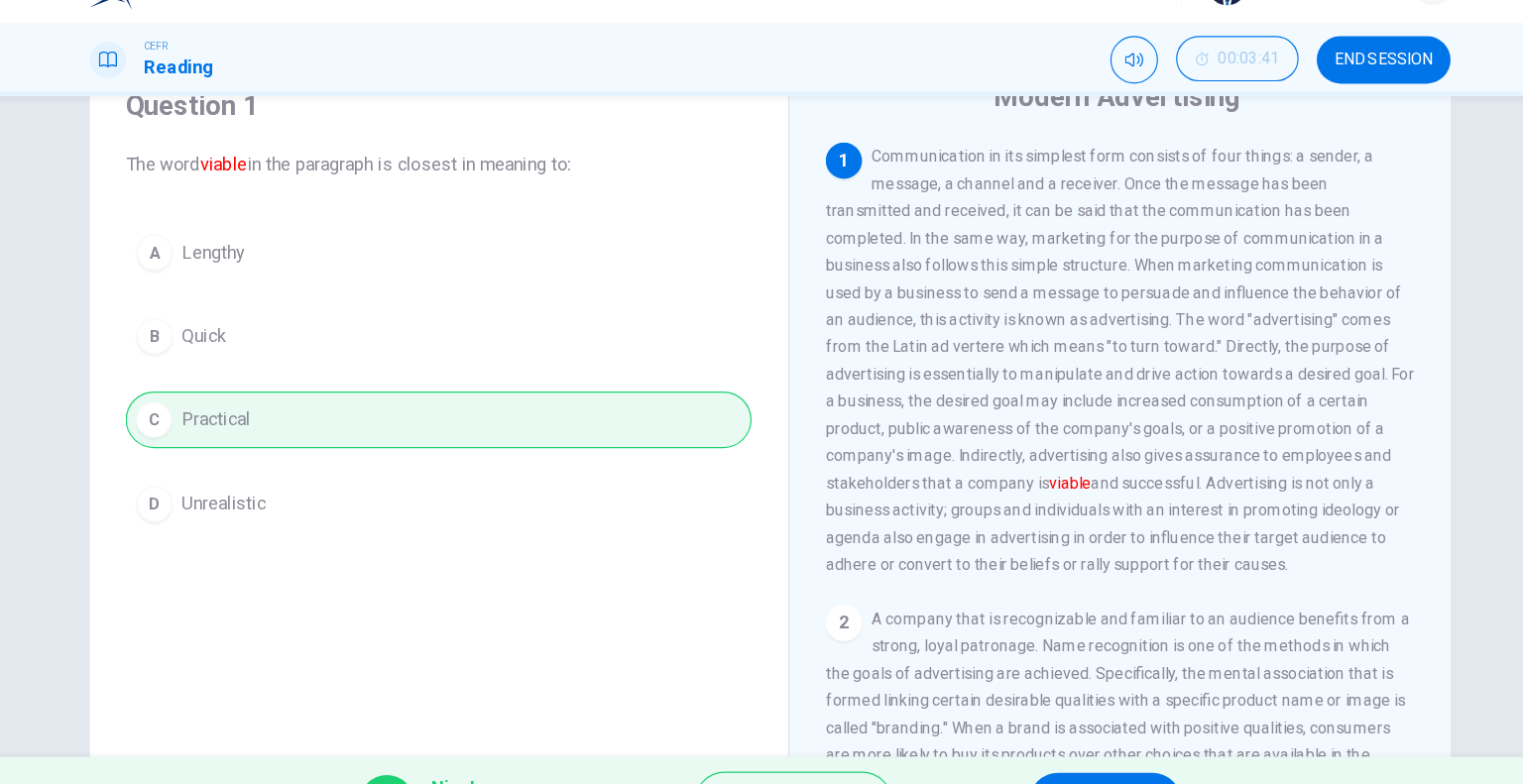scroll, scrollTop: 86, scrollLeft: 0, axis: vertical 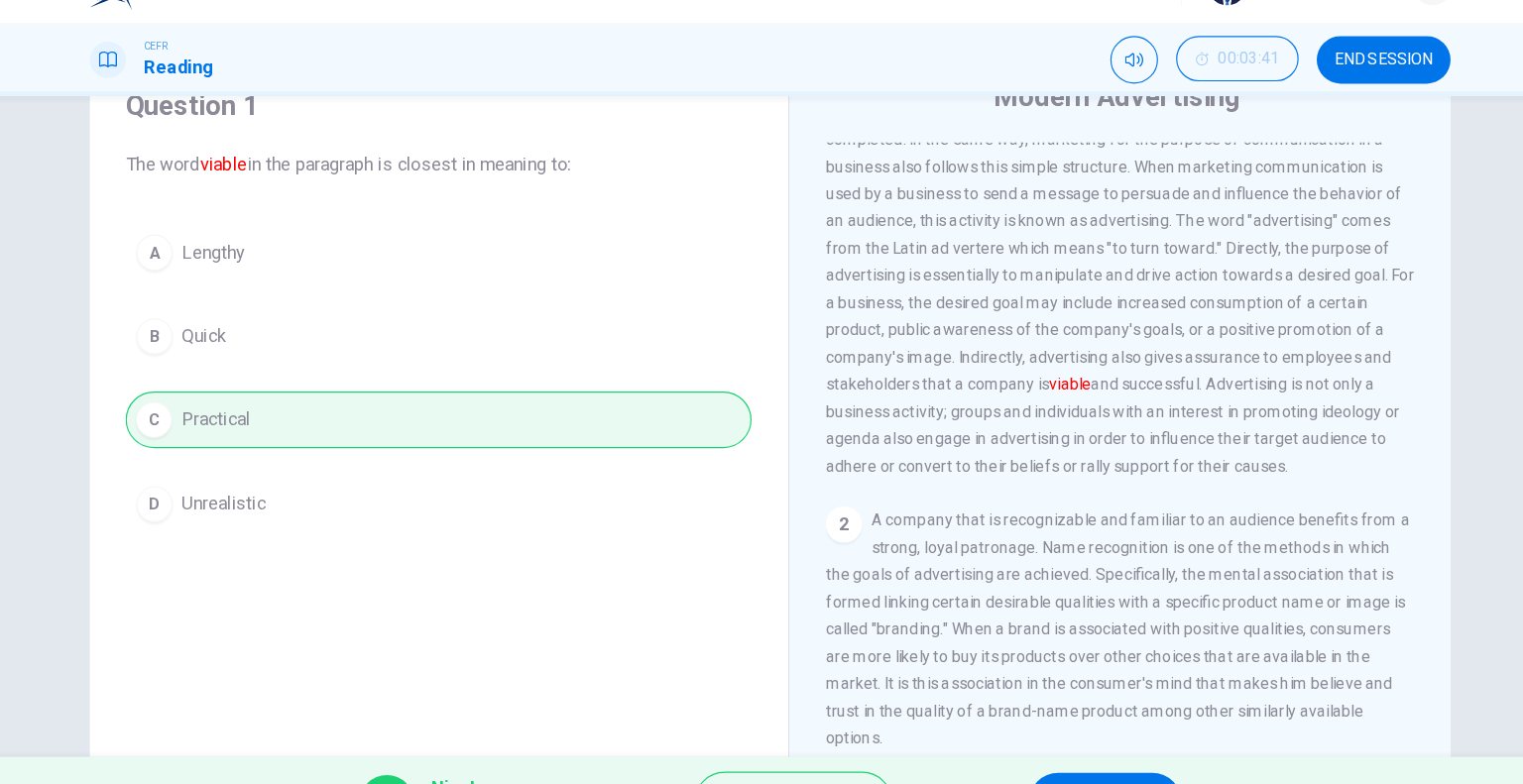 click on "NEXT" at bounding box center (1054, 744) 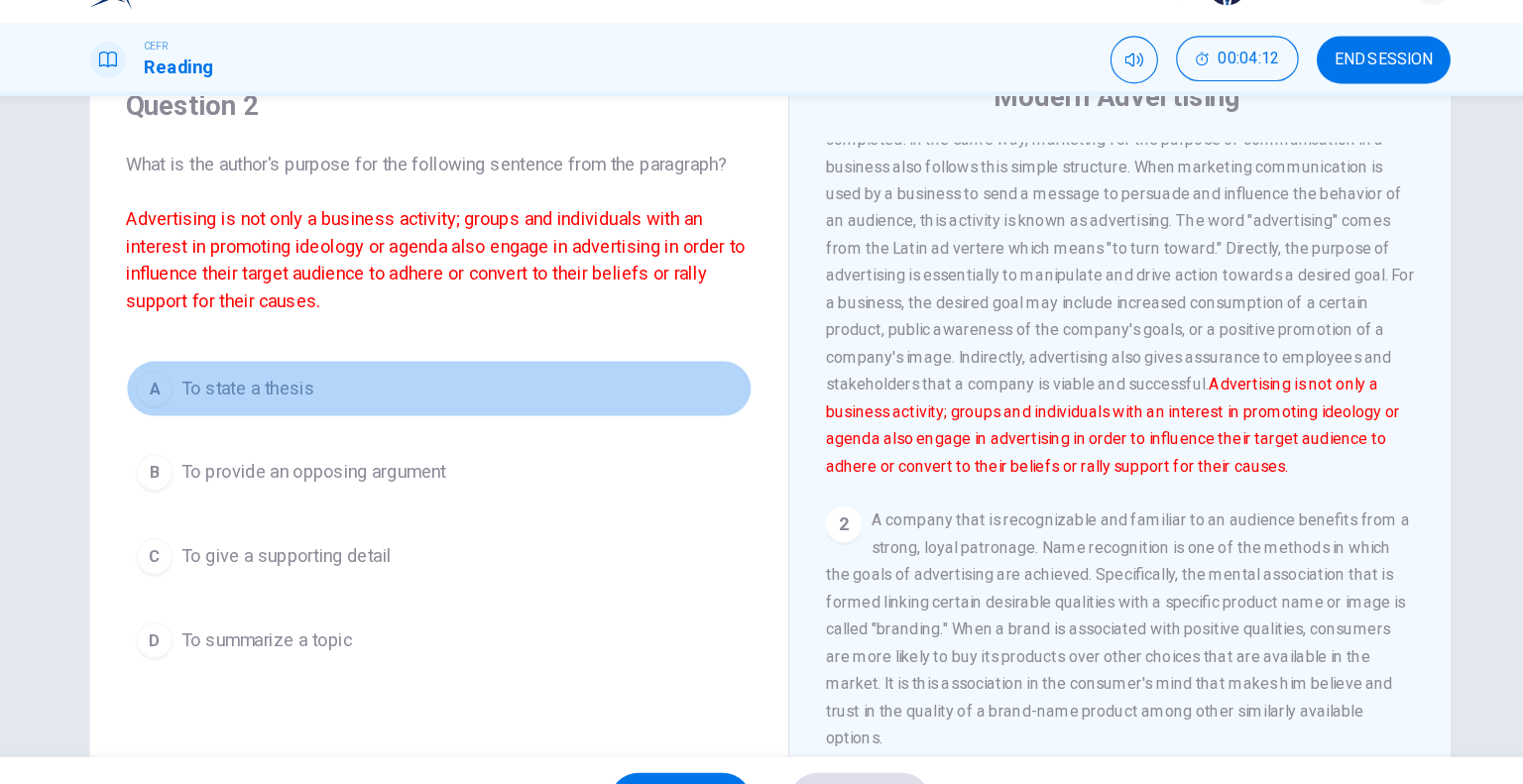 click on "A To state a thesis" at bounding box center [472, 383] 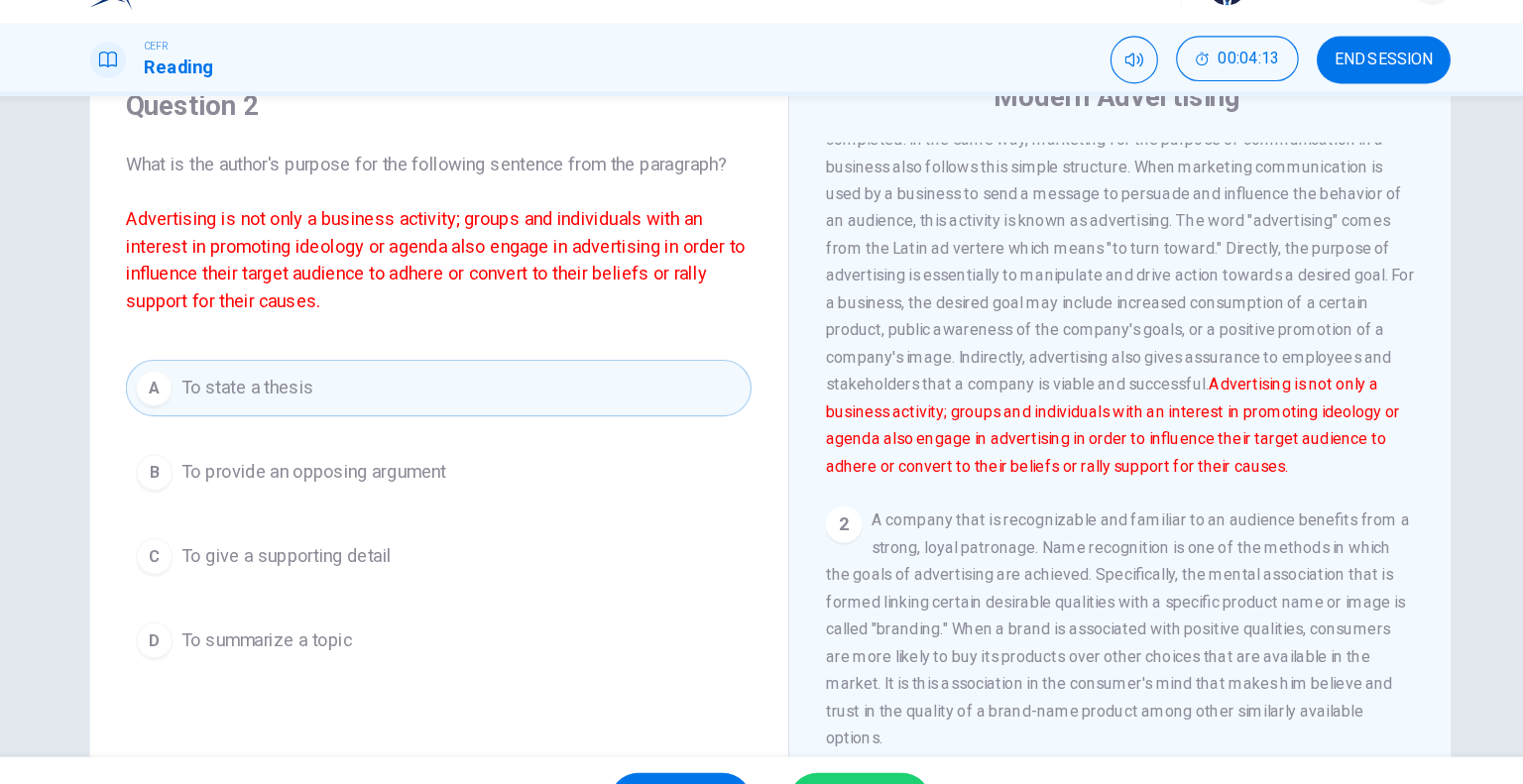 click on "SUBMIT" at bounding box center (840, 744) 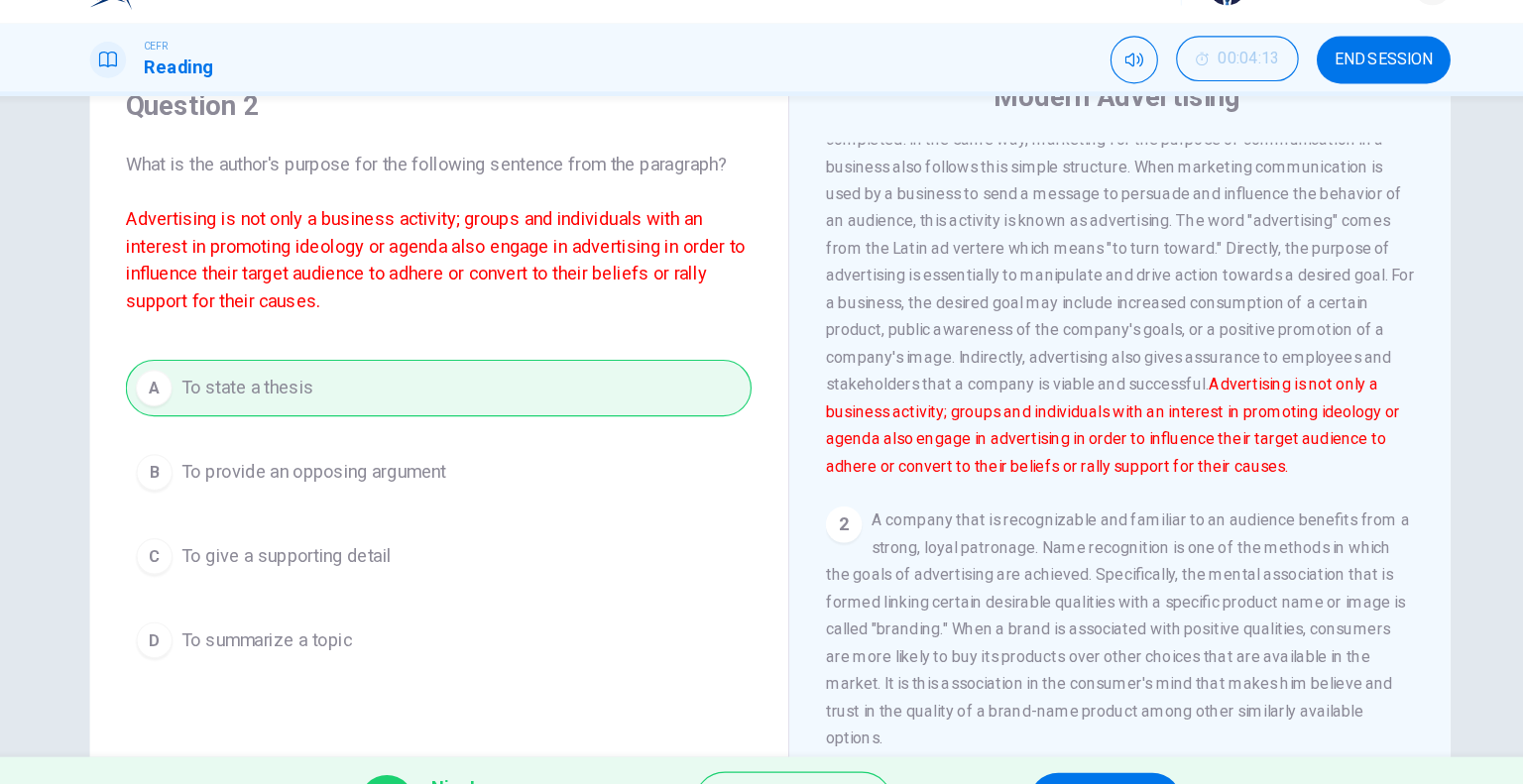 click on "NEXT" at bounding box center [1054, 744] 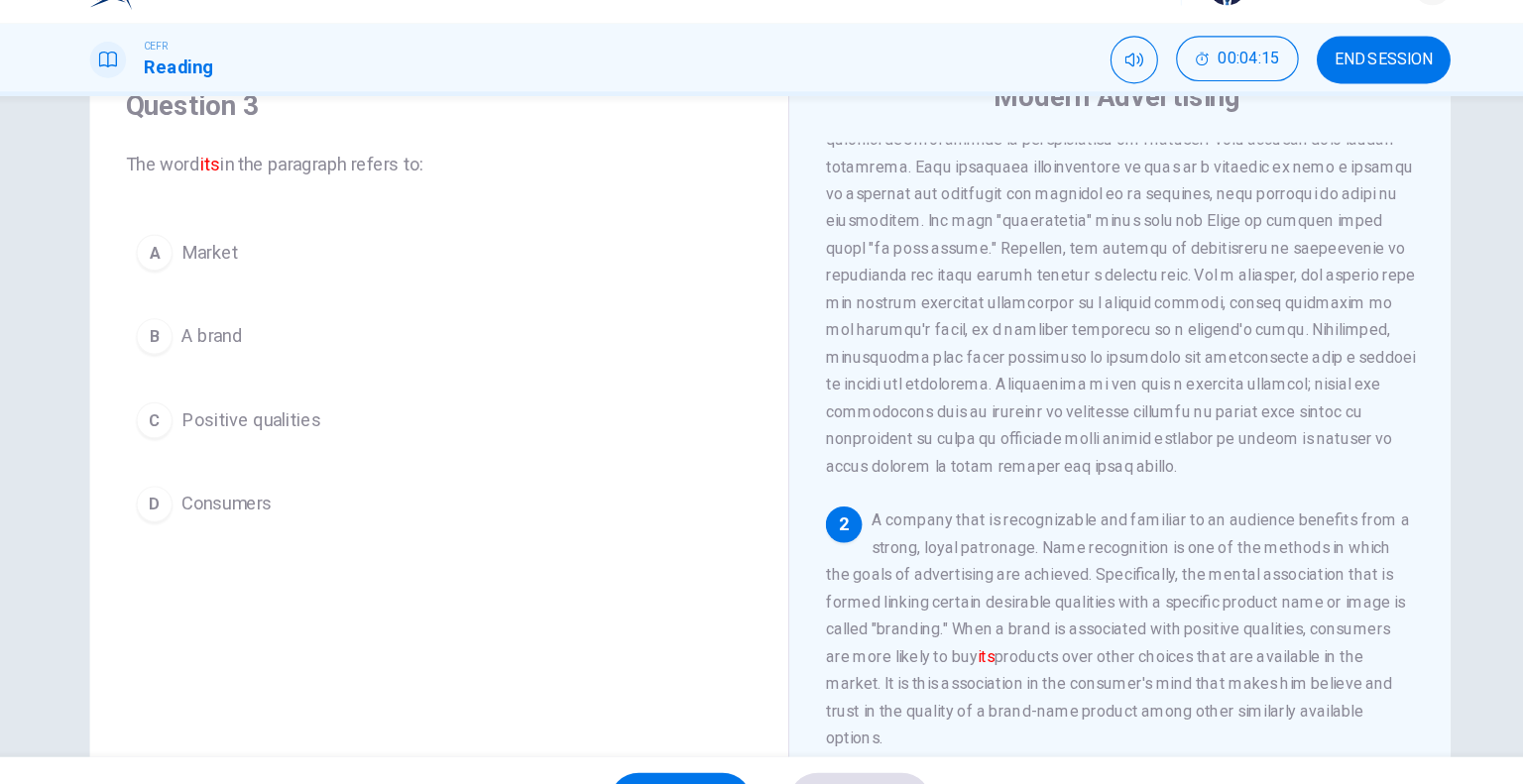 scroll, scrollTop: 173, scrollLeft: 0, axis: vertical 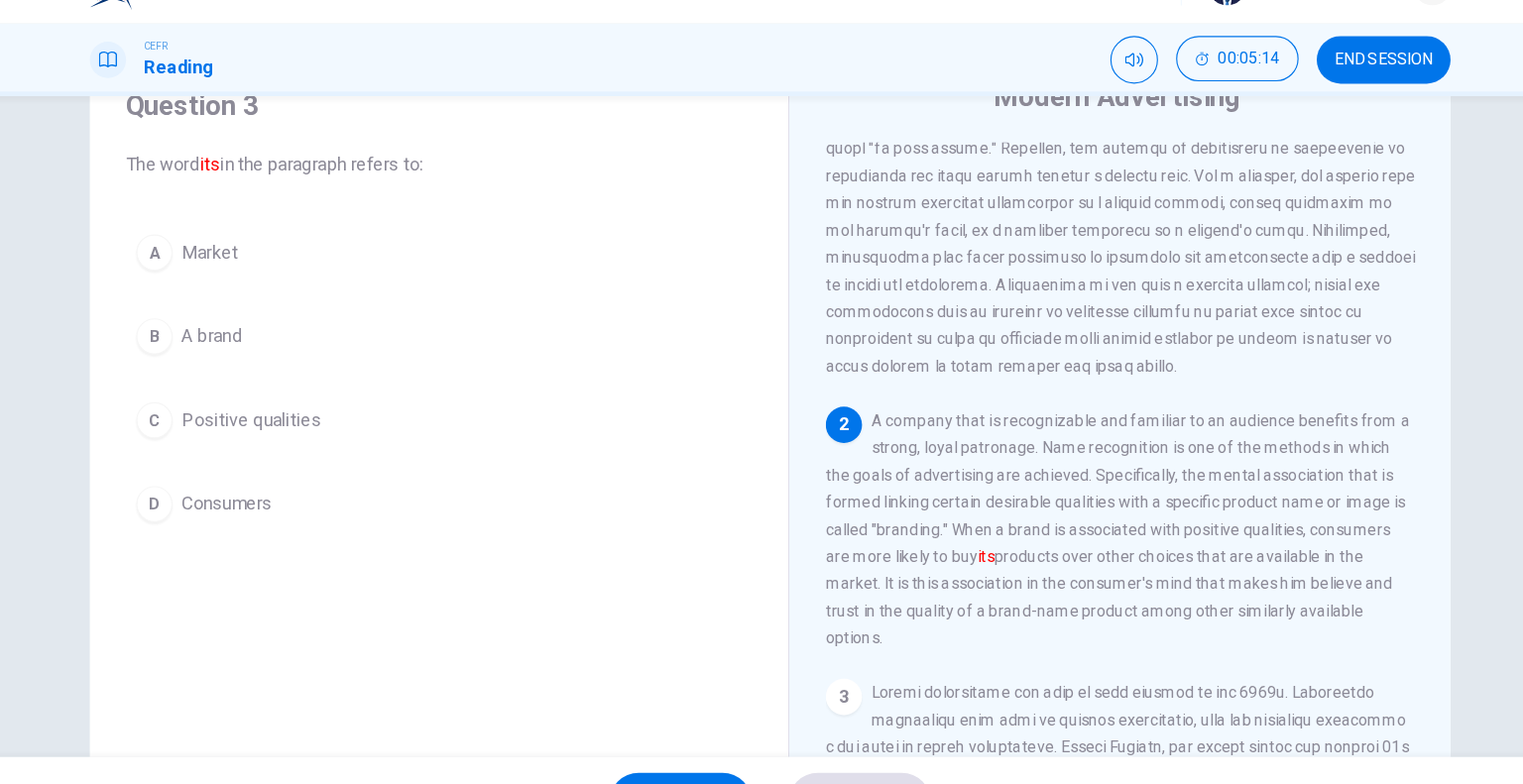 click on "A brand" at bounding box center [273, 337] 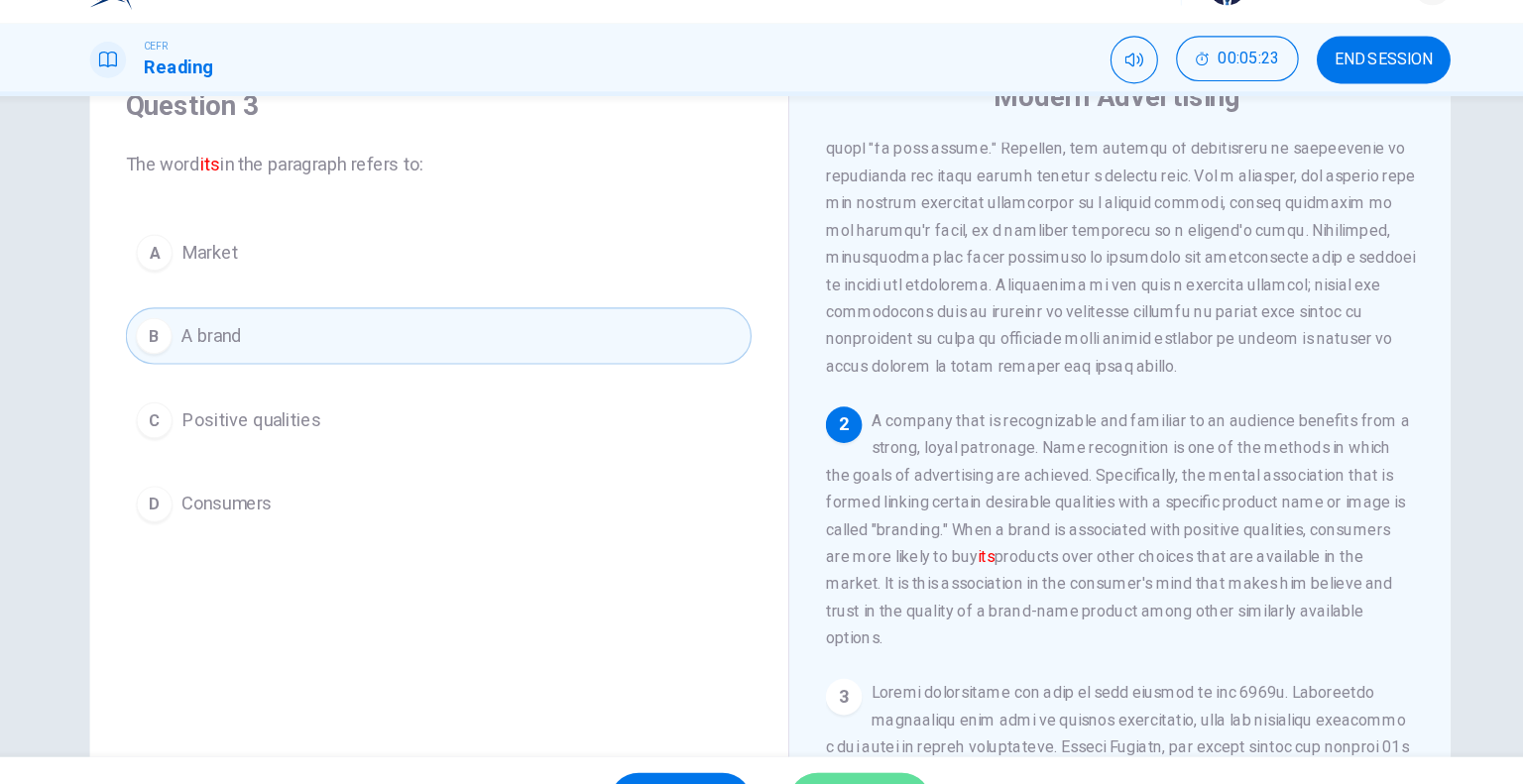 click on "SUBMIT" at bounding box center [840, 744] 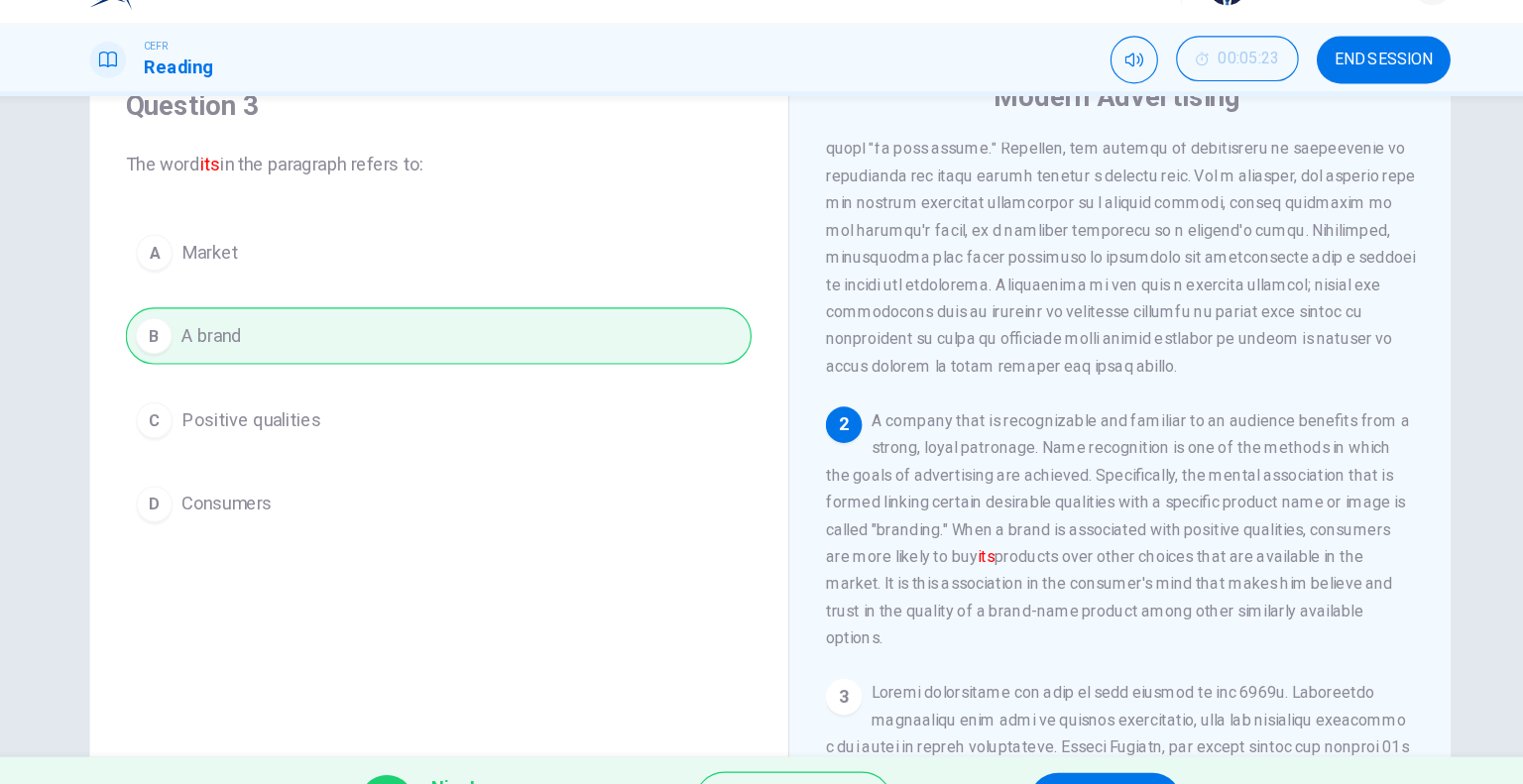 click on "NEXT" at bounding box center [1054, 744] 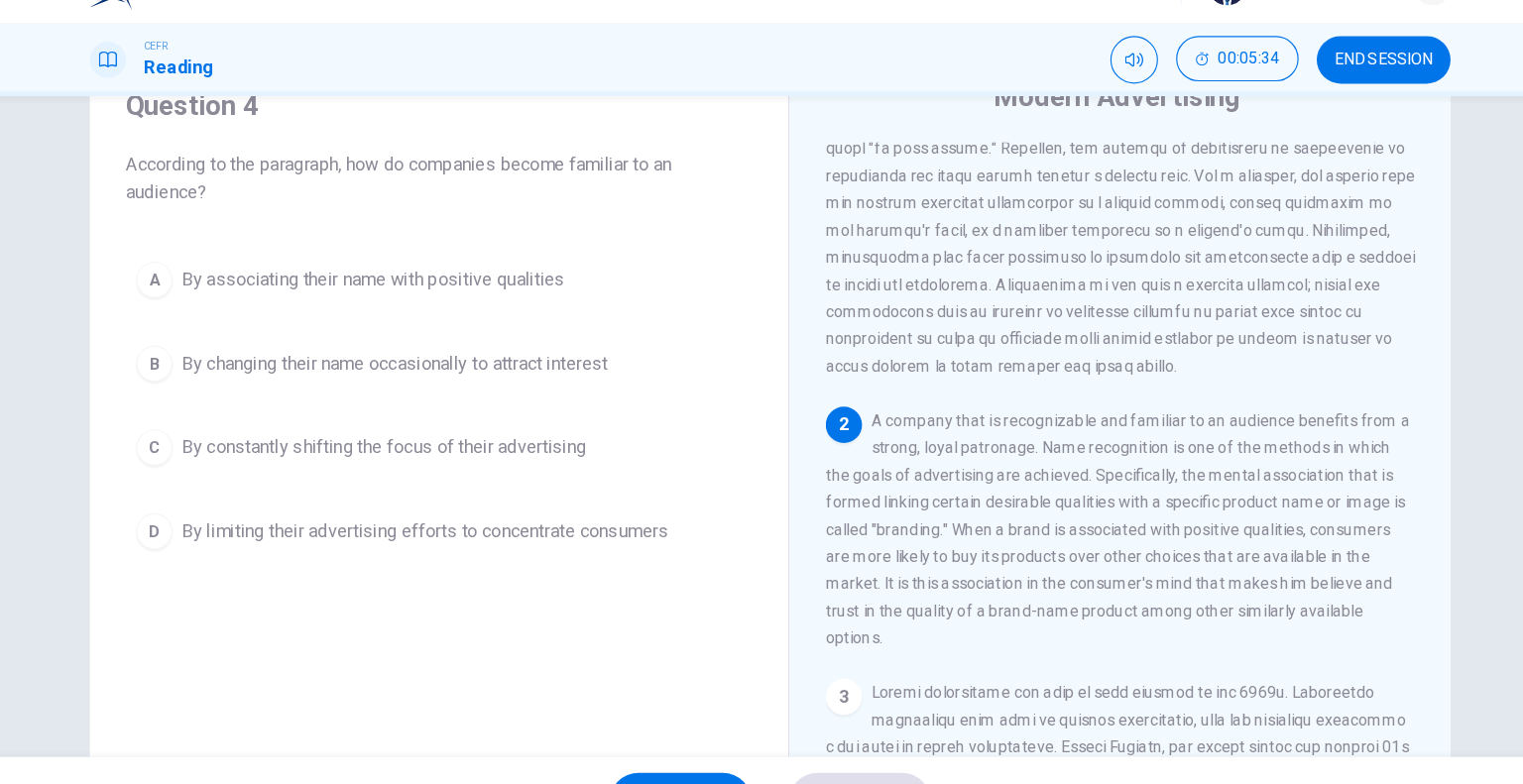 click on "A By associating their name with positive qualities" at bounding box center (472, 287) 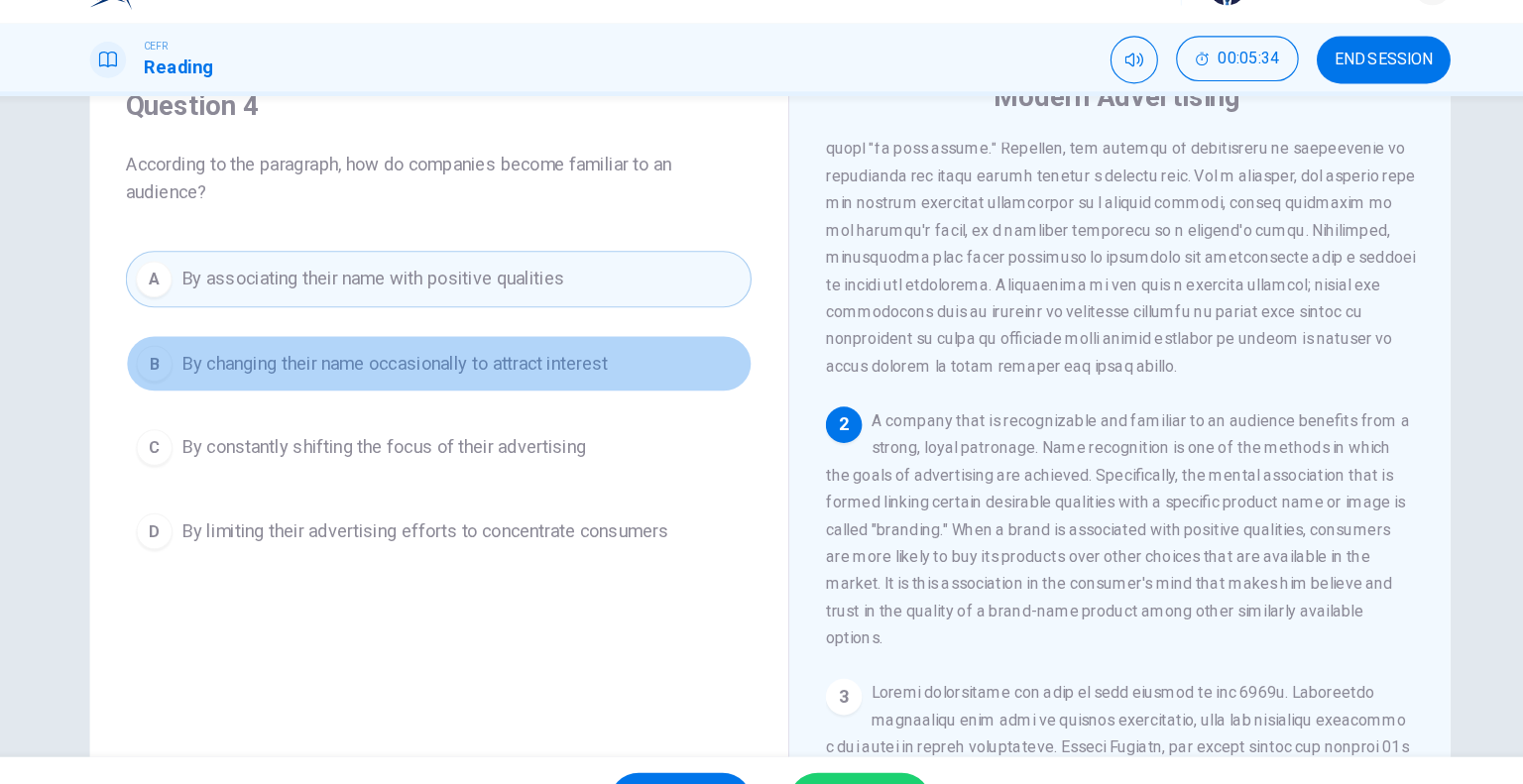 click on "By changing their name occasionally to attract interest" at bounding box center (433, 361) 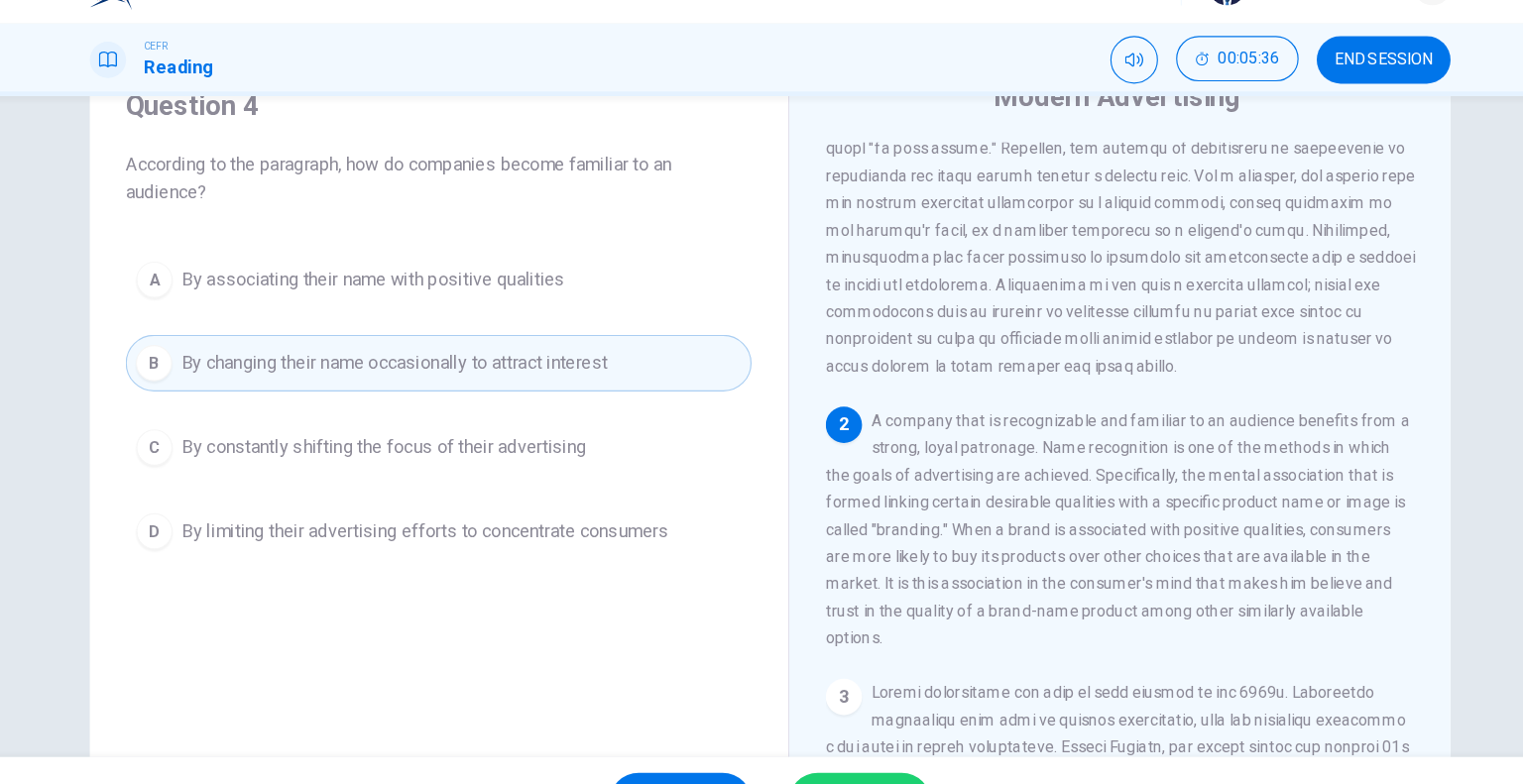 click on "C By constantly shifting the focus of their advertising" at bounding box center (472, 434) 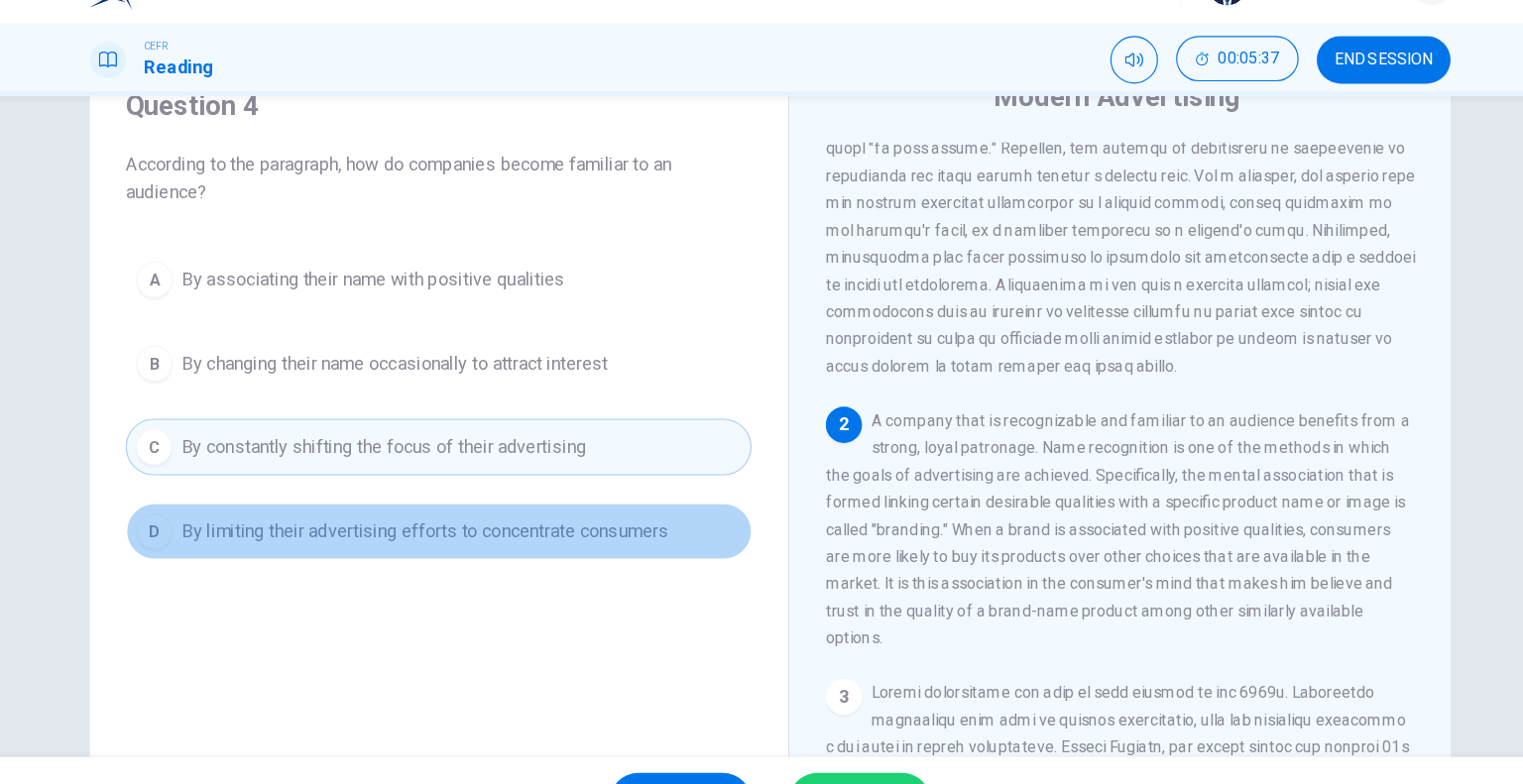 click on "D By limiting their advertising efforts to concentrate consumers" at bounding box center [472, 507] 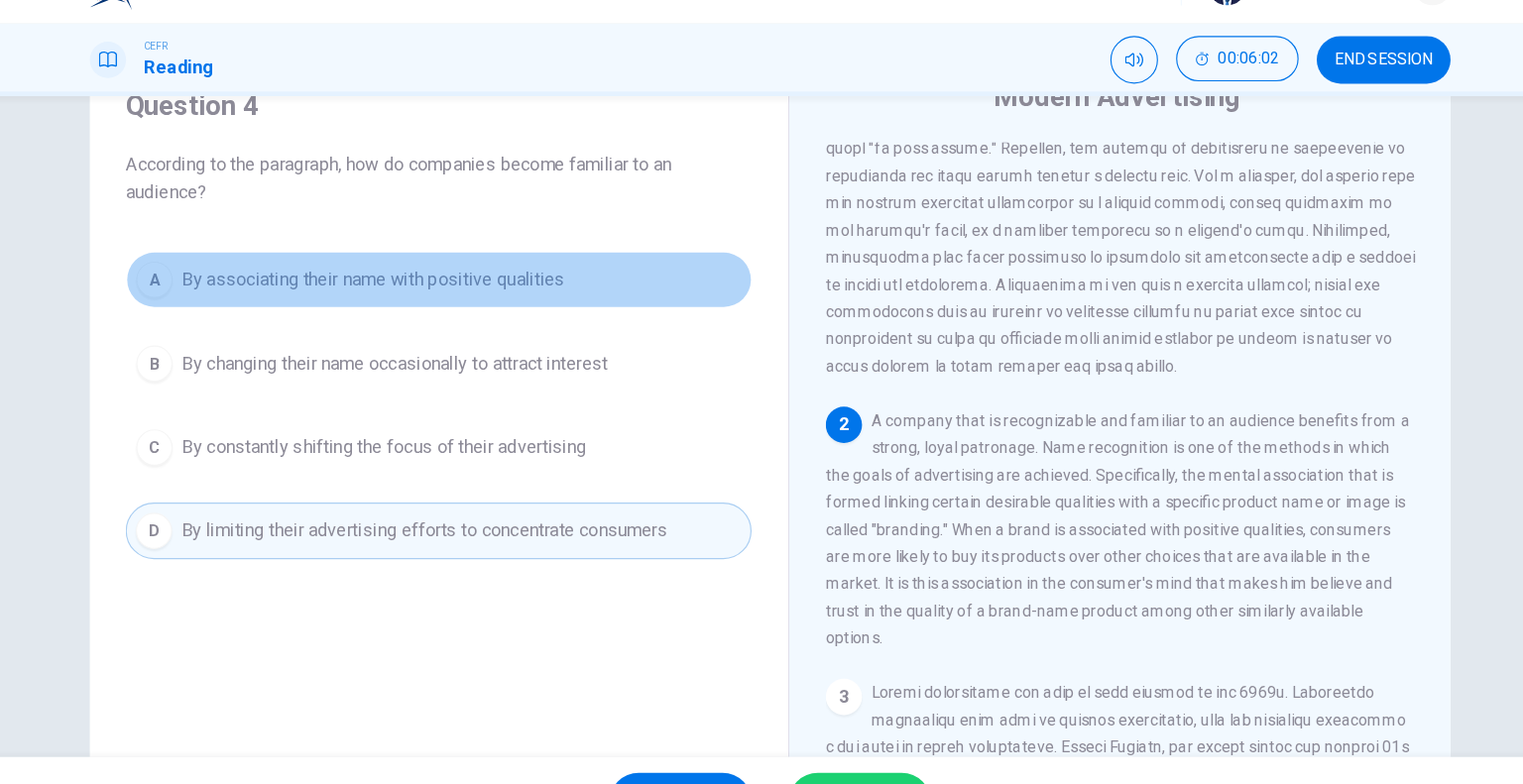 click on "By associating their name with positive qualities" at bounding box center (414, 287) 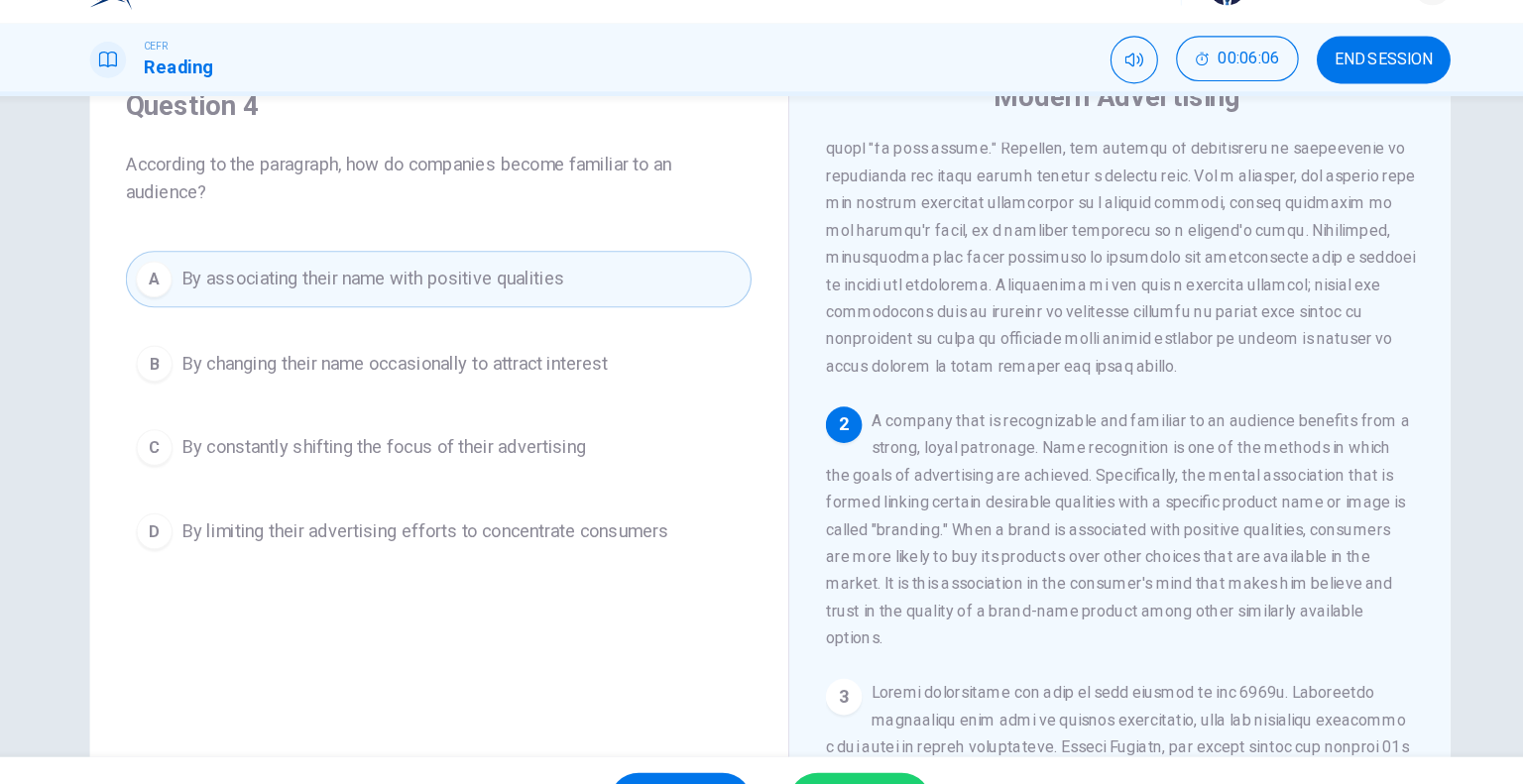 click on "SUBMIT" at bounding box center [840, 744] 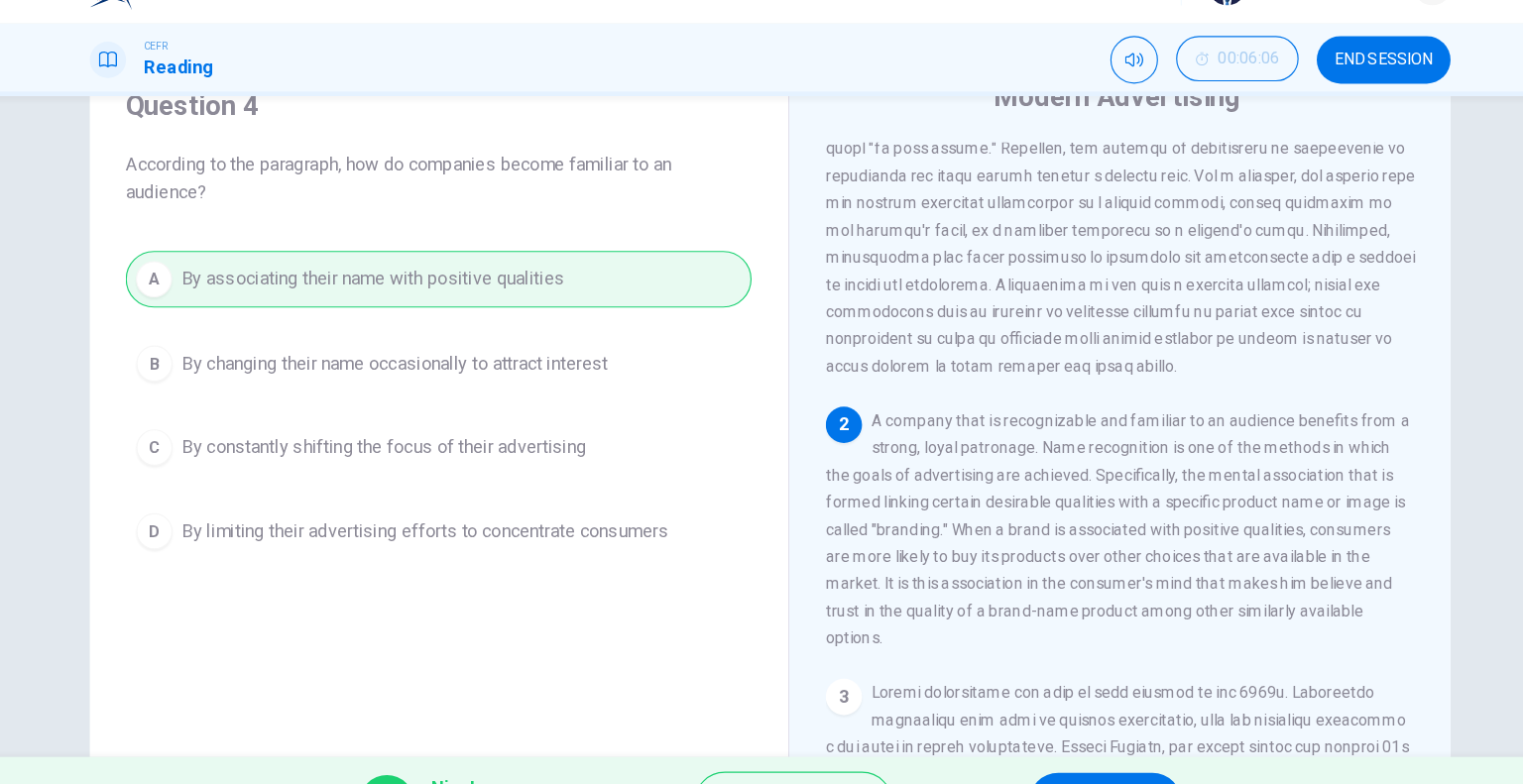 click on "NEXT" at bounding box center [1054, 744] 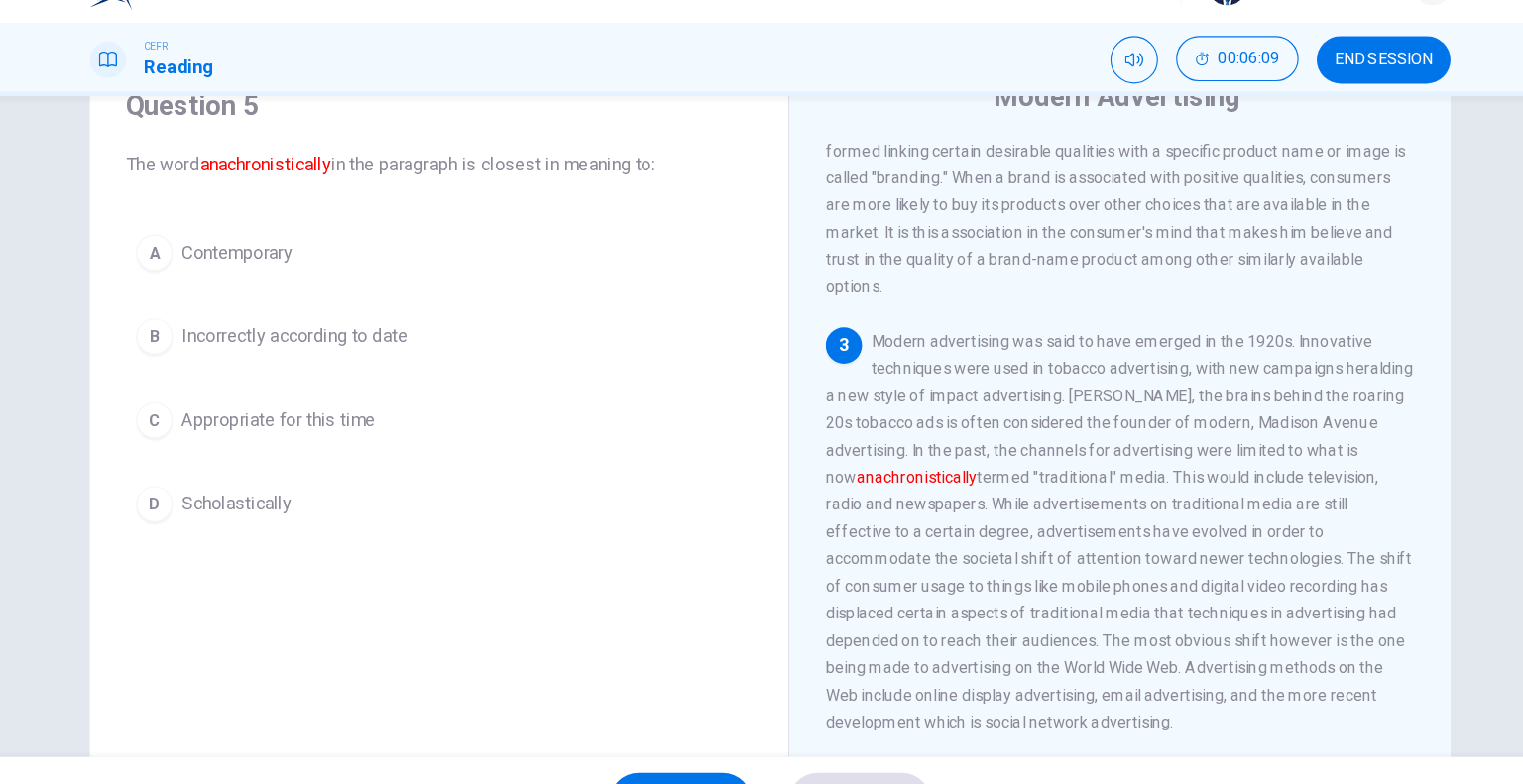 scroll, scrollTop: 519, scrollLeft: 0, axis: vertical 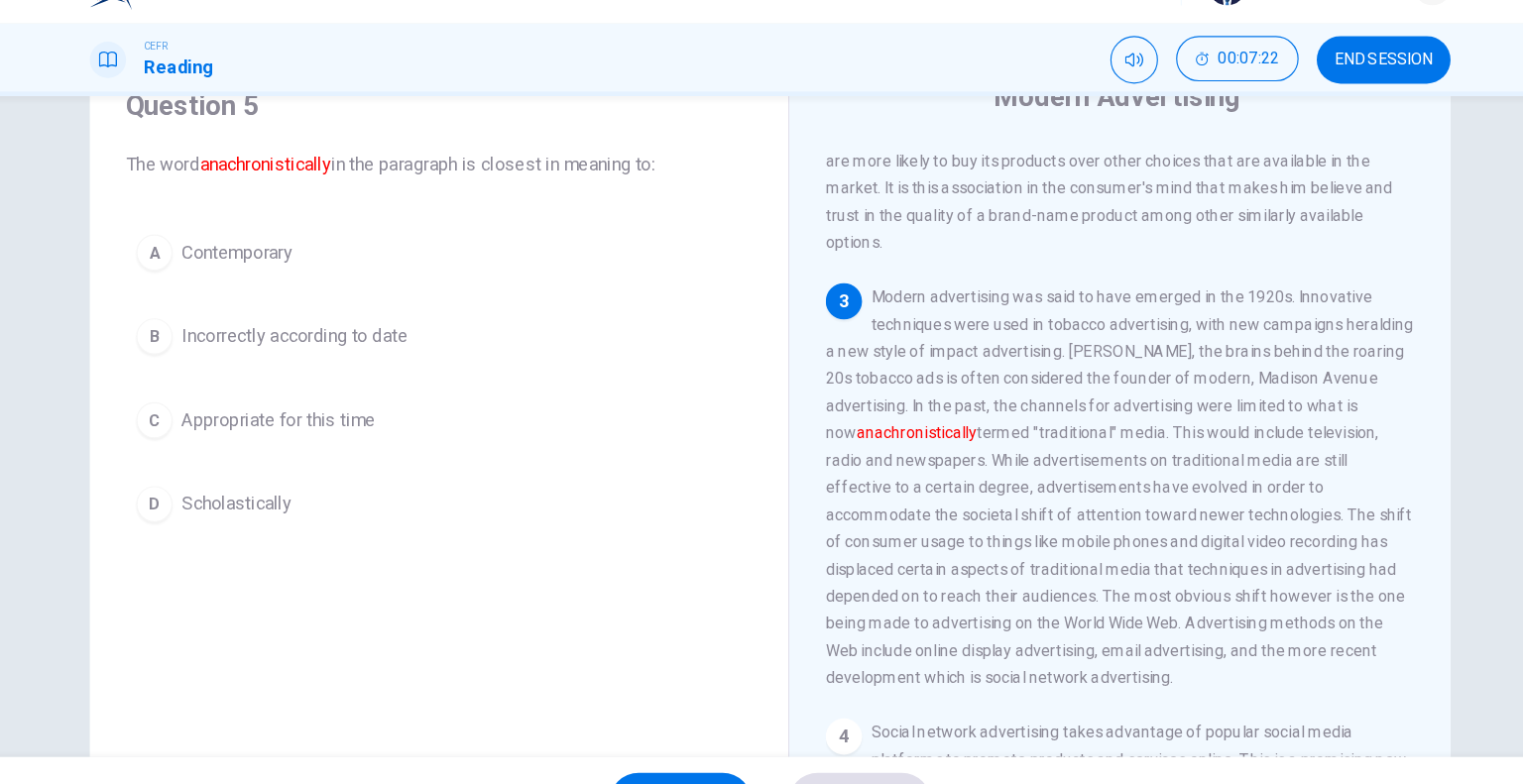click on "Appropriate for this time" at bounding box center (331, 410) 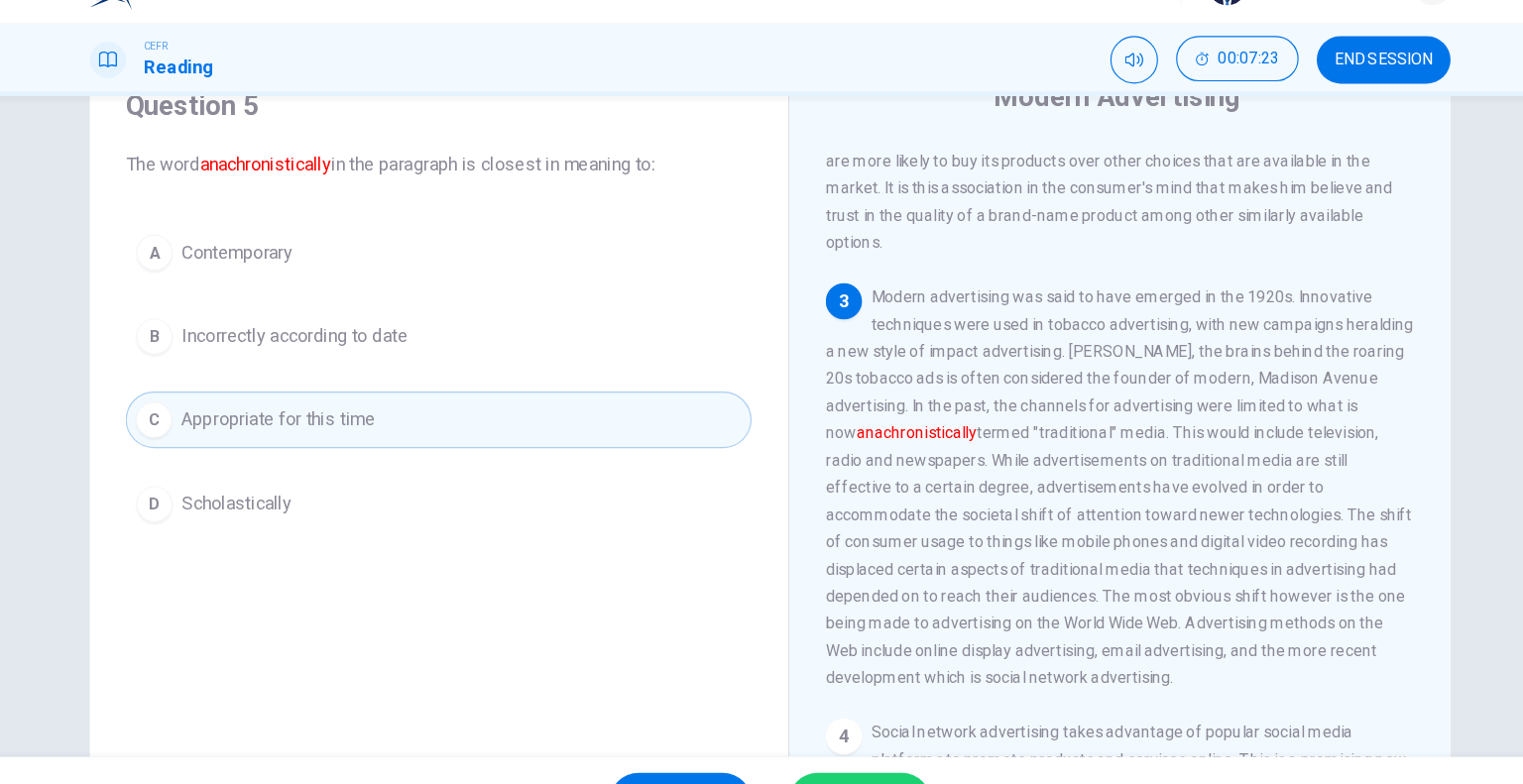 click on "SUBMIT" at bounding box center [840, 744] 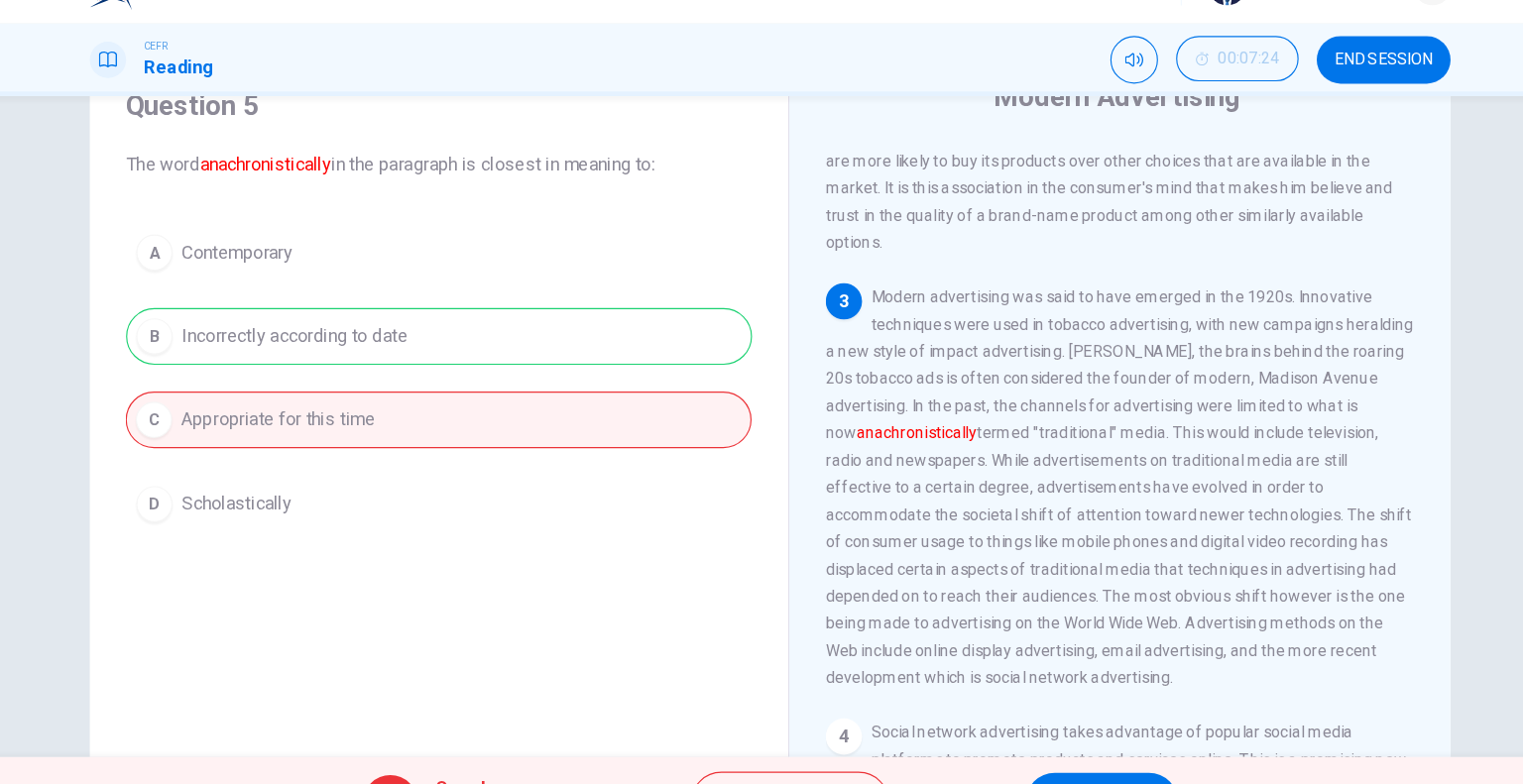 click on "A Contemporary B Incorrectly according to date C Appropriate for this time D Scholastically" at bounding box center (472, 374) 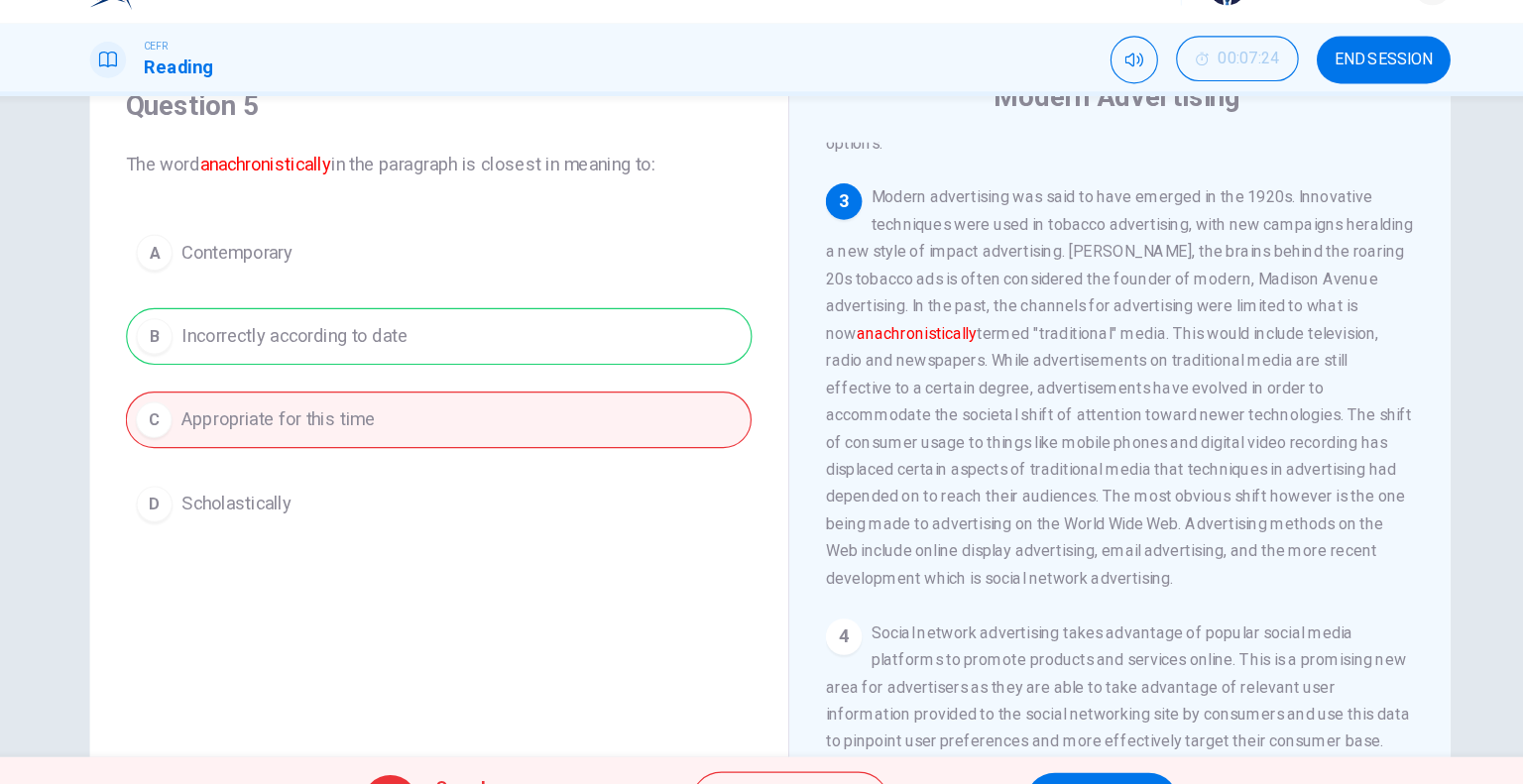 click on "NEXT" at bounding box center (1051, 744) 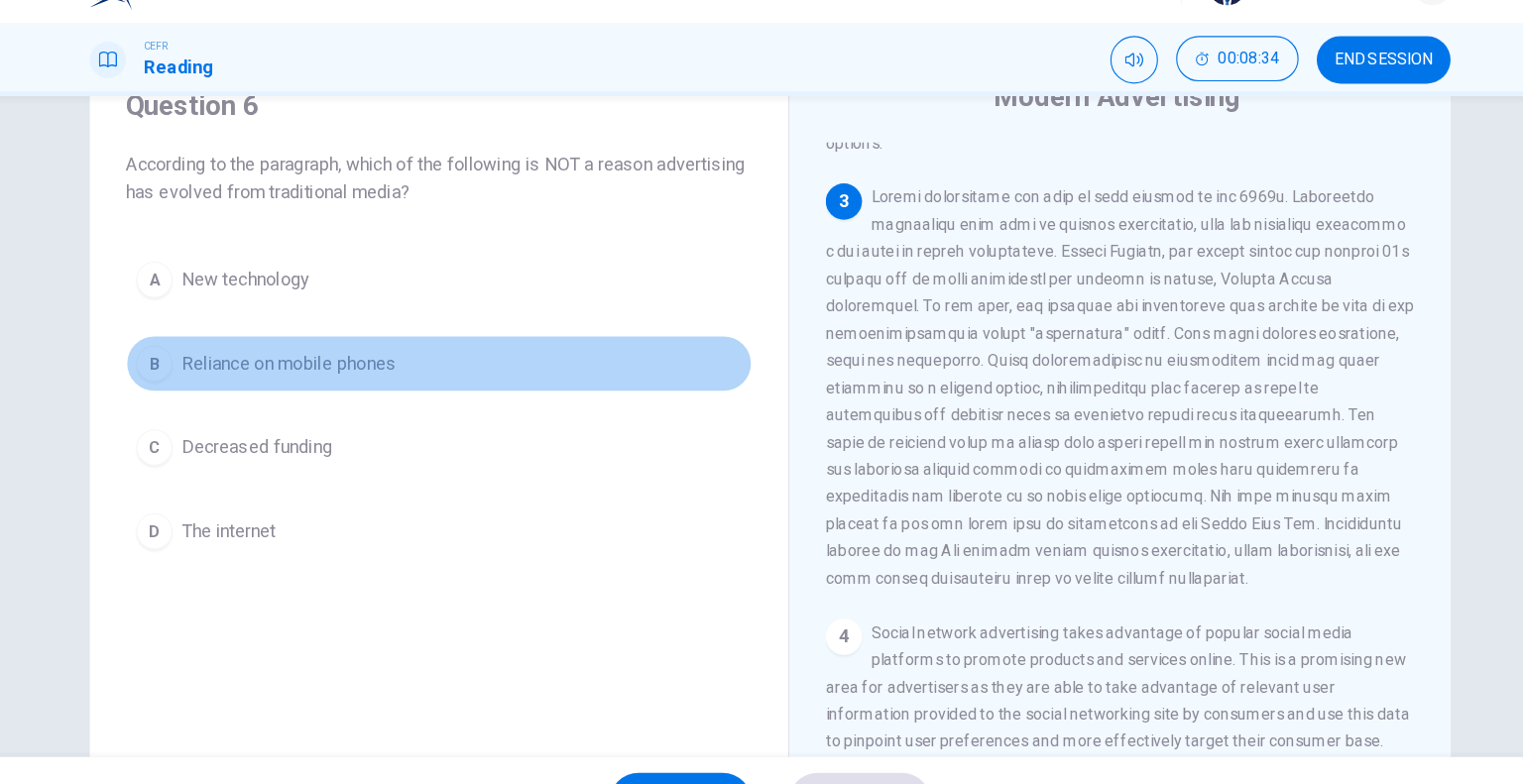 click on "B Reliance on mobile phones" at bounding box center (472, 361) 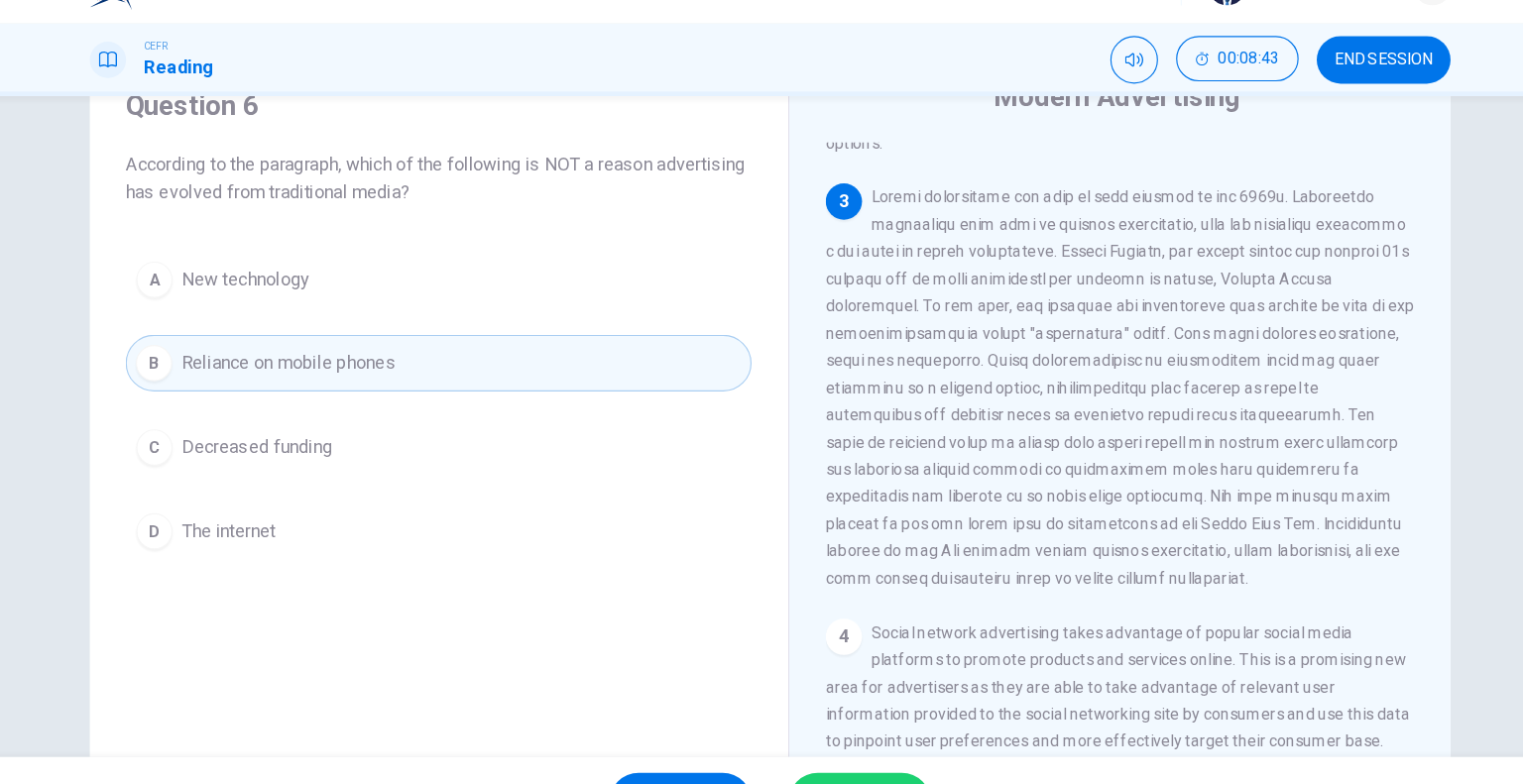 click on "A New technology" at bounding box center [472, 287] 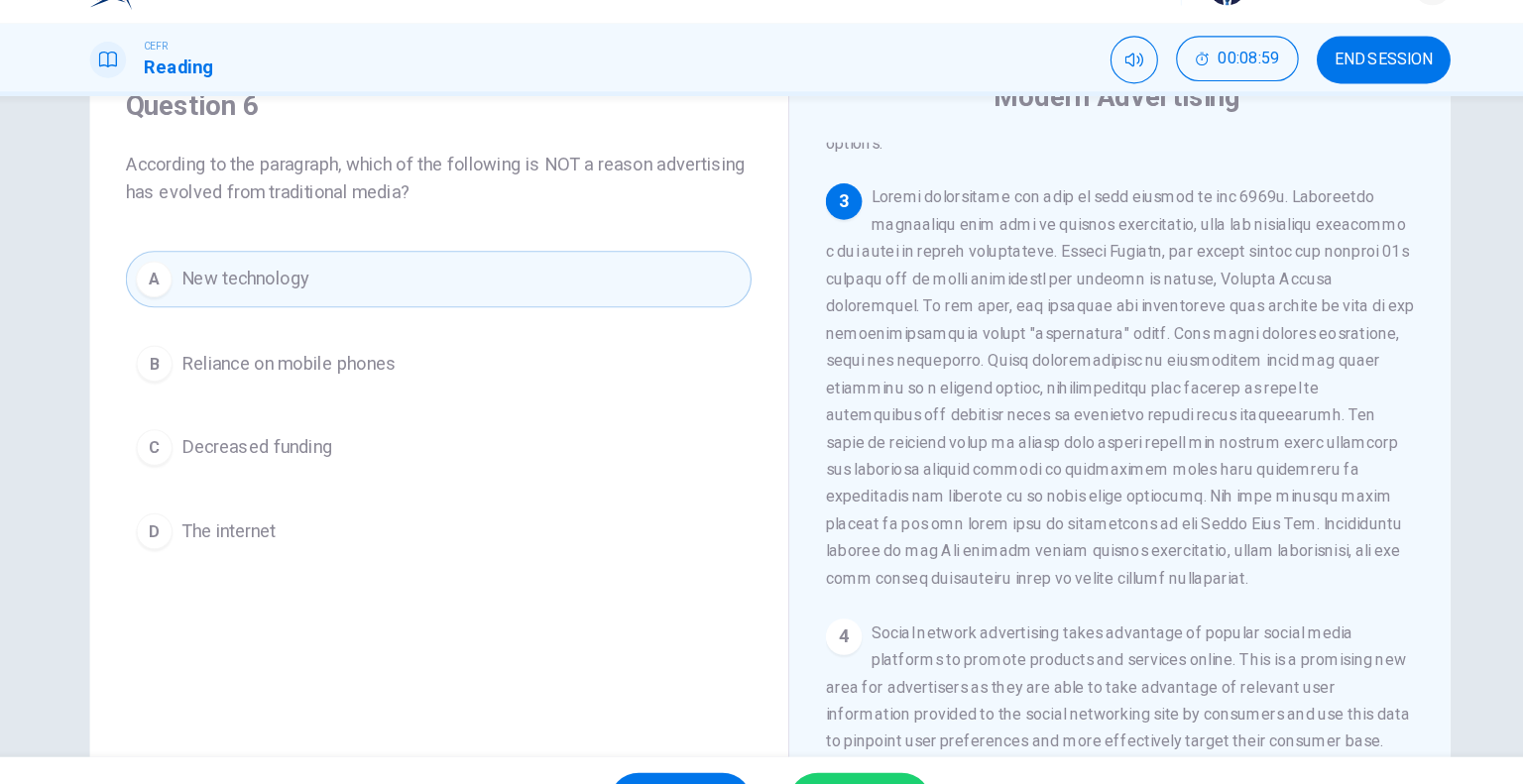 click on "C Decreased funding" at bounding box center [472, 434] 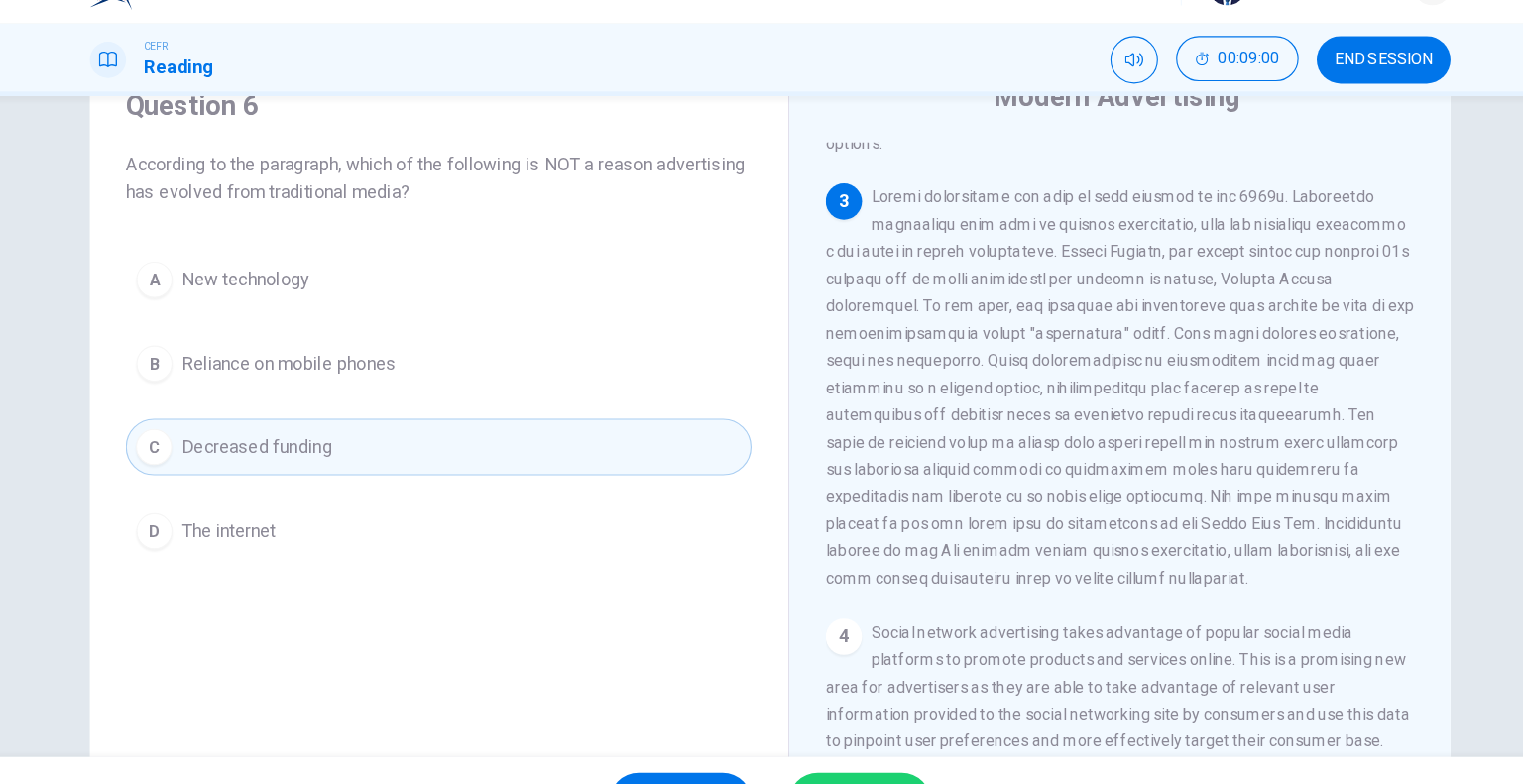 click on "SUBMIT" at bounding box center (840, 744) 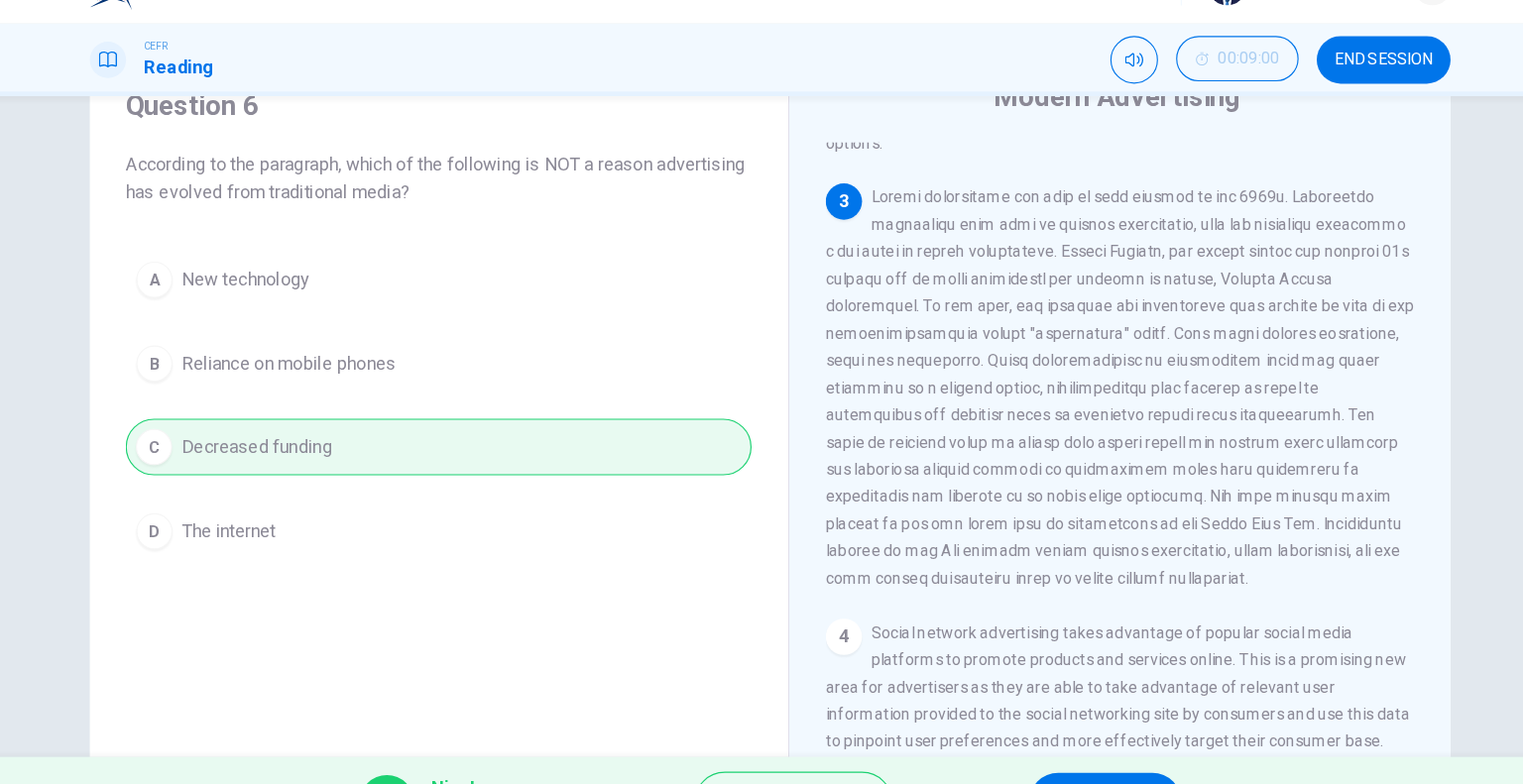 click on "NEXT" at bounding box center [1054, 744] 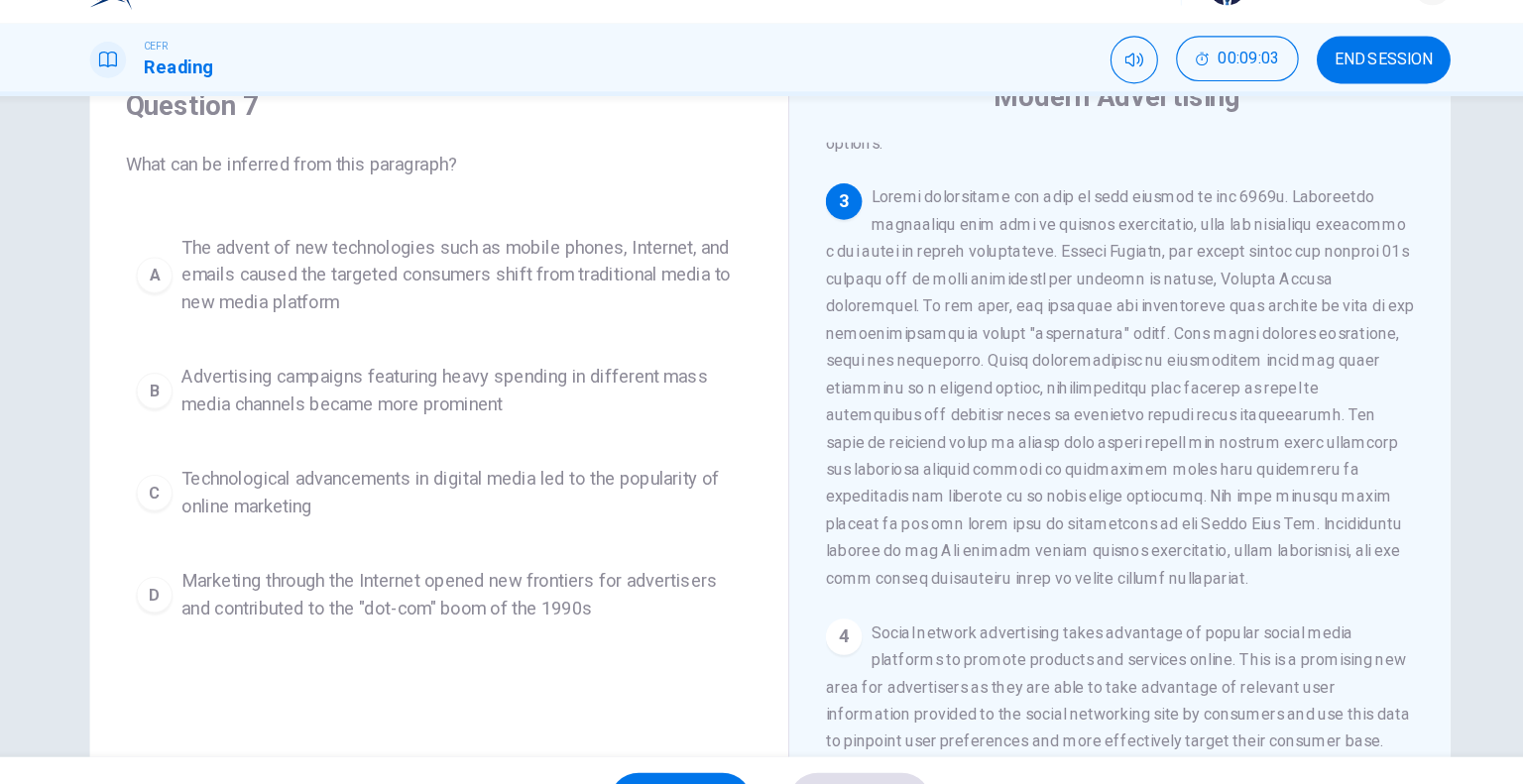 click on "The advent of new technologies such as mobile phones, Internet, and emails caused the targeted consumers shift from traditional media to new media platform" at bounding box center [492, 283] 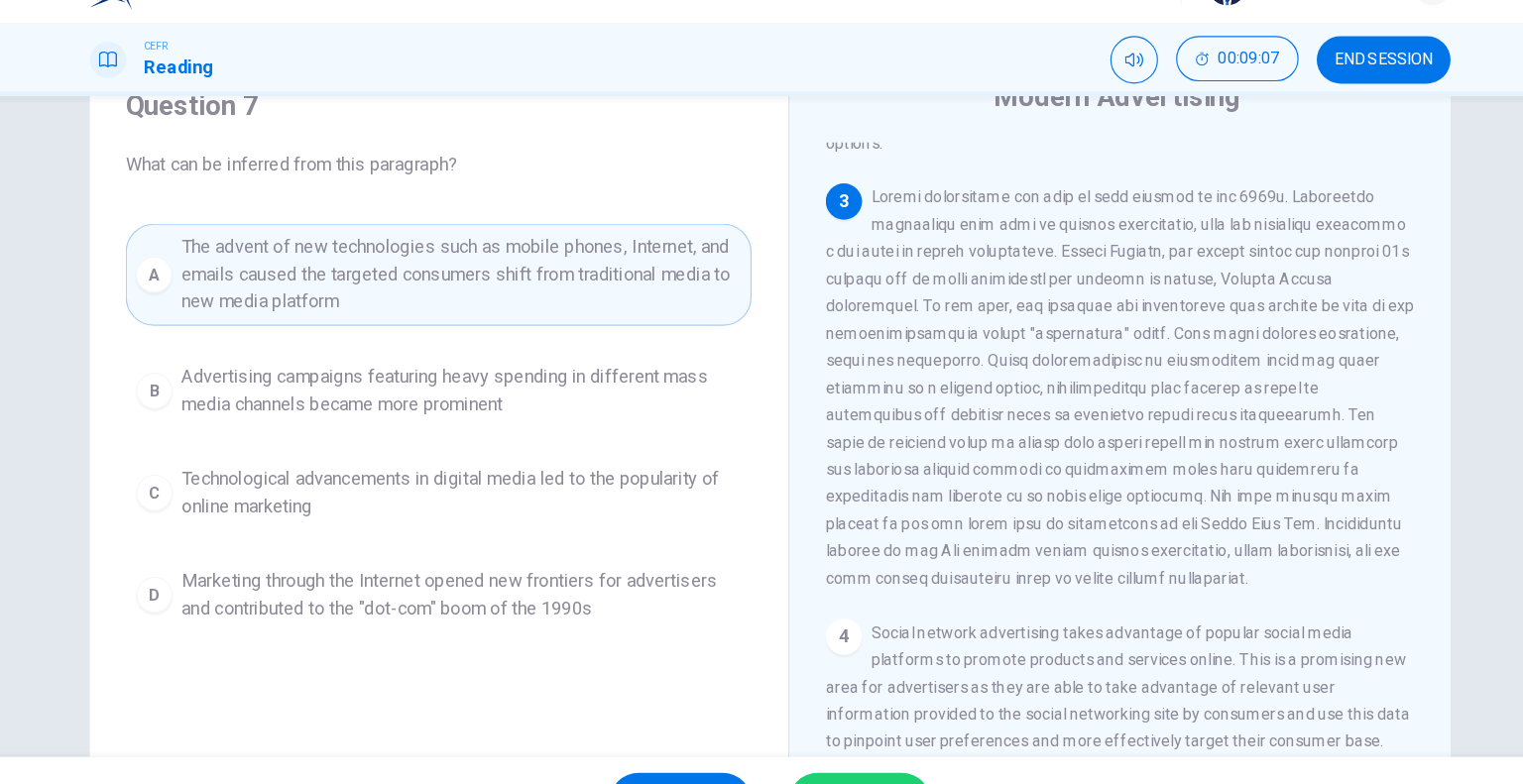 click on "Advertising campaigns featuring heavy spending in different mass media channels became more prominent" at bounding box center (492, 385) 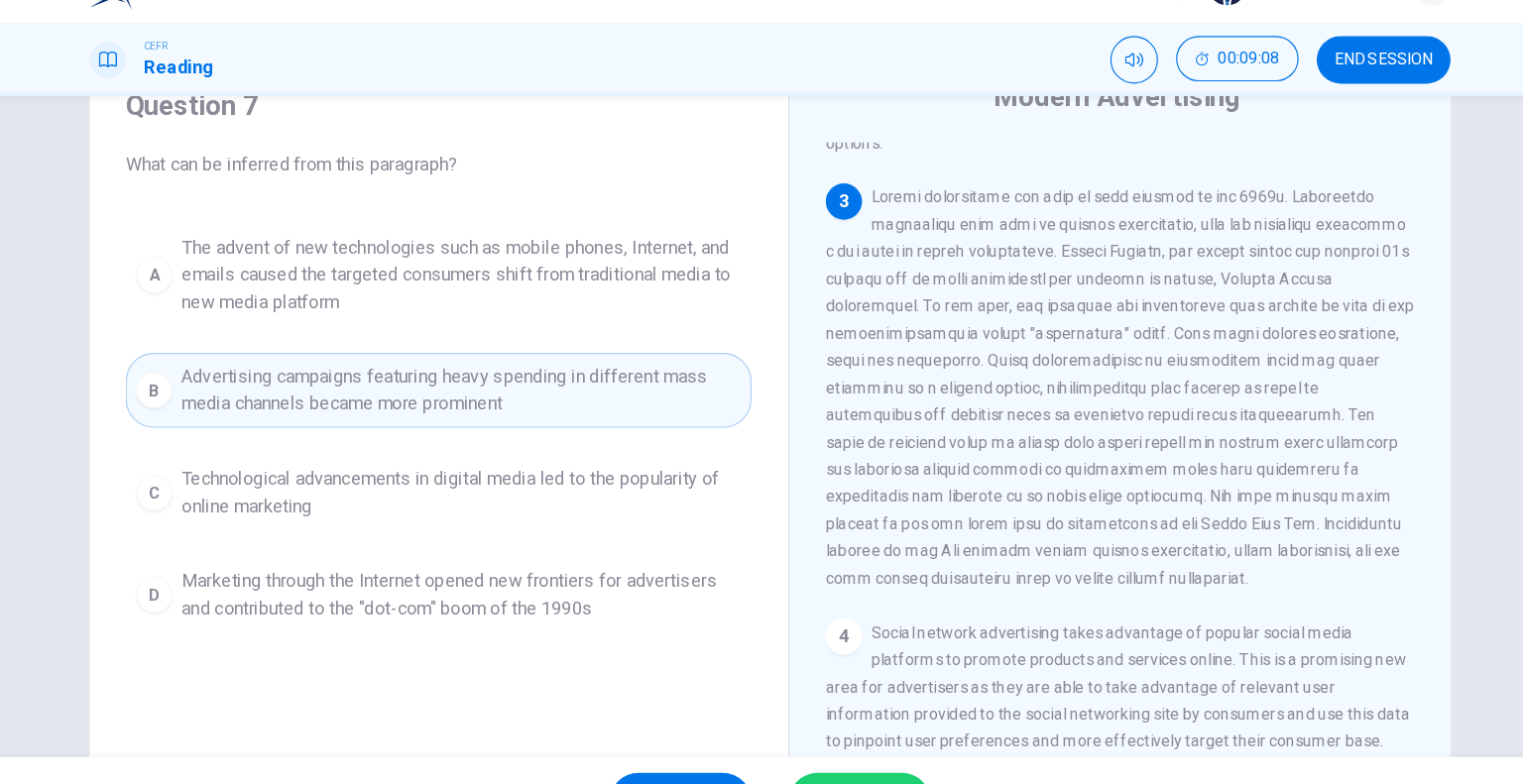 click on "Technological advancements in digital media led to the popularity of online marketing" at bounding box center [492, 474] 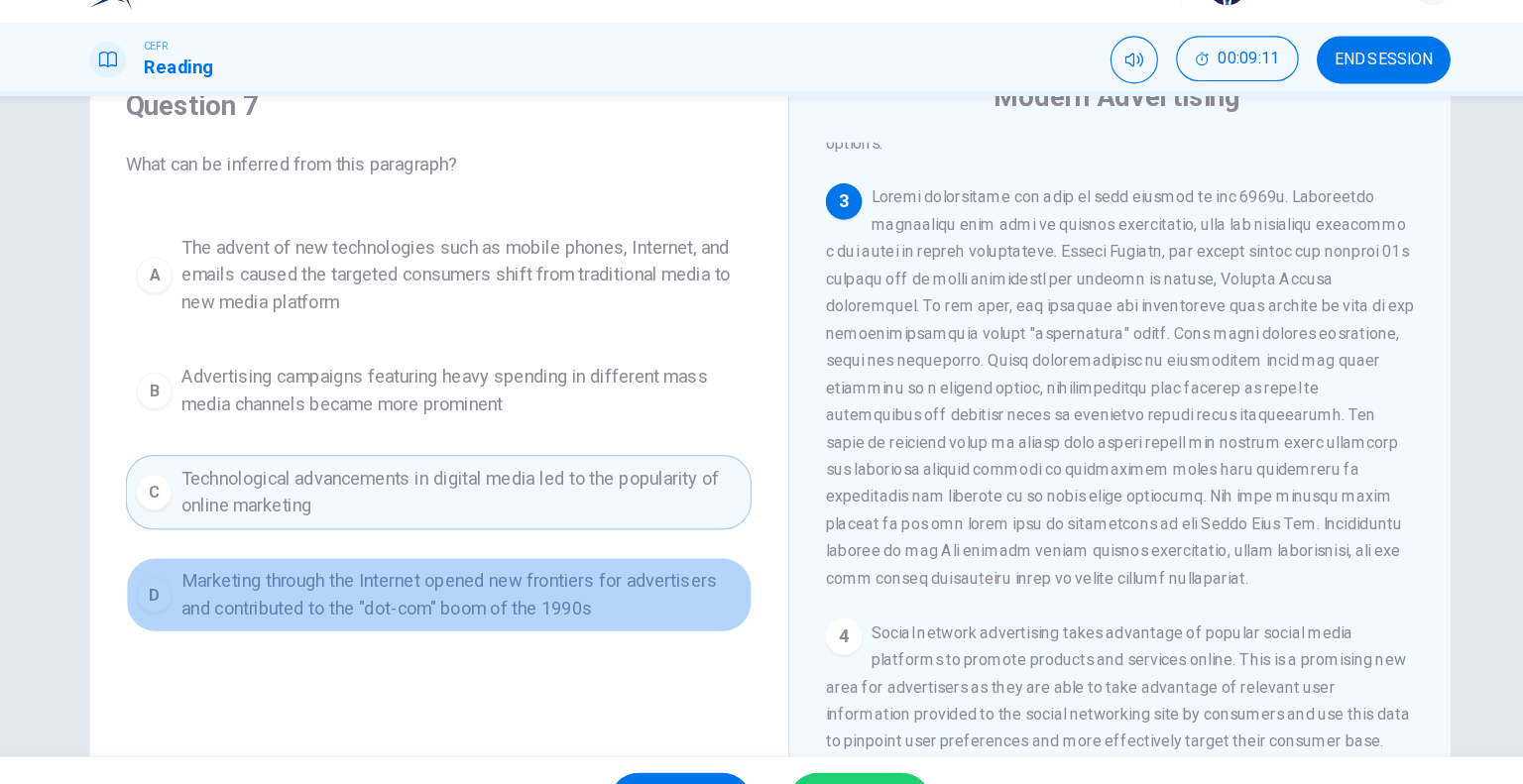 click on "Marketing through the Internet opened new frontiers for advertisers and contributed to the "dot-com" boom of the 1990s" at bounding box center [492, 563] 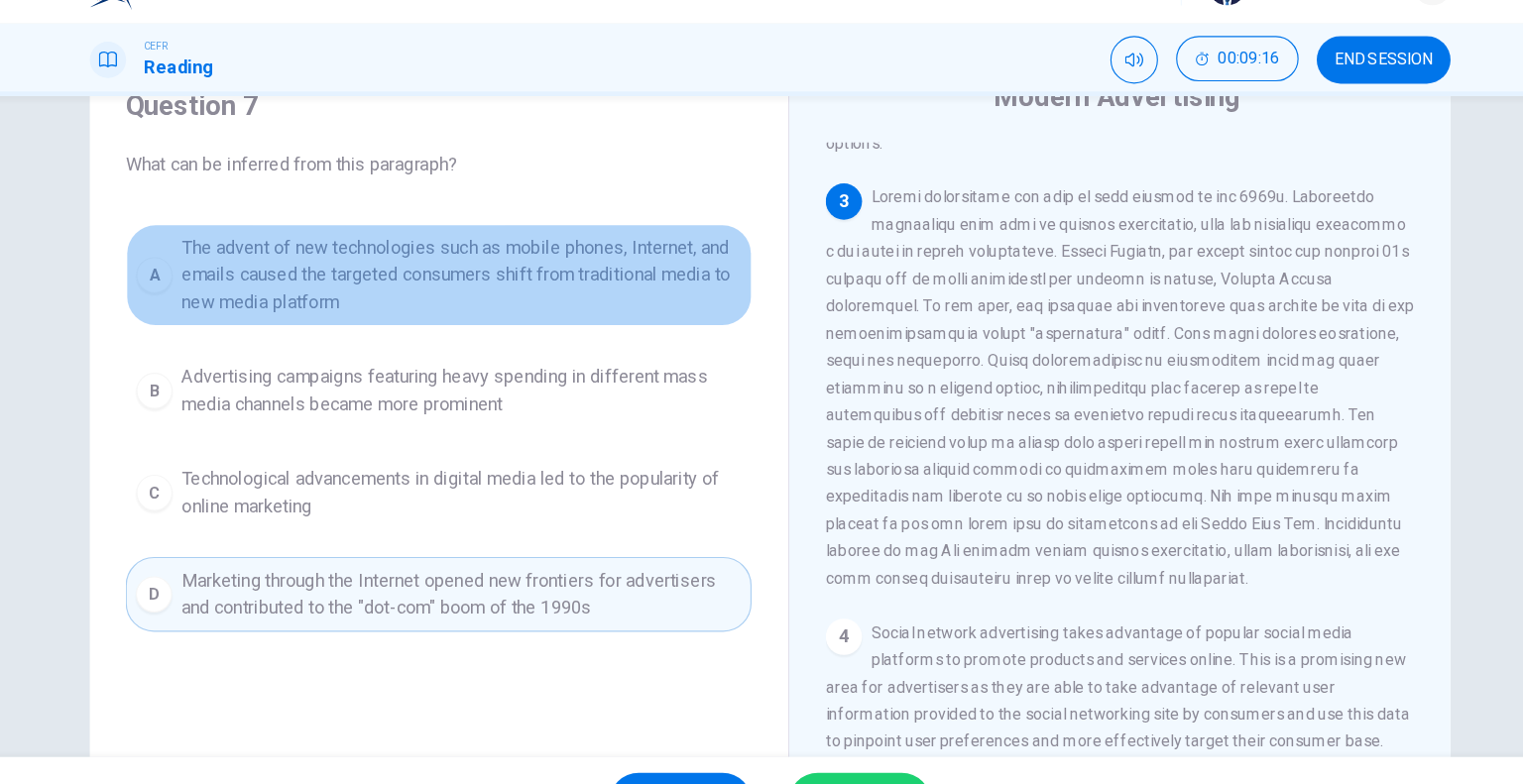 click on "The advent of new technologies such as mobile phones, Internet, and emails caused the targeted consumers shift from traditional media to new media platform" at bounding box center (492, 283) 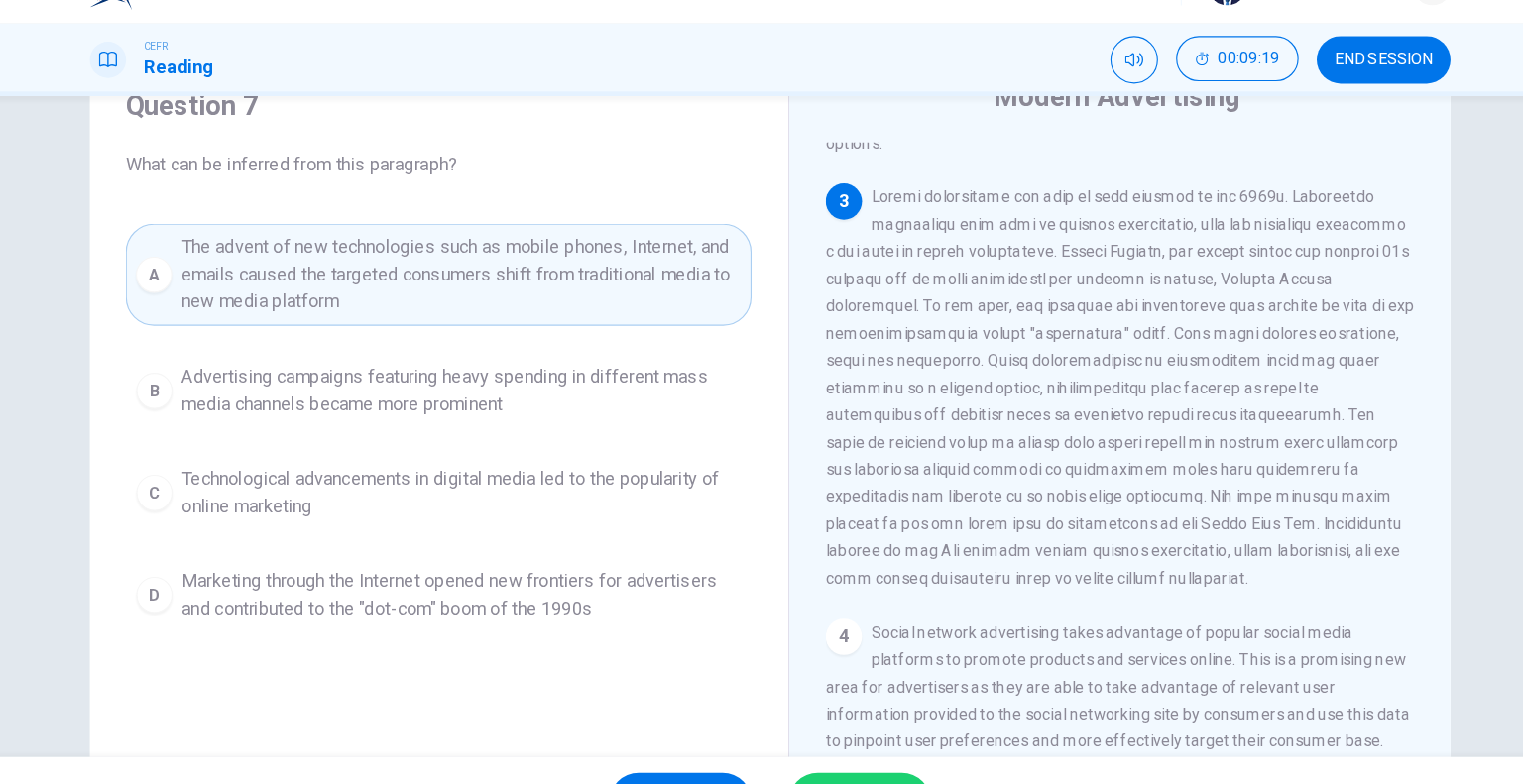 click on "SUBMIT" at bounding box center [840, 744] 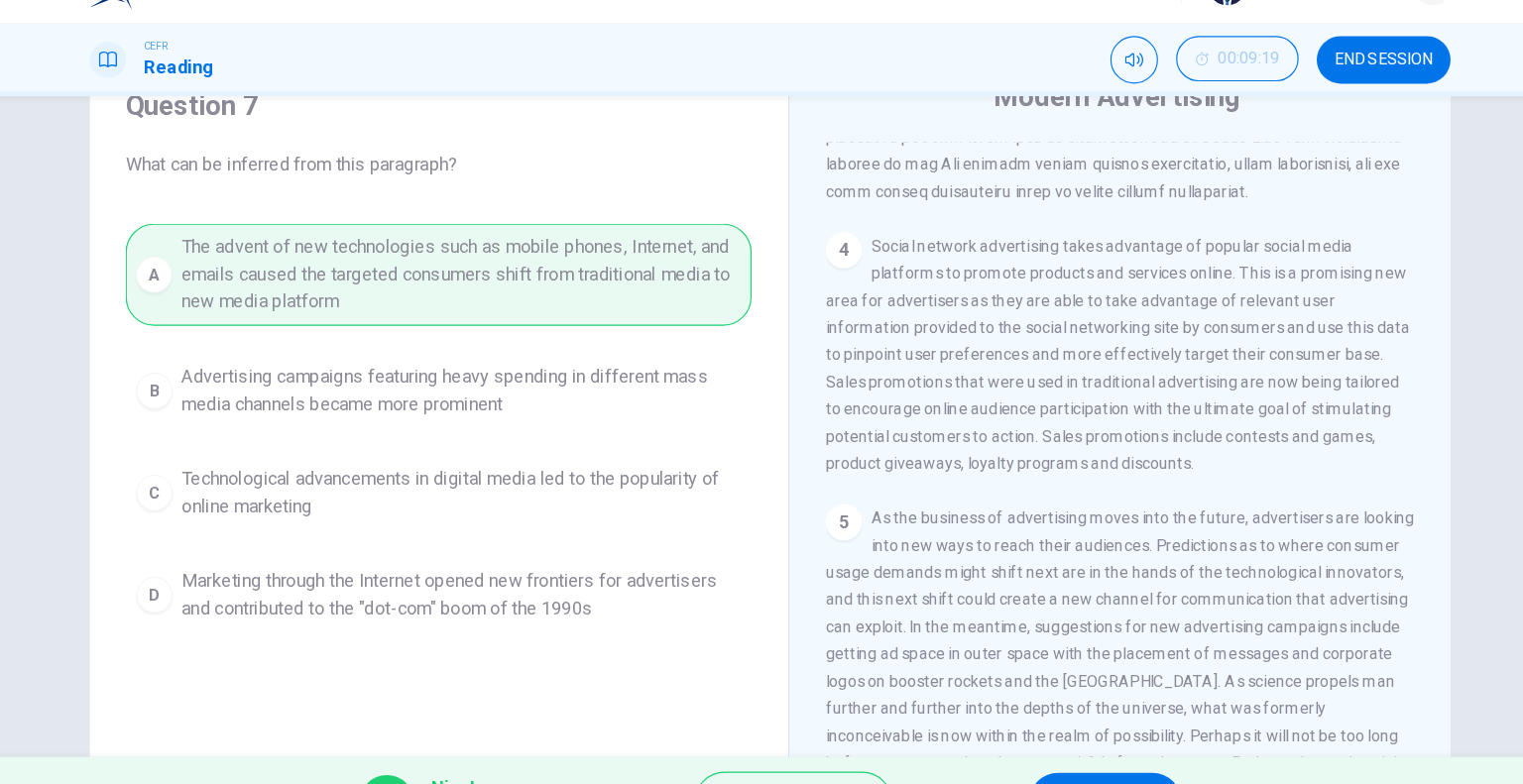 scroll, scrollTop: 1012, scrollLeft: 0, axis: vertical 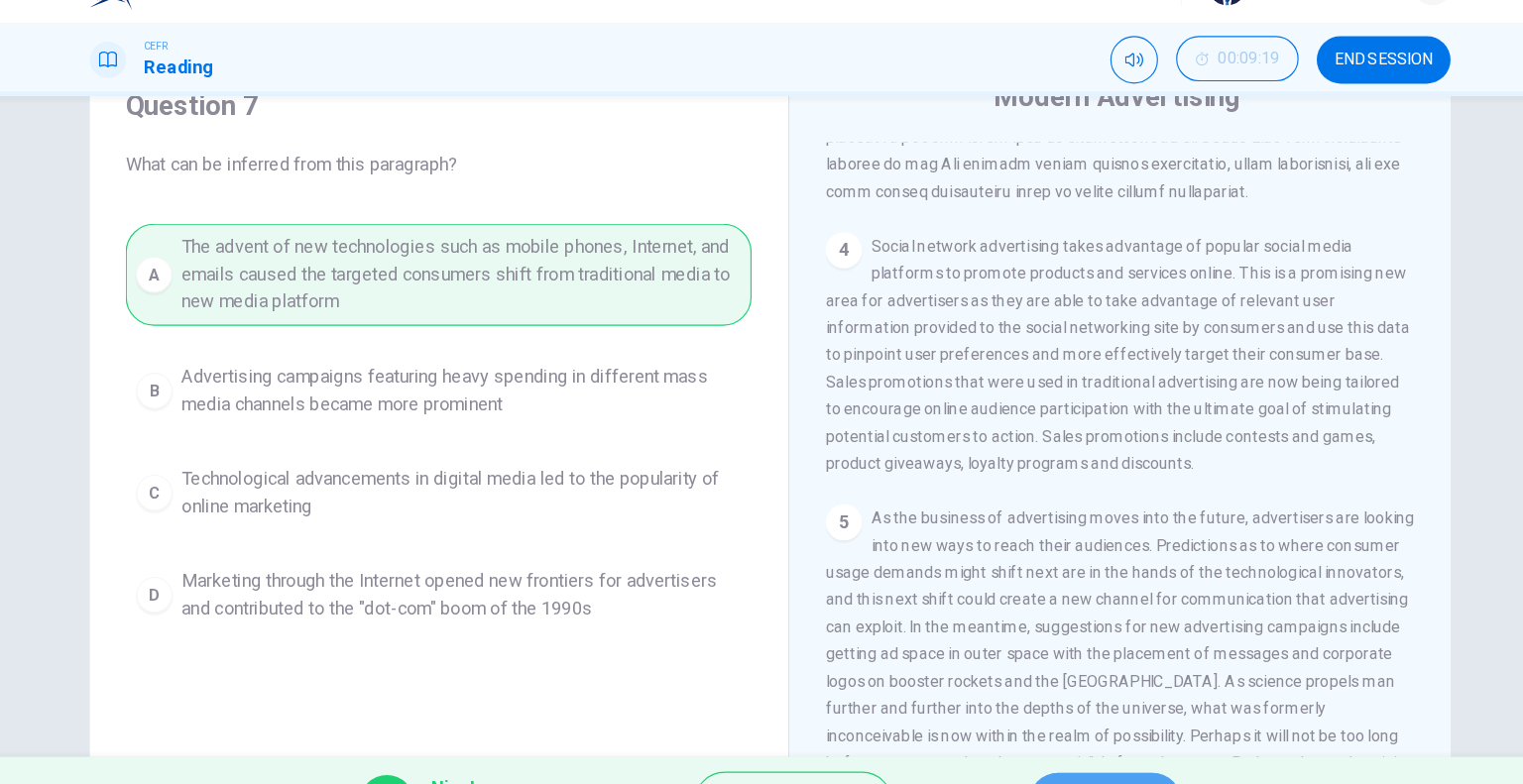 click on "NEXT" at bounding box center (1054, 744) 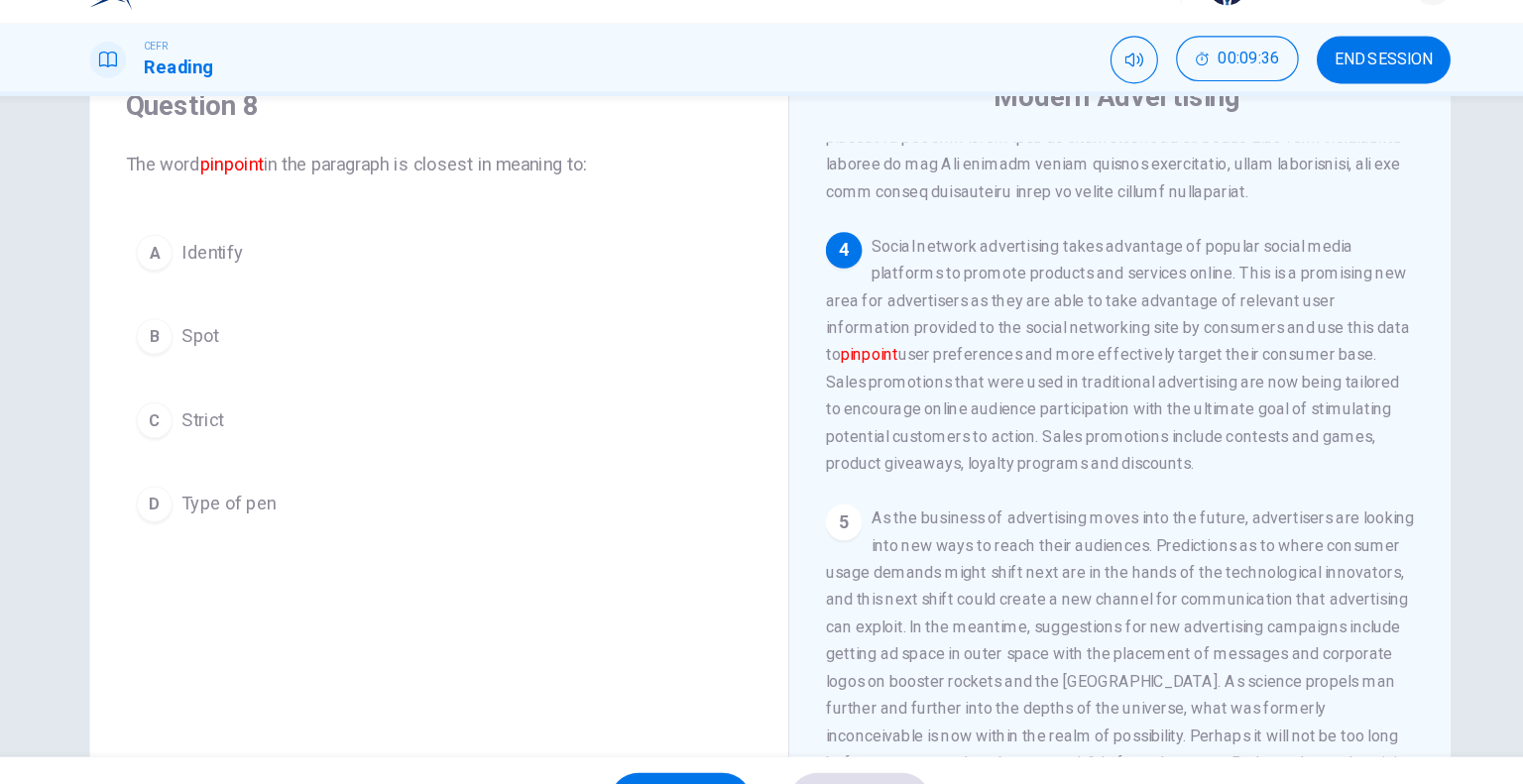 click on "A Identify" at bounding box center (472, 264) 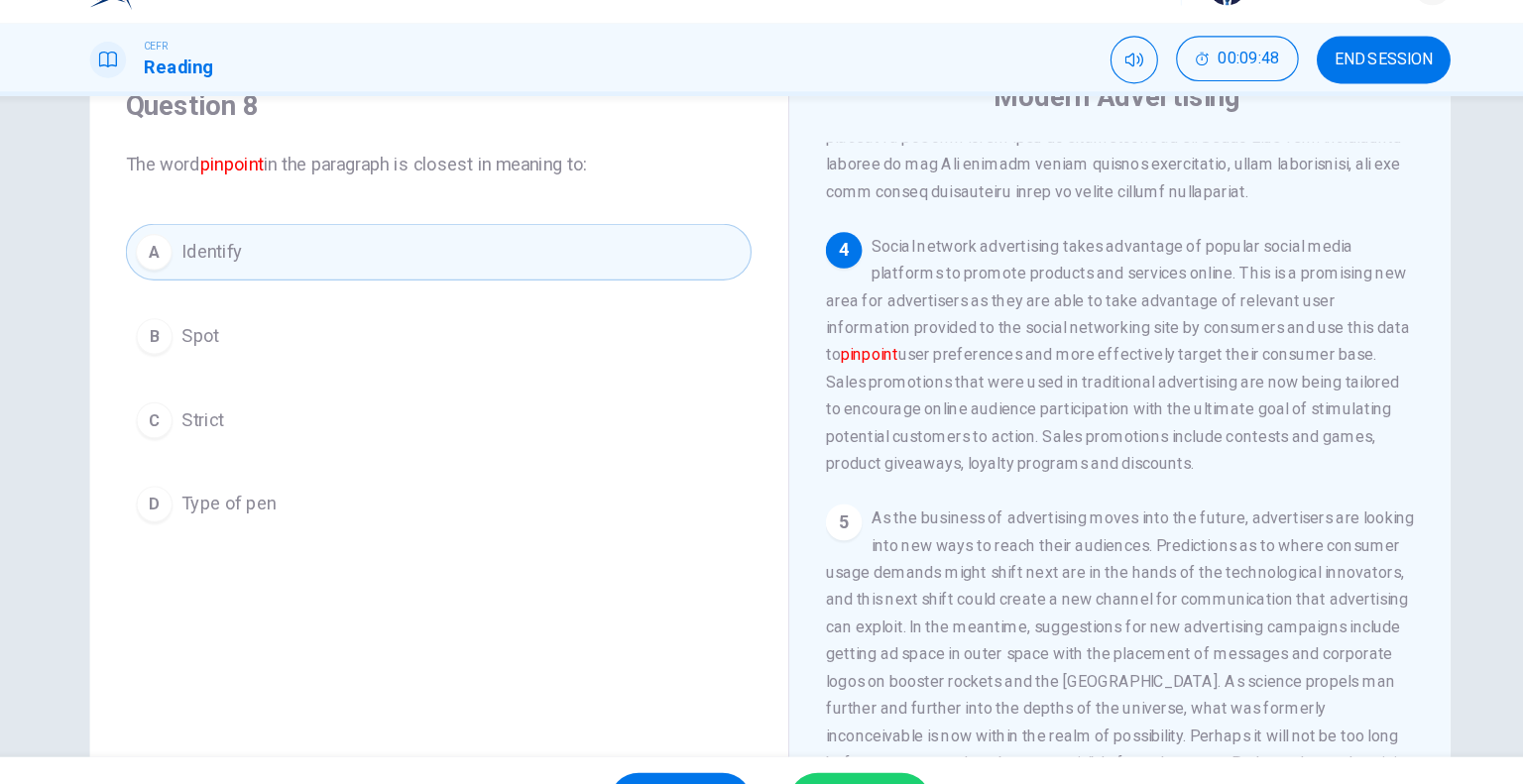 click on "SUBMIT" at bounding box center (840, 744) 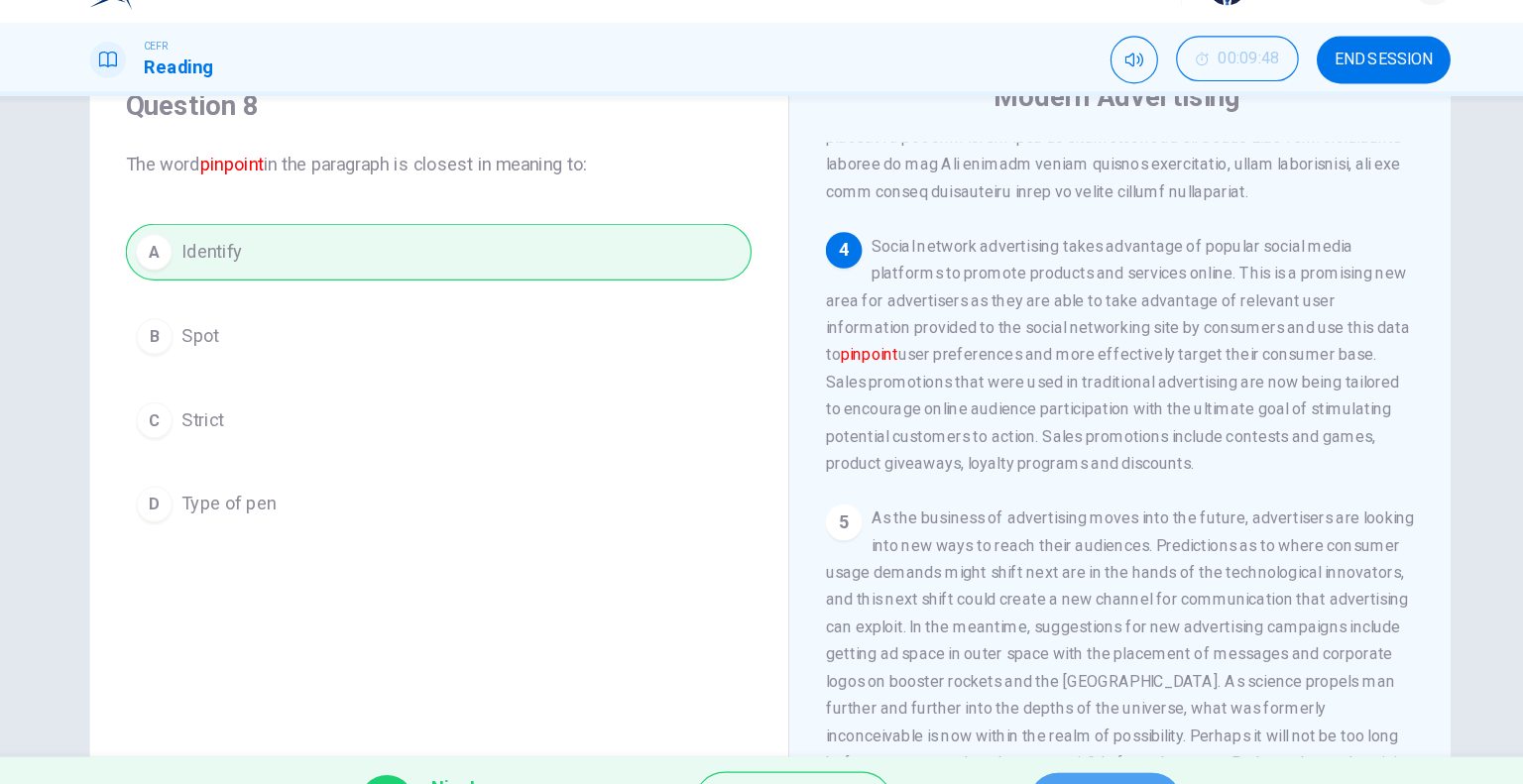 click on "NEXT" at bounding box center (1054, 744) 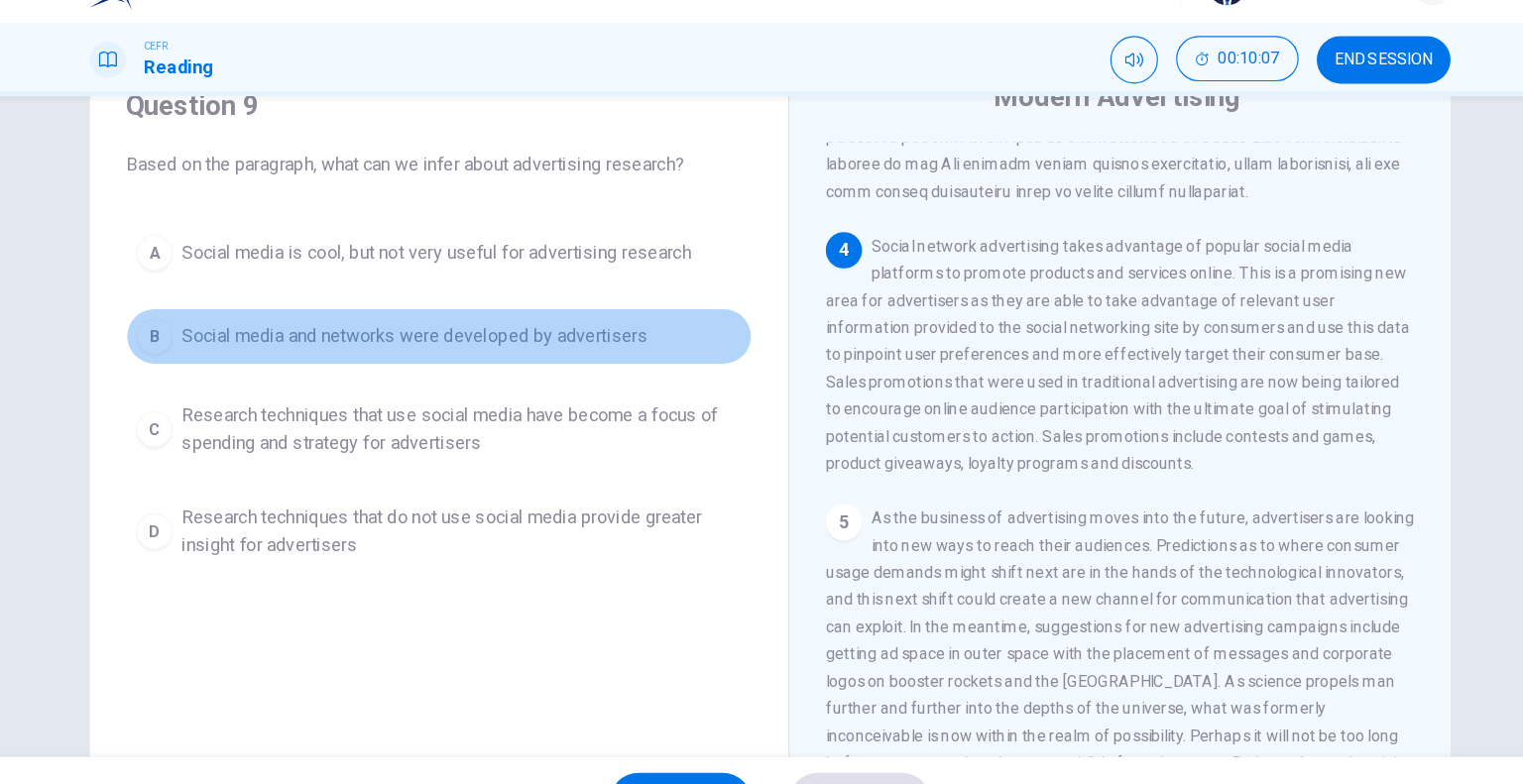 click on "B Social media and networks were developed by advertisers" at bounding box center (472, 337) 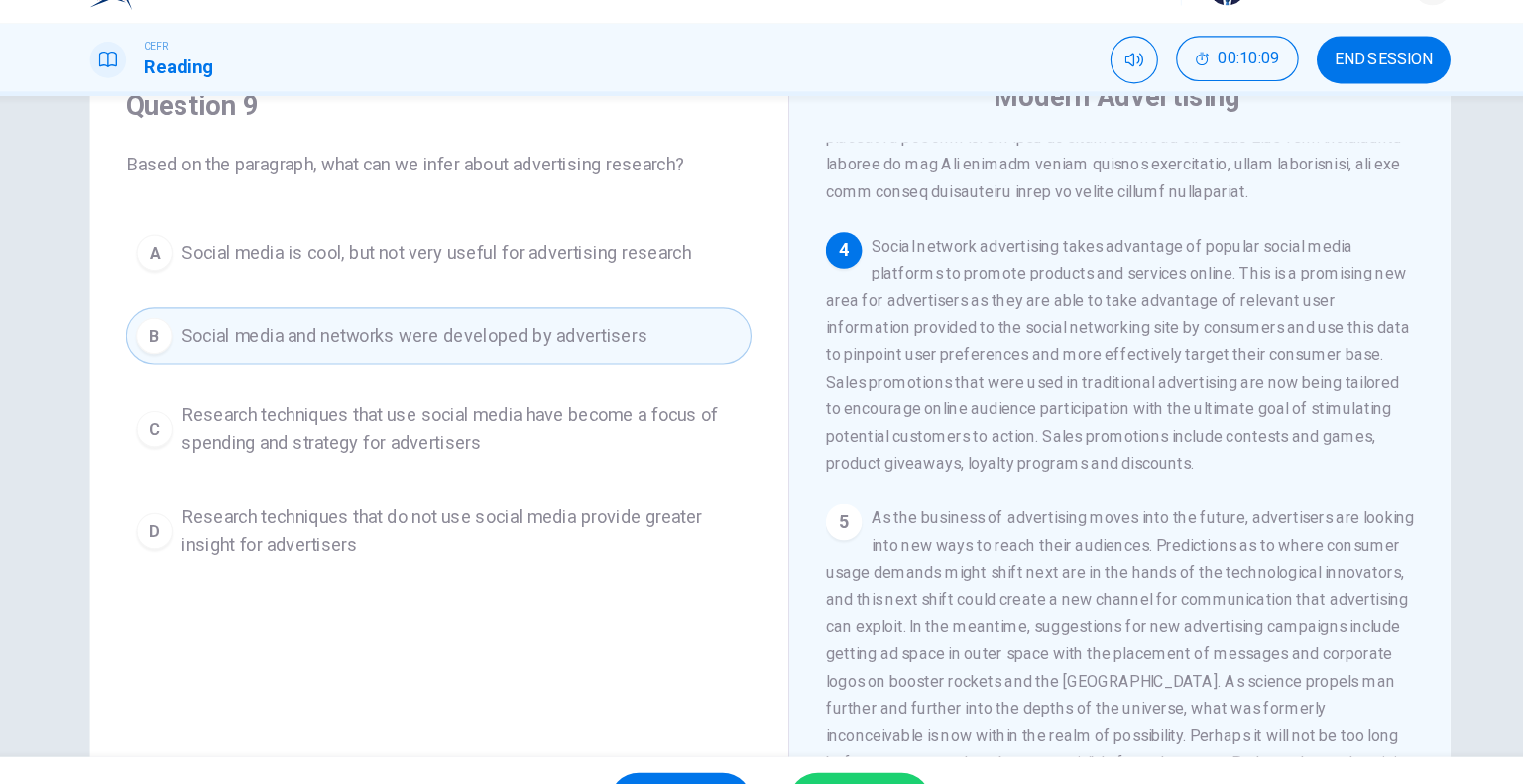 click on "Research techniques that use social media have become a focus of spending and strategy for advertisers" at bounding box center [492, 418] 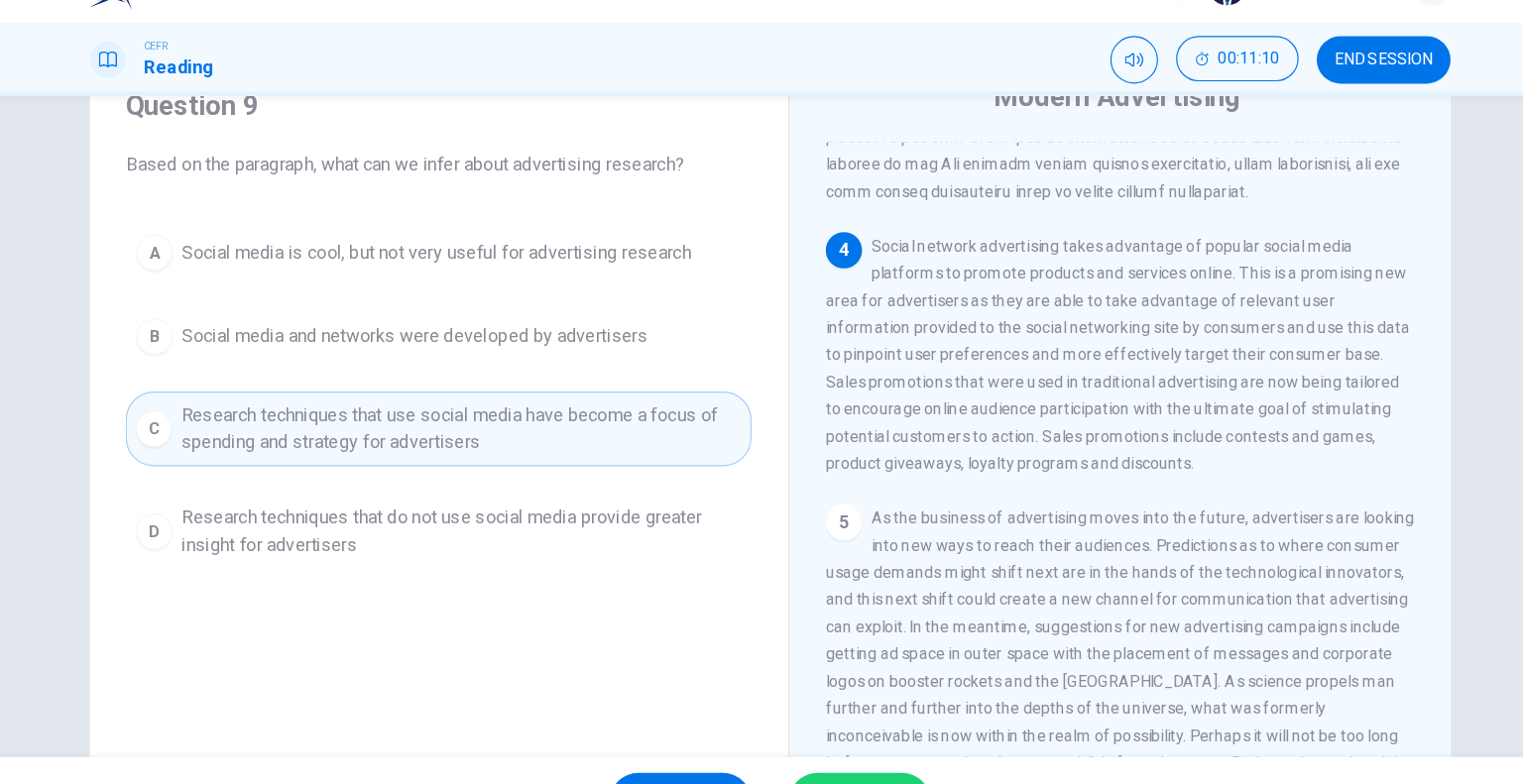 click on "SKIP SUBMIT" at bounding box center (762, 744) 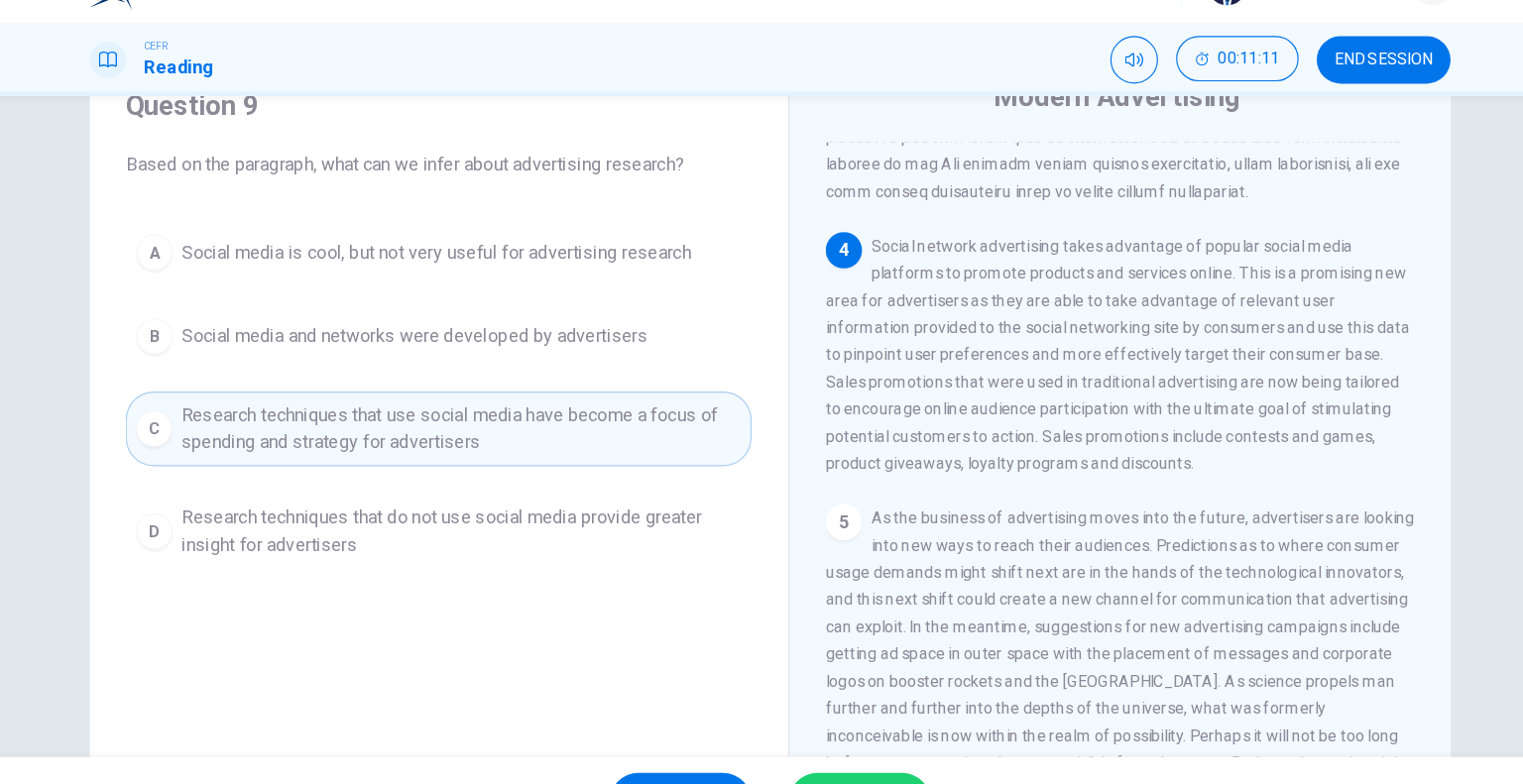 click on "SUBMIT" at bounding box center (840, 744) 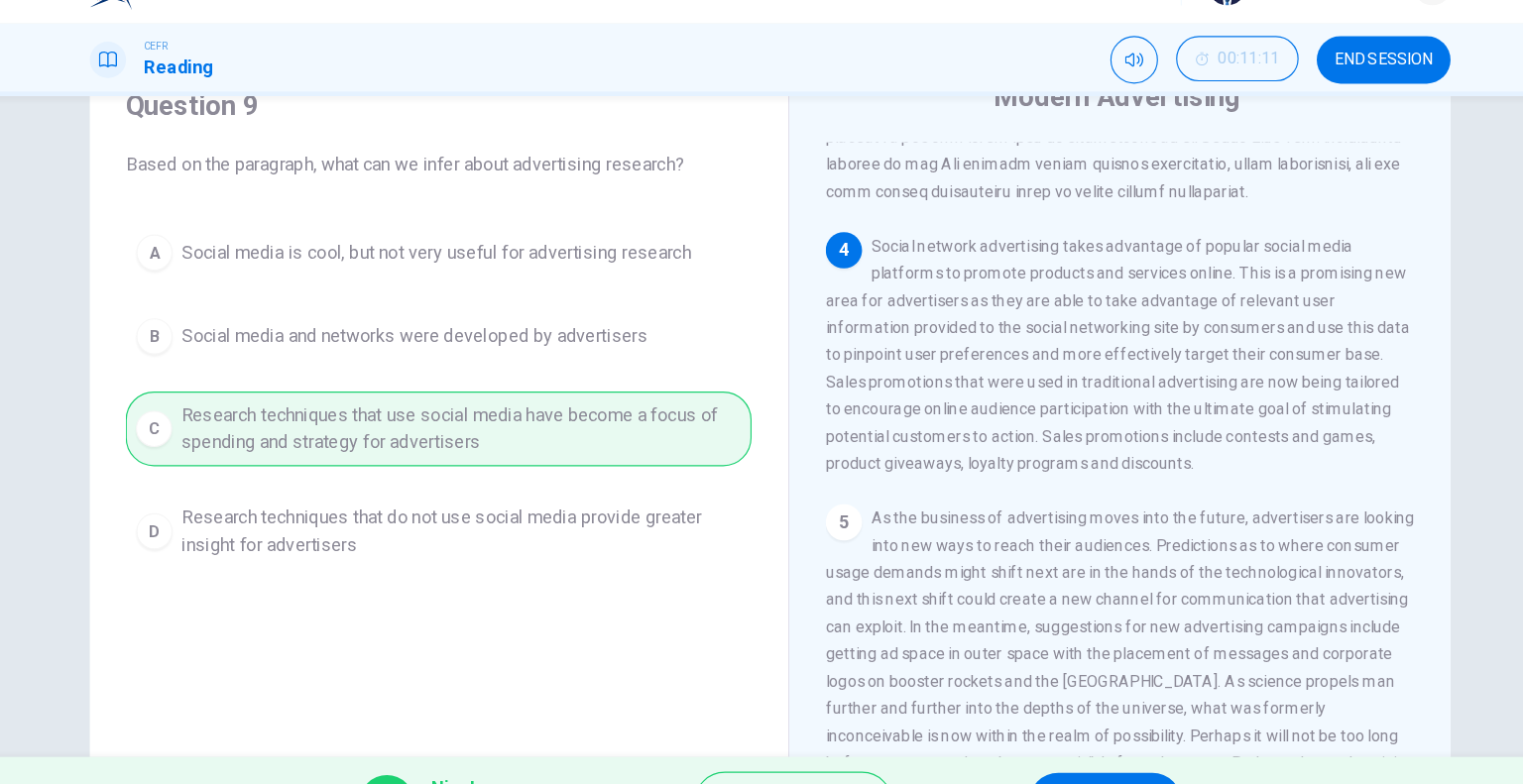 click on "NEXT" at bounding box center (1054, 744) 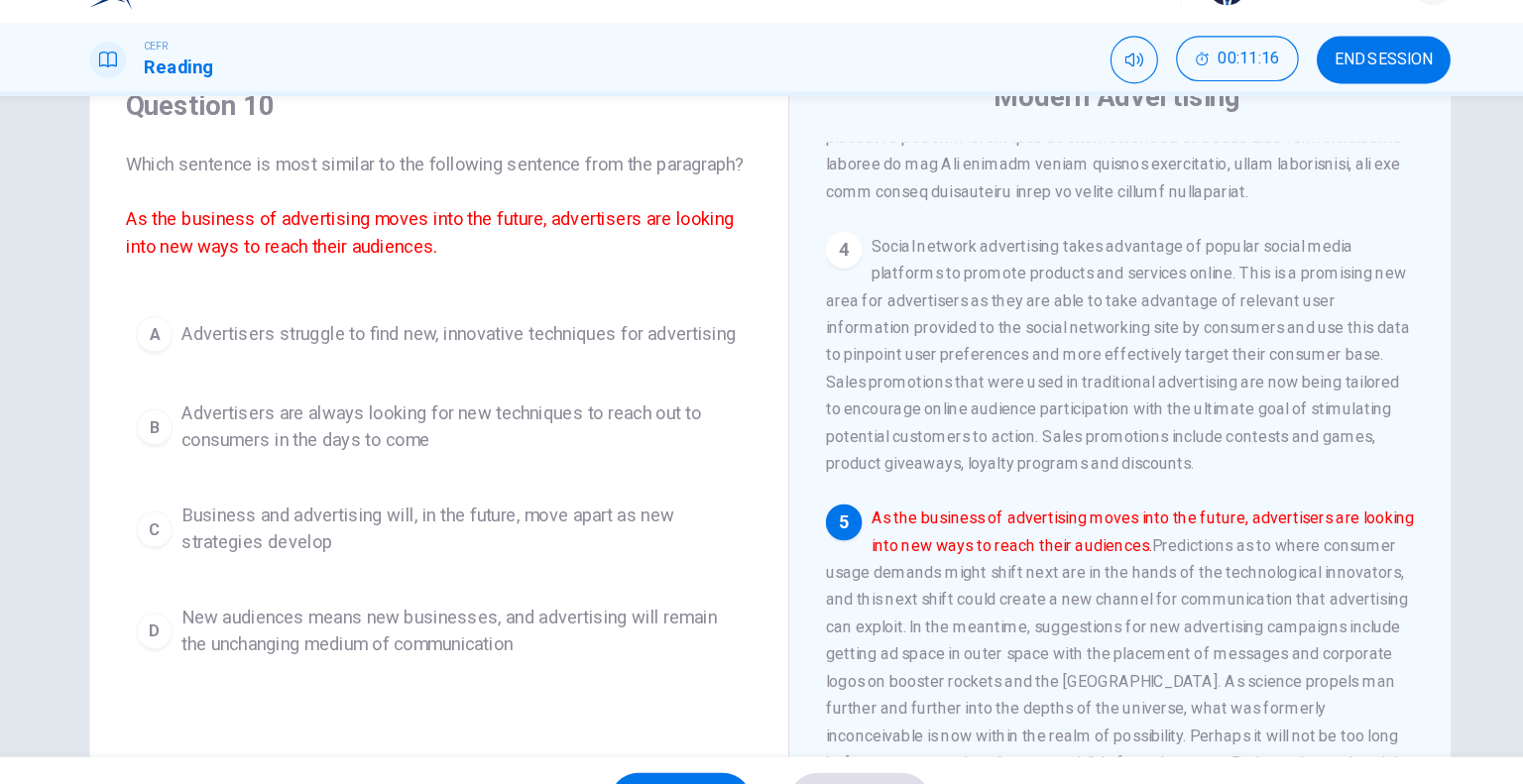 scroll, scrollTop: 1016, scrollLeft: 0, axis: vertical 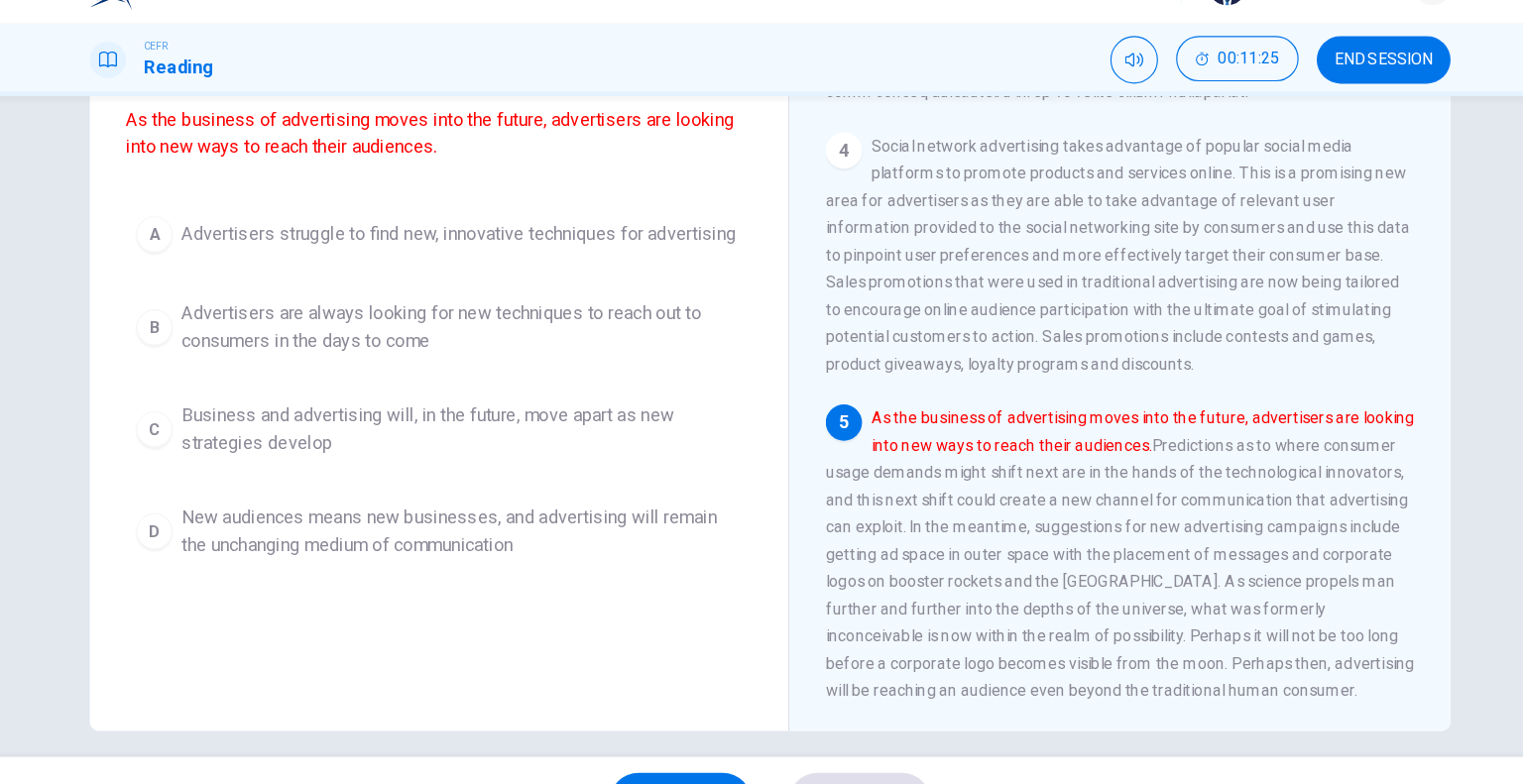 click on "Advertisers struggle to find new, innovative techniques for advertising" at bounding box center (489, 248) 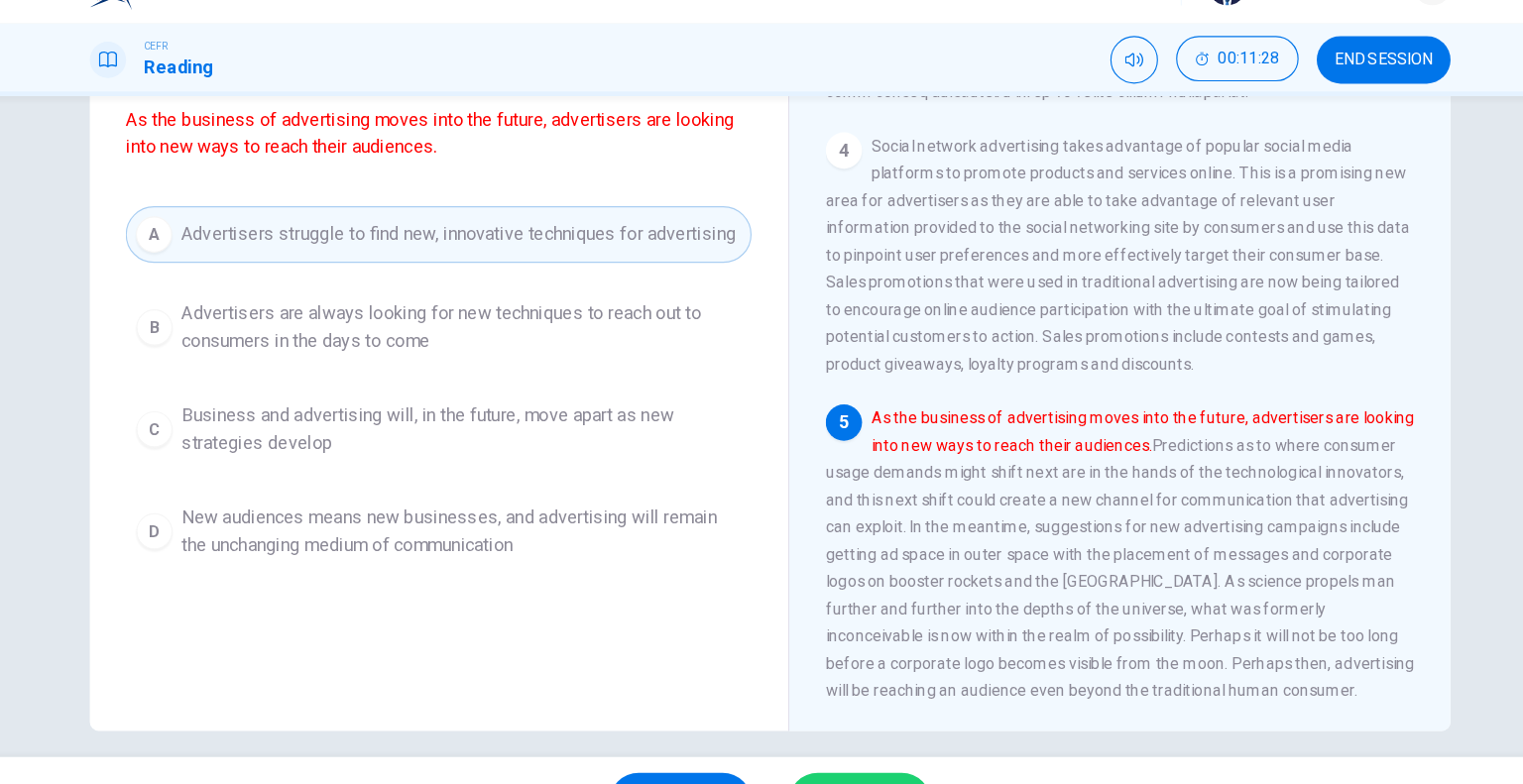 click on "Advertisers are always looking for new techniques to reach out to consumers in the days to come" at bounding box center [492, 329] 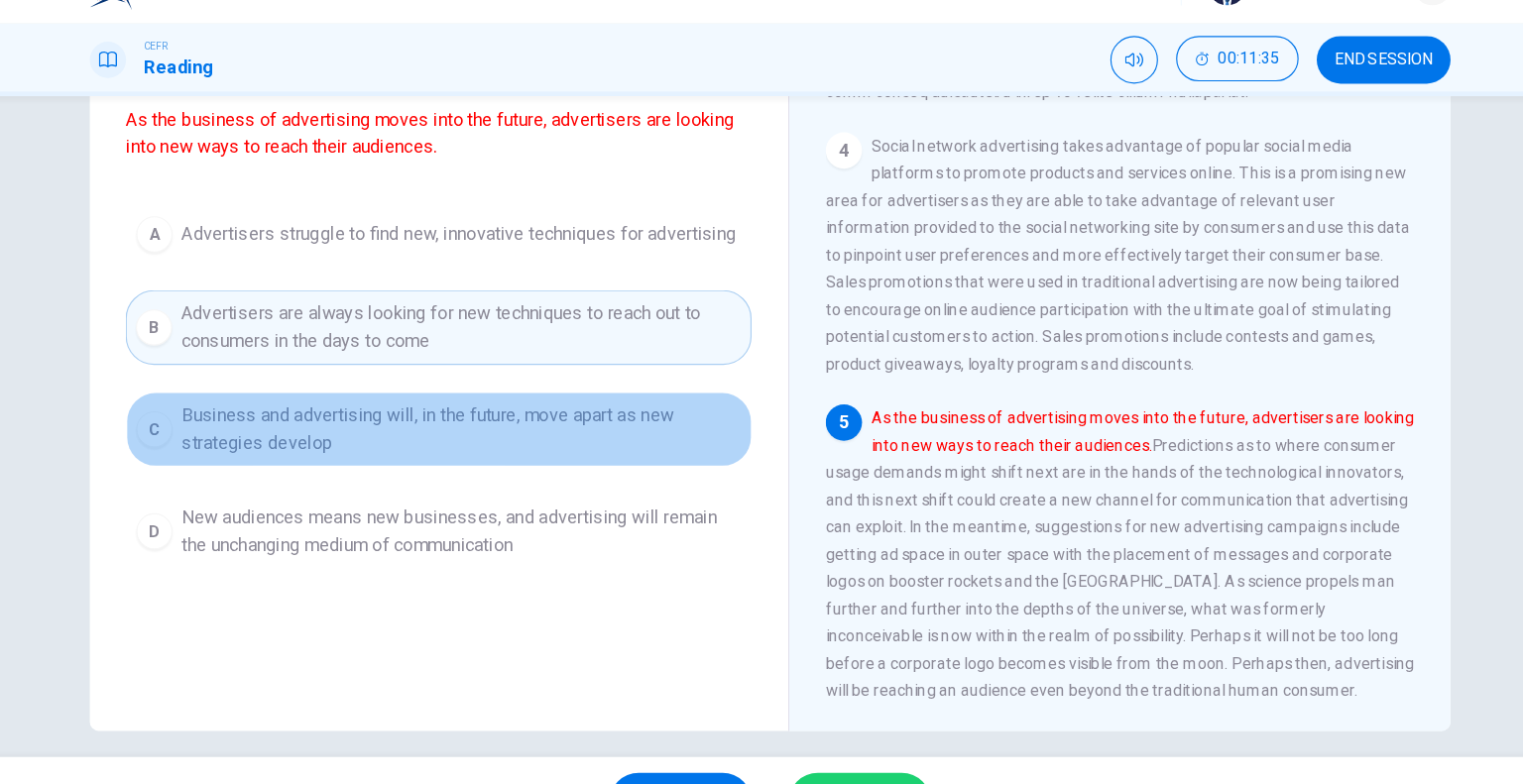 click on "Business and advertising will, in the future, move apart as new strategies develop" at bounding box center (492, 418) 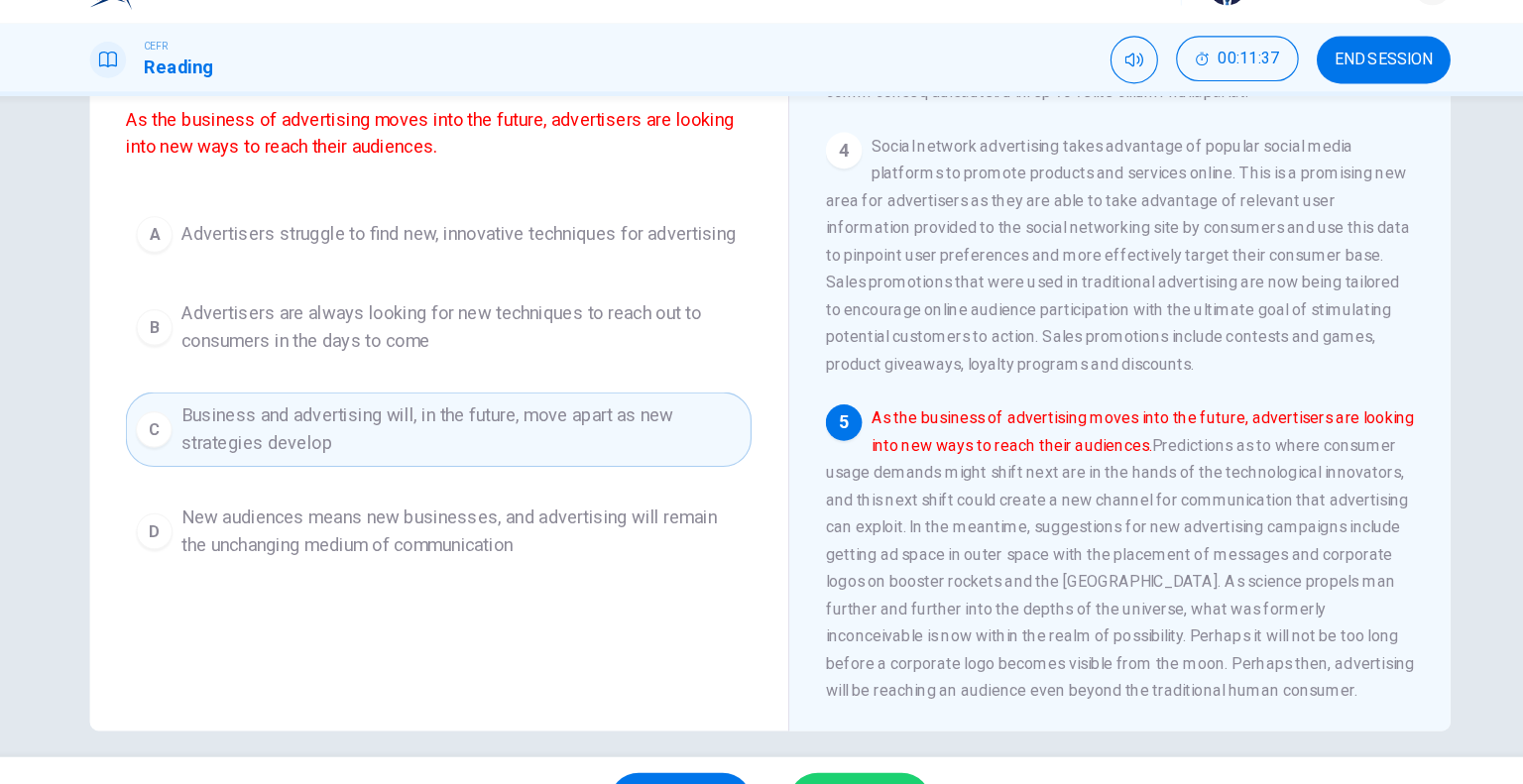 click on "New audiences means new businesses, and advertising will remain the unchanging medium of communication" at bounding box center [492, 507] 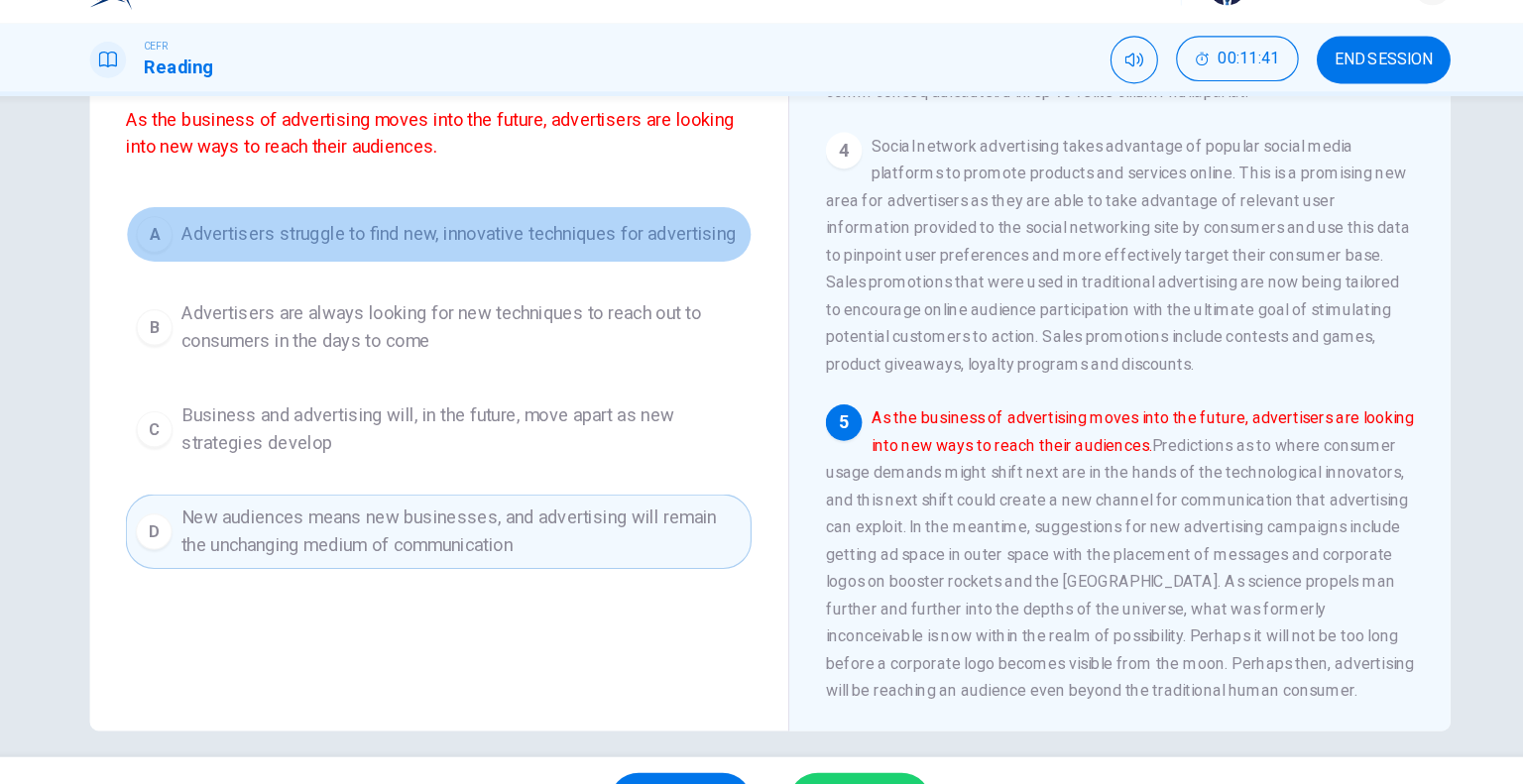 click on "Advertisers struggle to find new, innovative techniques for advertising" at bounding box center [489, 248] 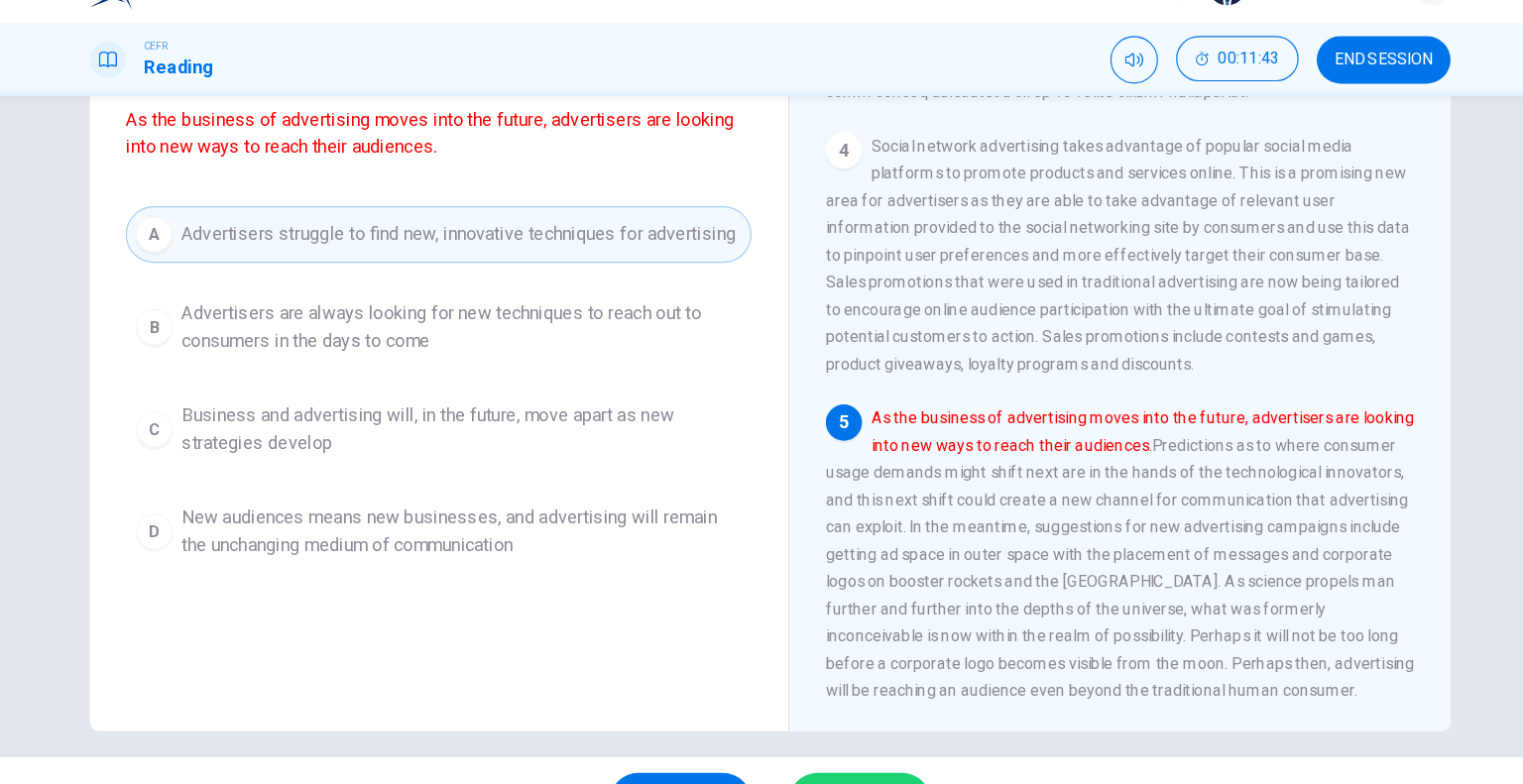 click on "Advertisers are always looking for new techniques to reach out to consumers in the days to come" at bounding box center [492, 329] 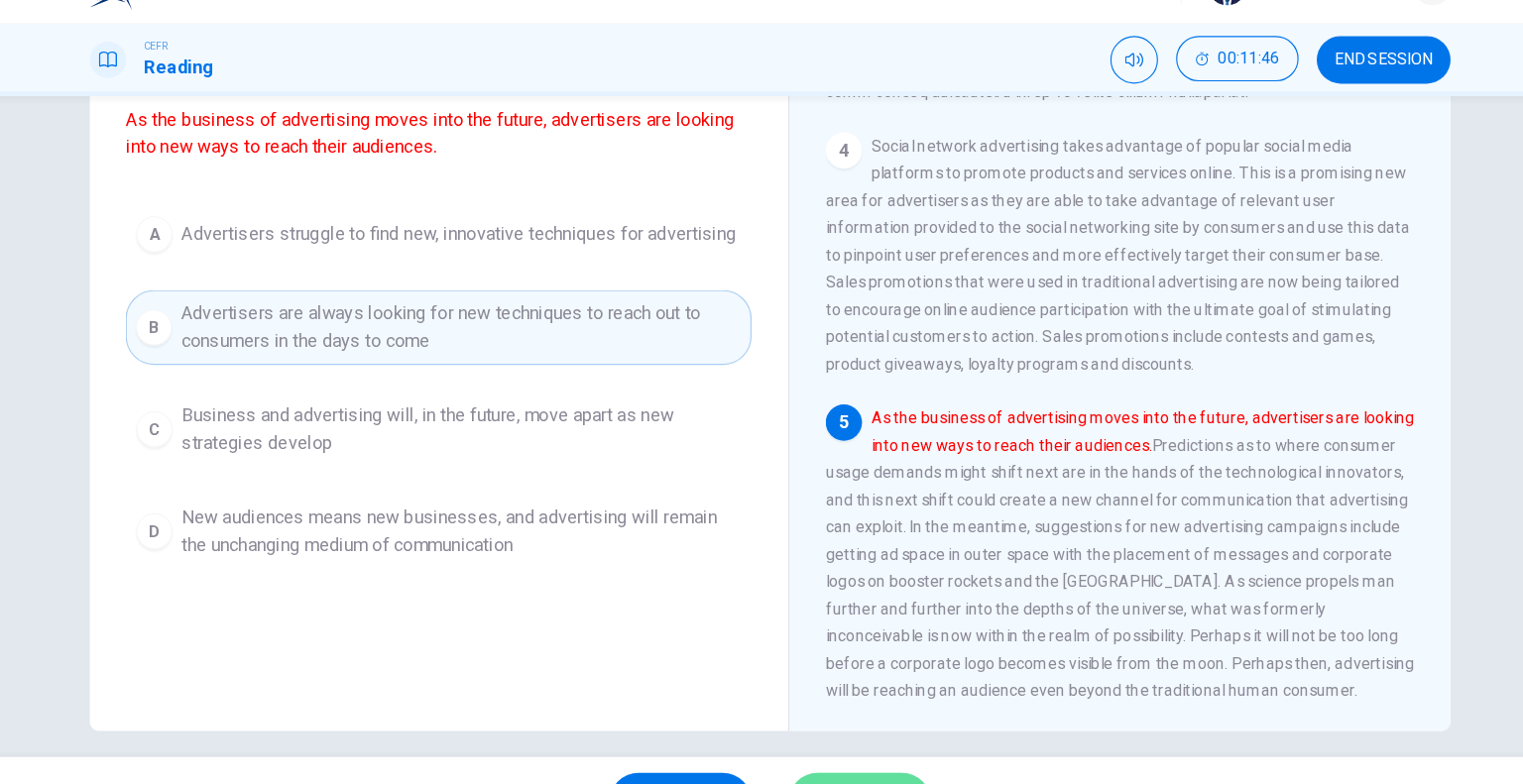click on "SUBMIT" at bounding box center [840, 744] 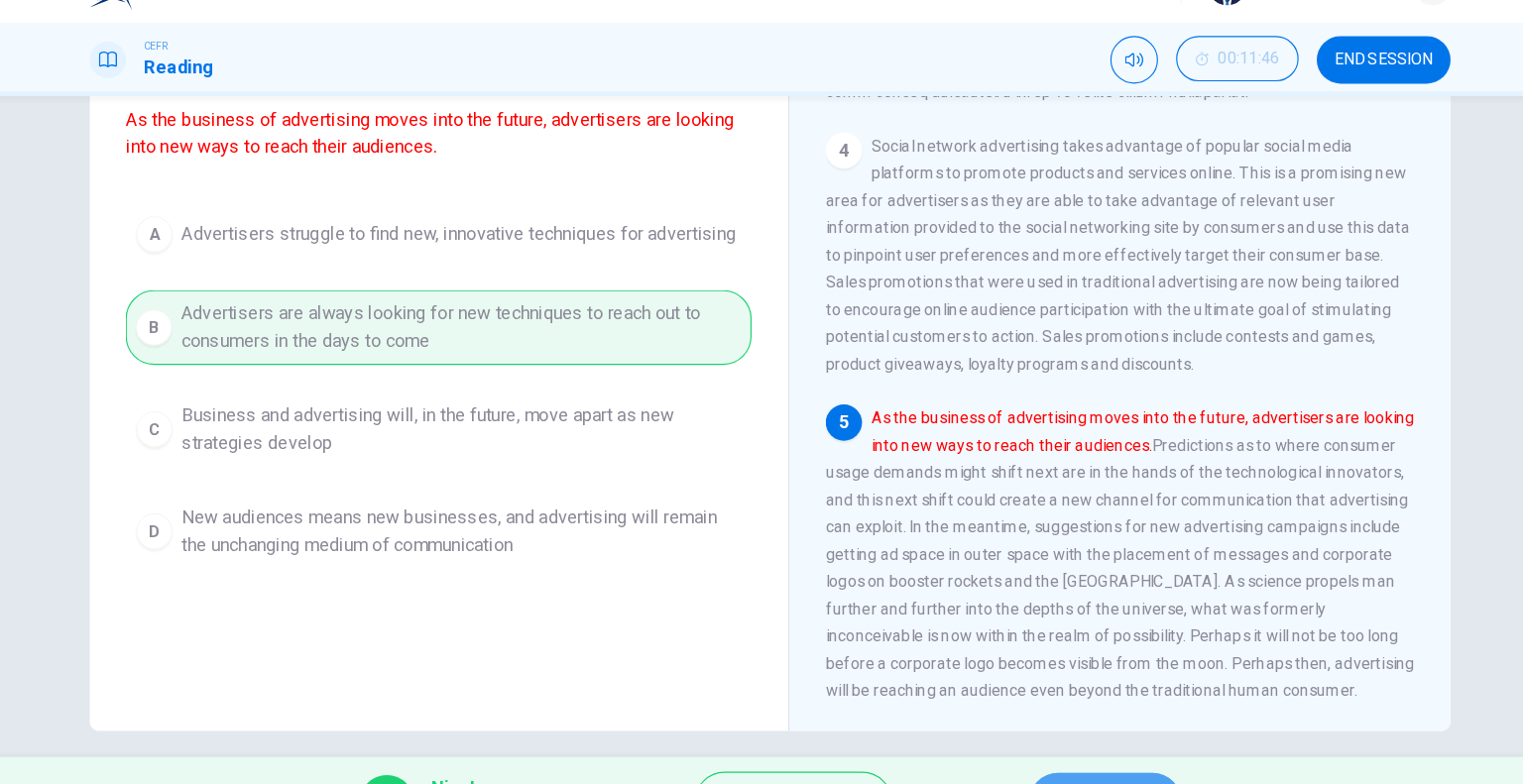 click on "NEXT" at bounding box center (1054, 744) 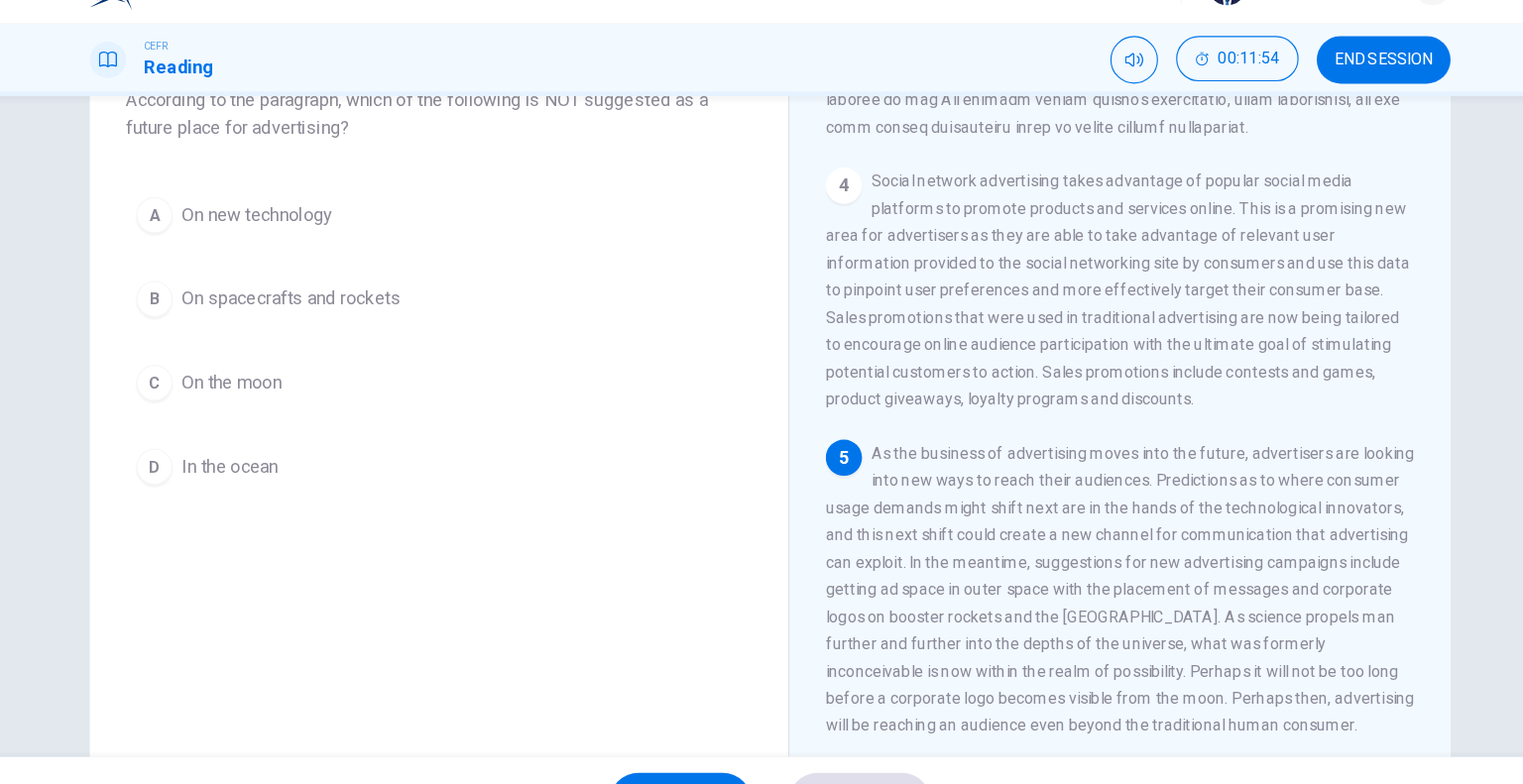 scroll, scrollTop: 173, scrollLeft: 0, axis: vertical 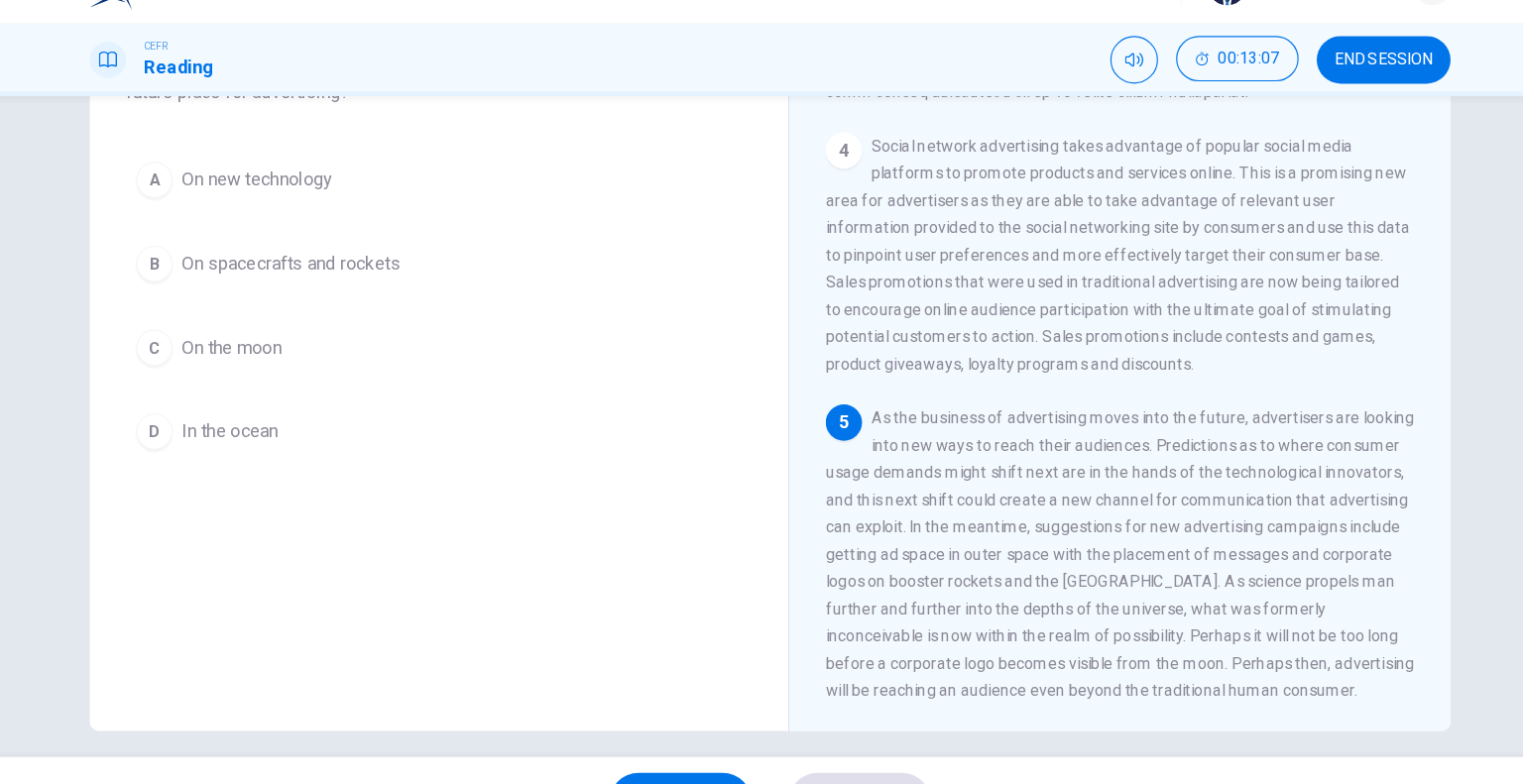 click on "D In the ocean" at bounding box center (472, 420) 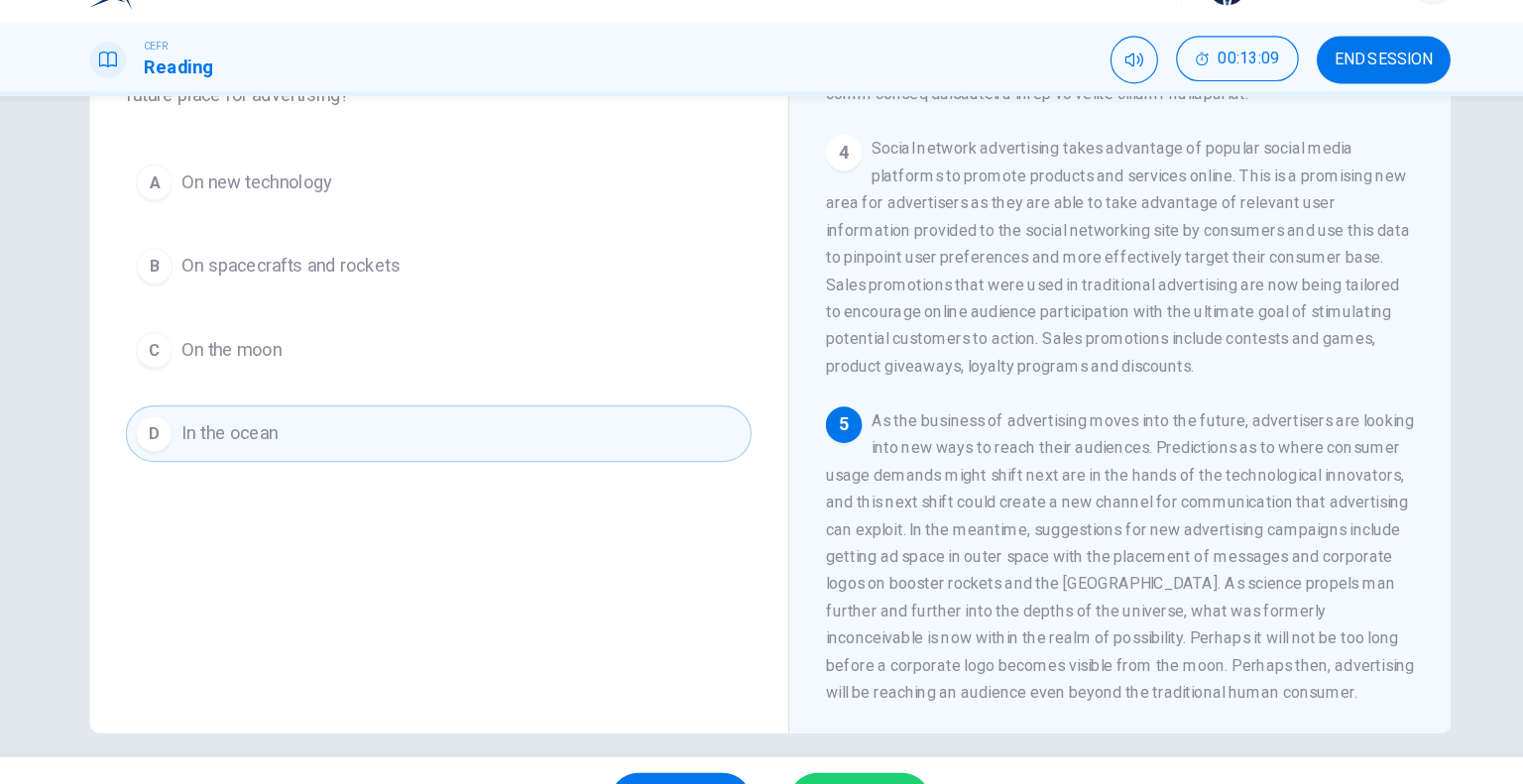 scroll, scrollTop: 173, scrollLeft: 0, axis: vertical 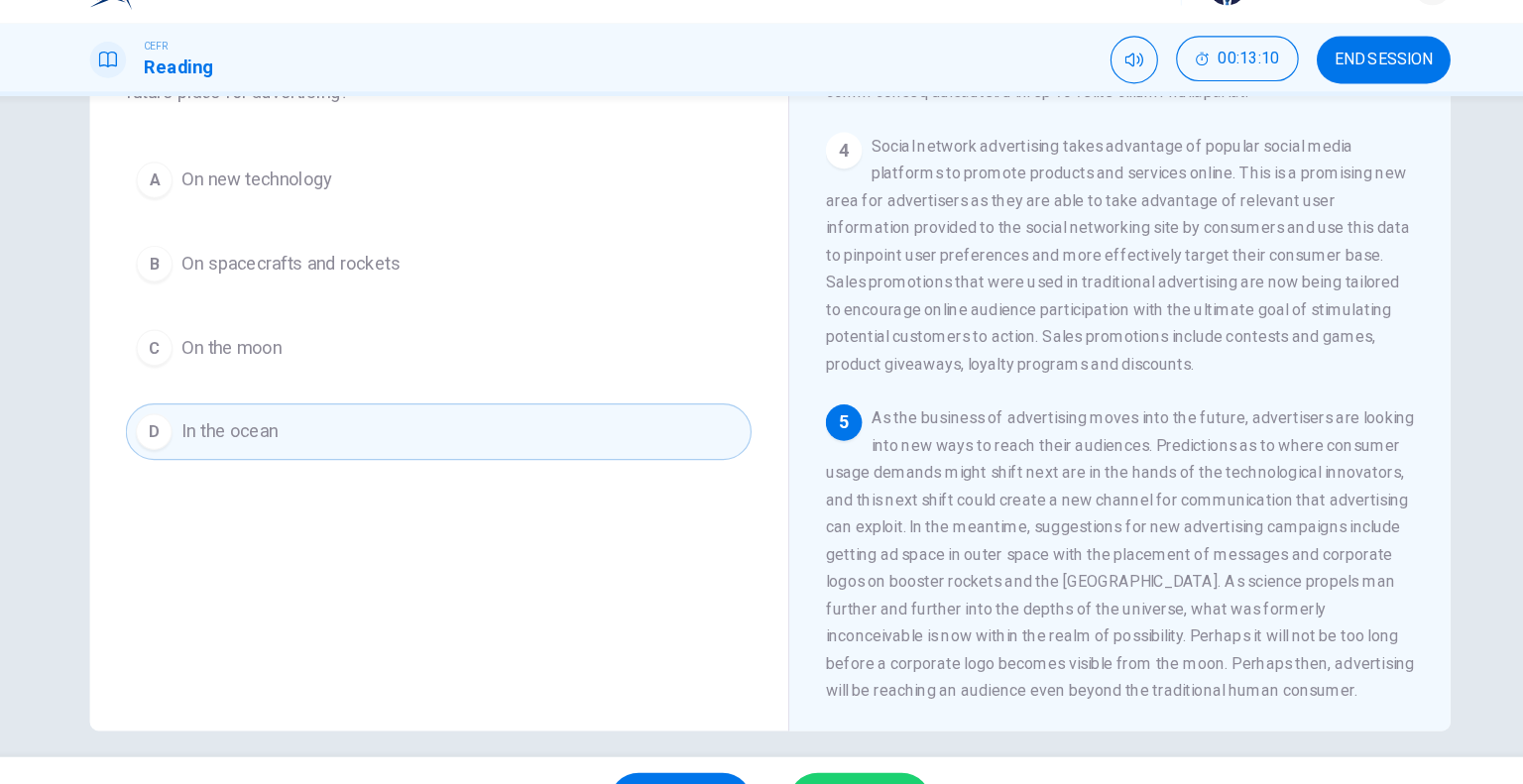 click on "SUBMIT" at bounding box center (840, 744) 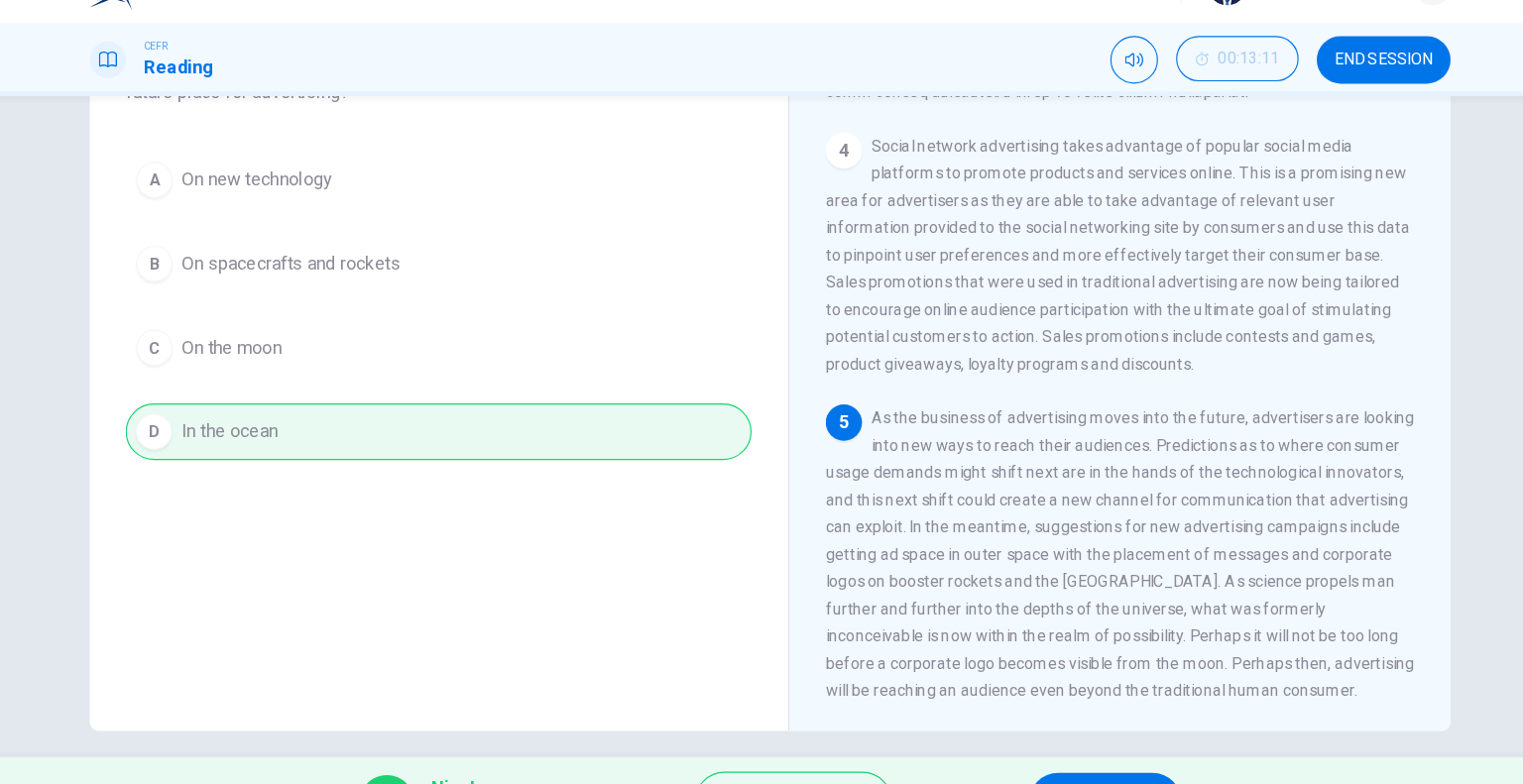 click on "NEXT" at bounding box center (1054, 744) 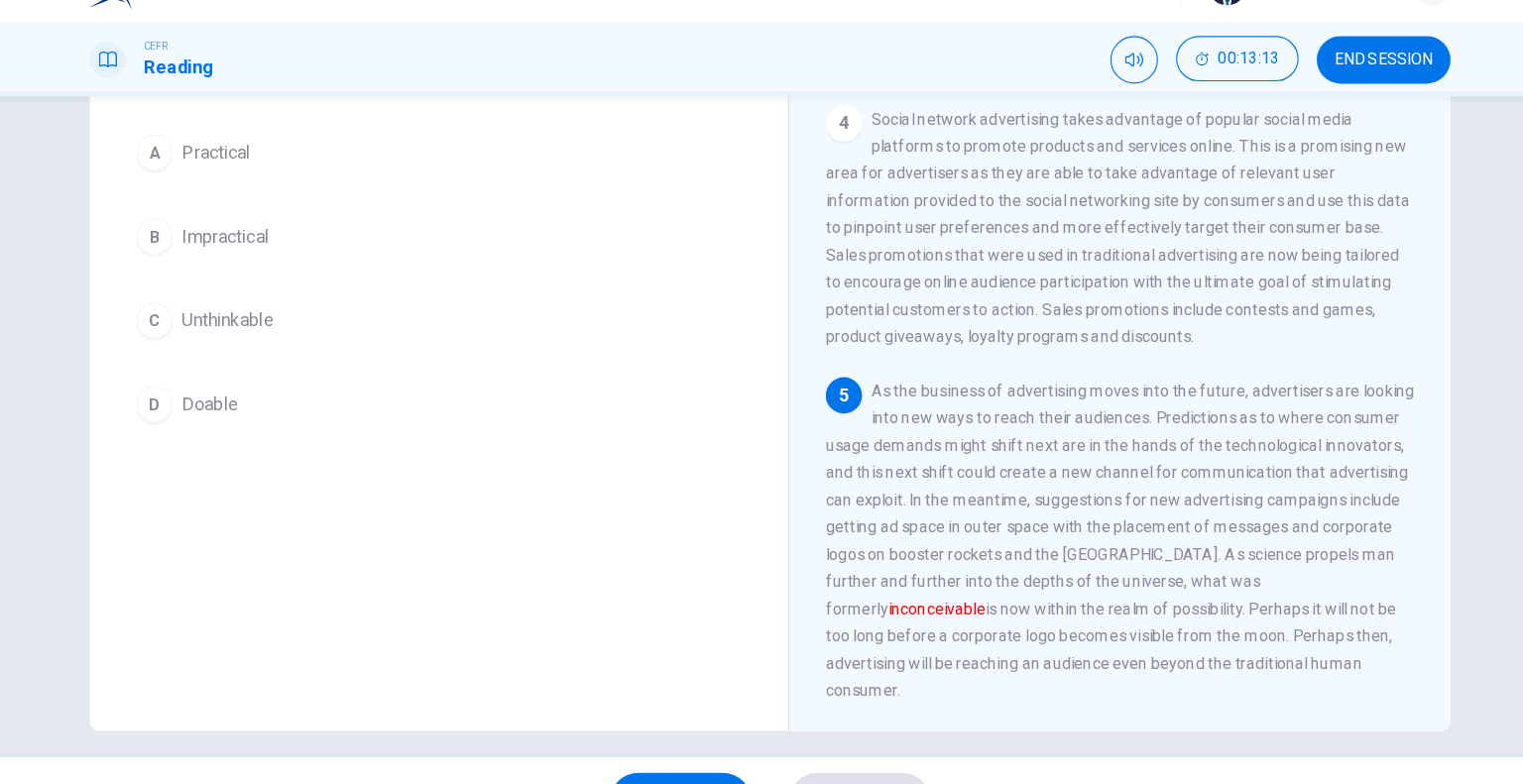 click on "C Unthinkable" at bounding box center (472, 323) 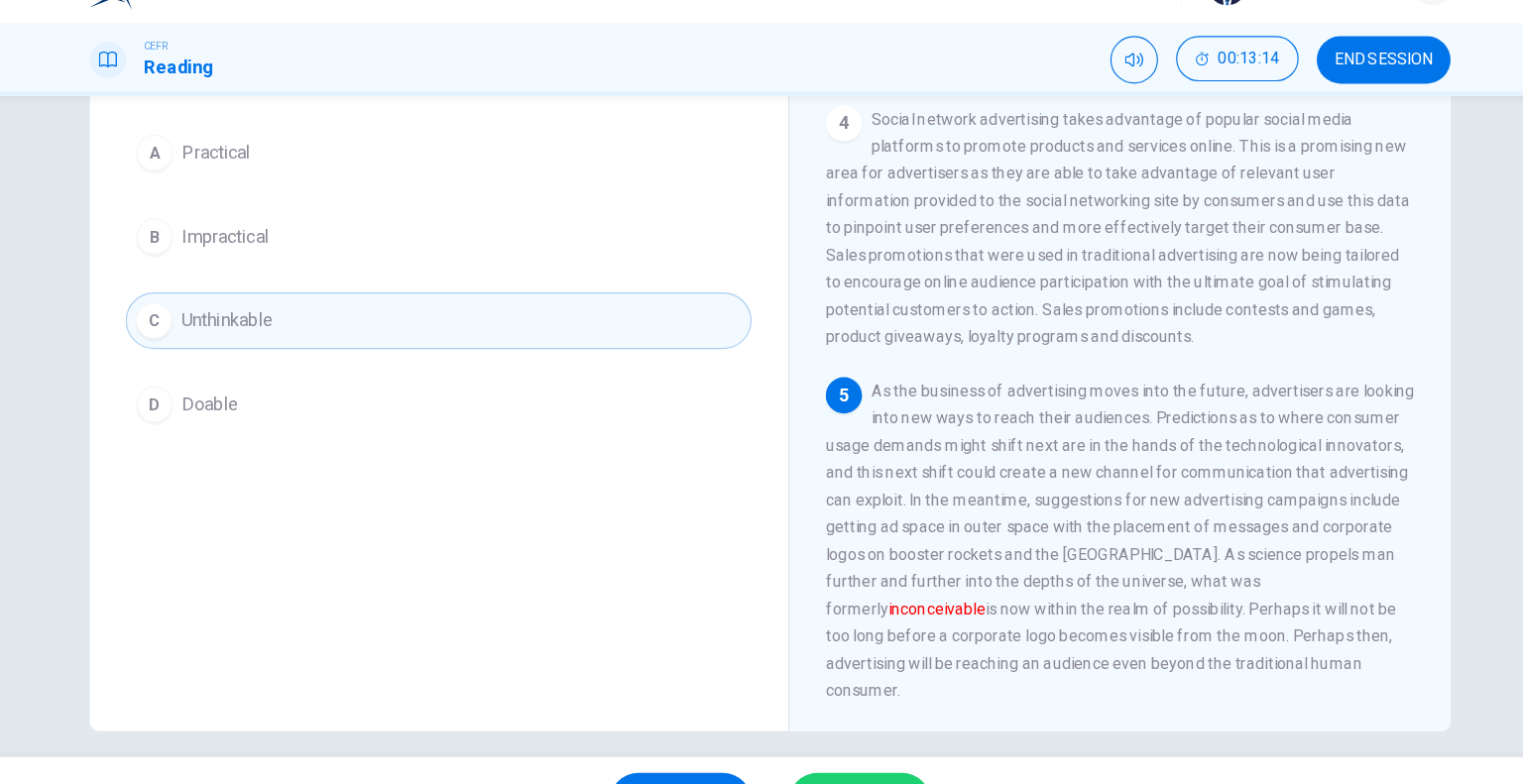 click on "SUBMIT" at bounding box center [840, 744] 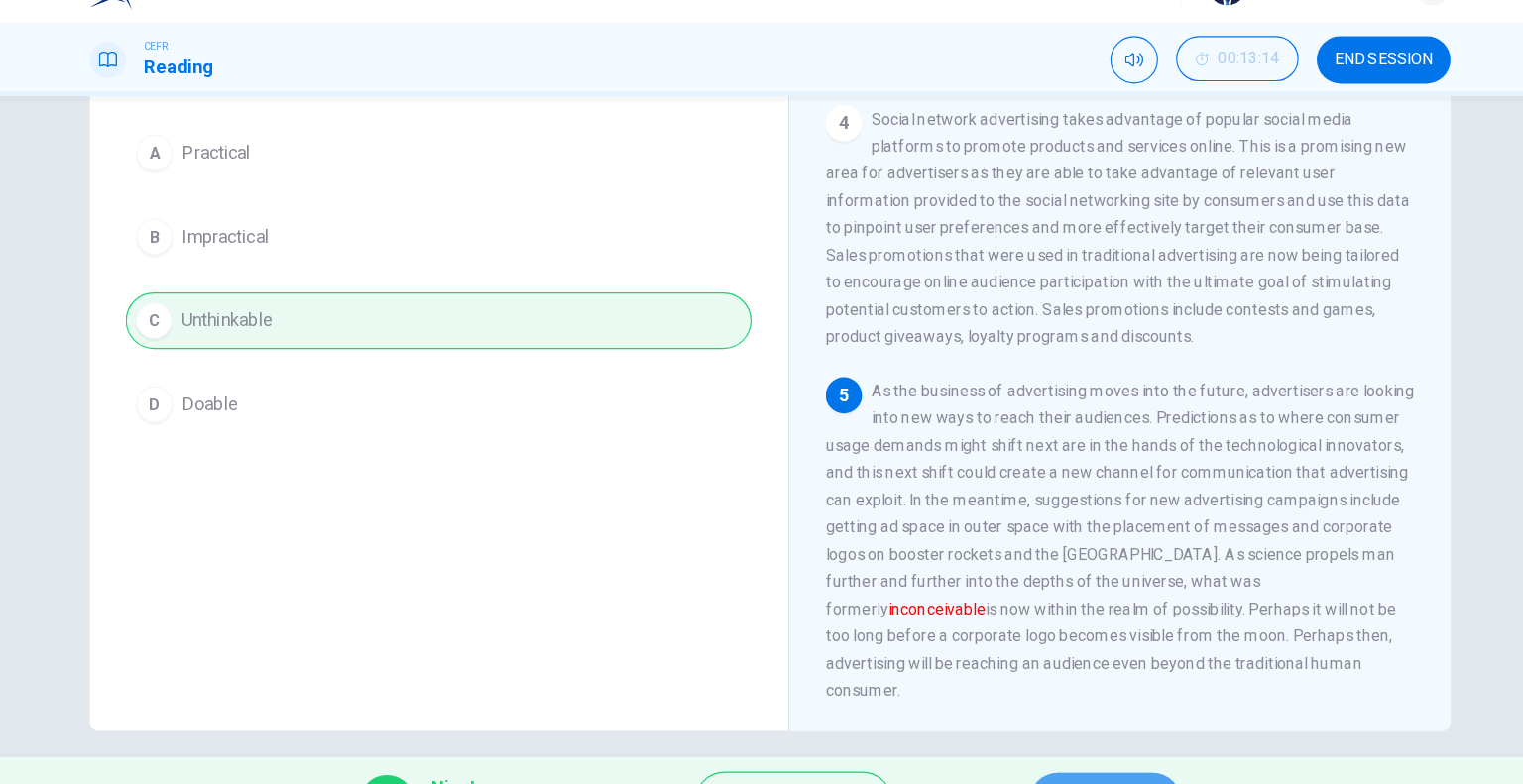 click on "NEXT" at bounding box center [1054, 744] 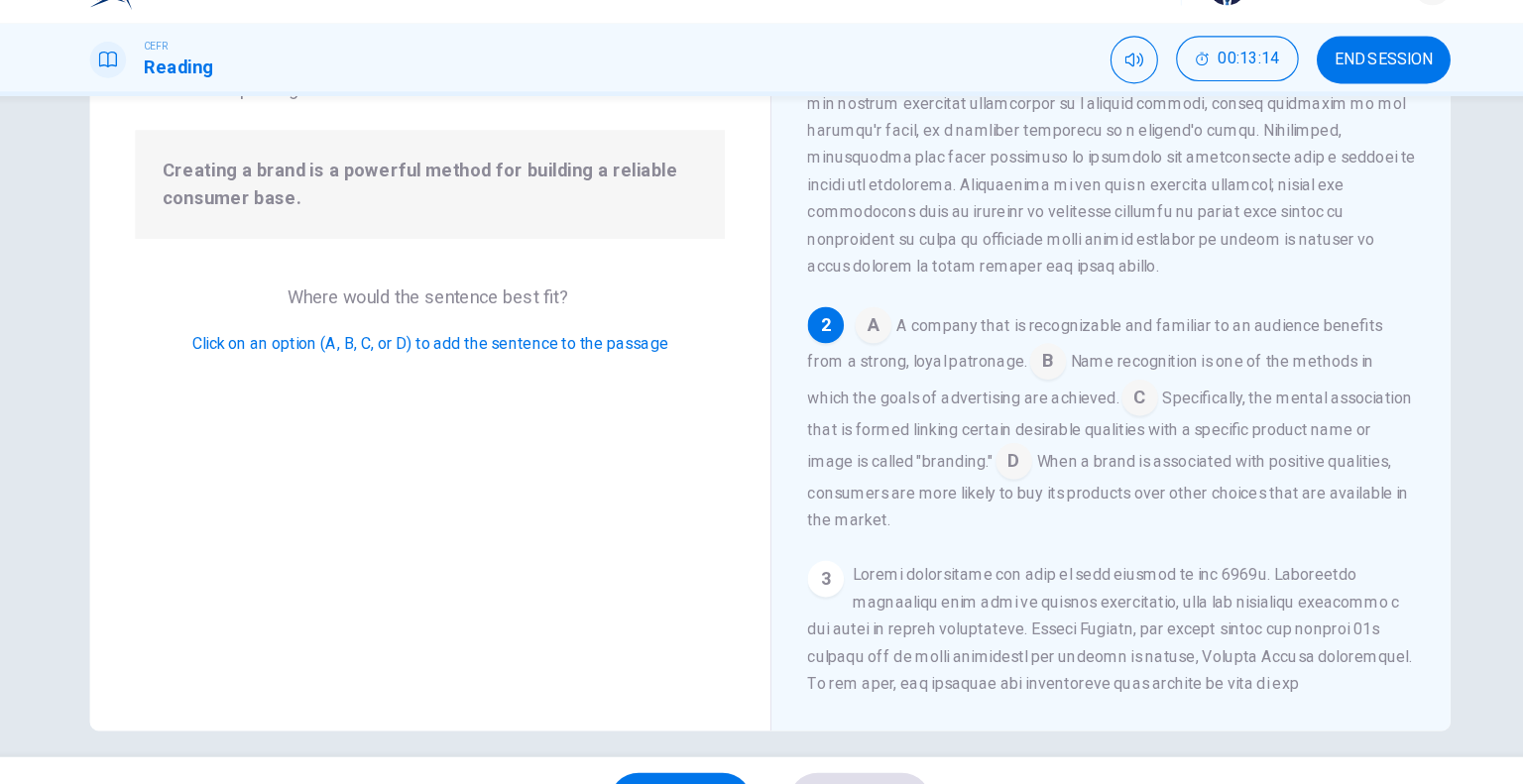 scroll, scrollTop: 243, scrollLeft: 0, axis: vertical 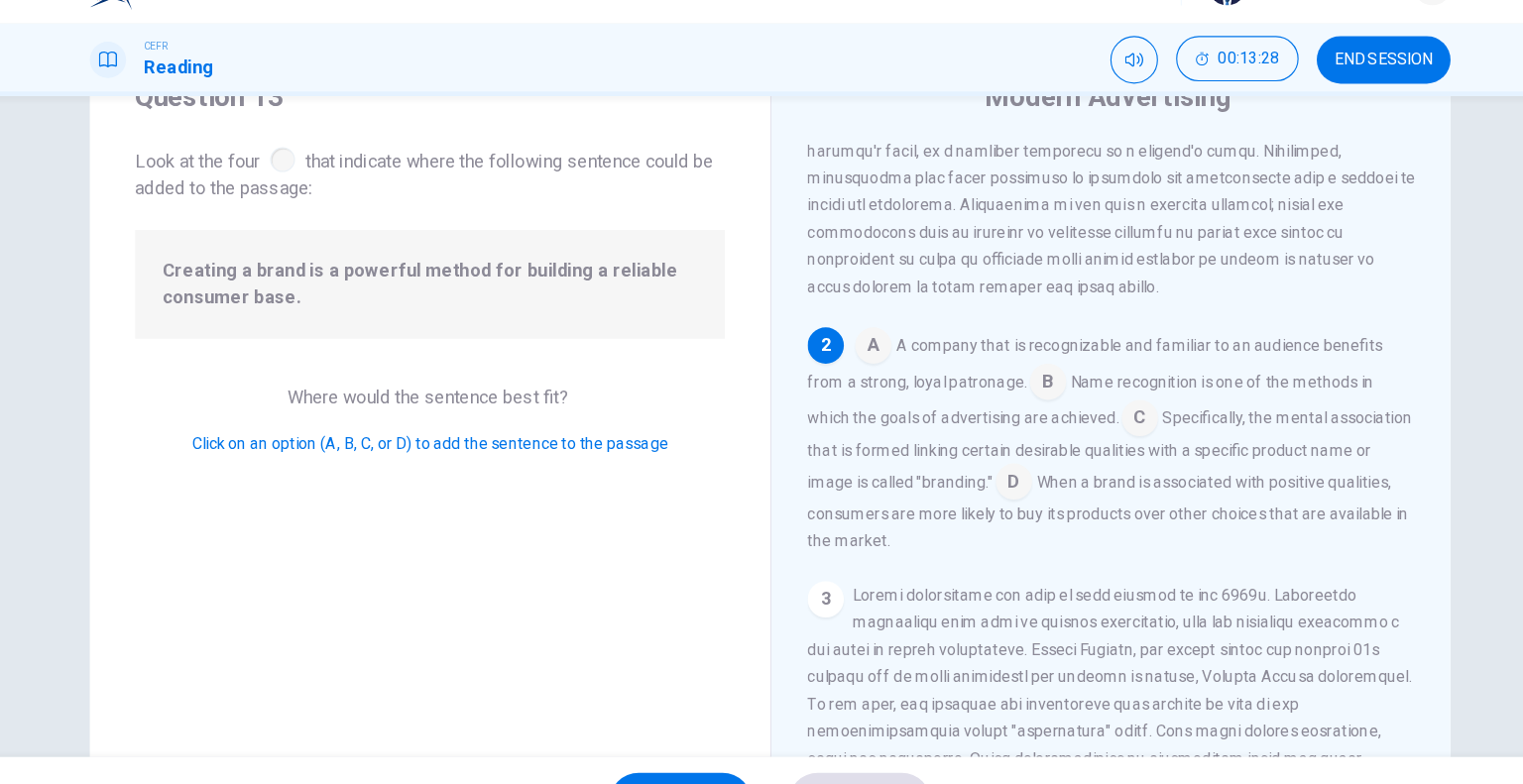 click at bounding box center [1004, 379] 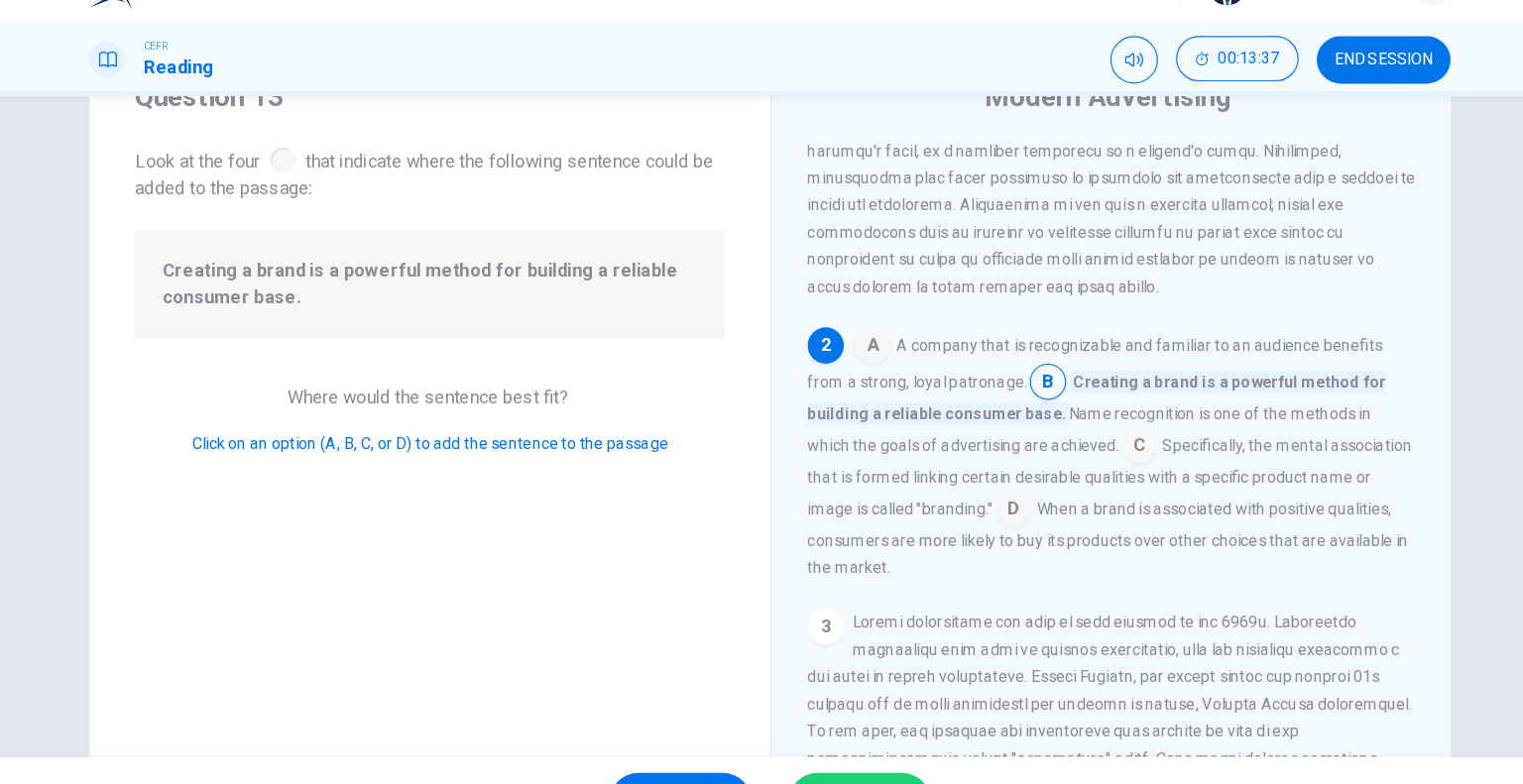 click at bounding box center (852, 347) 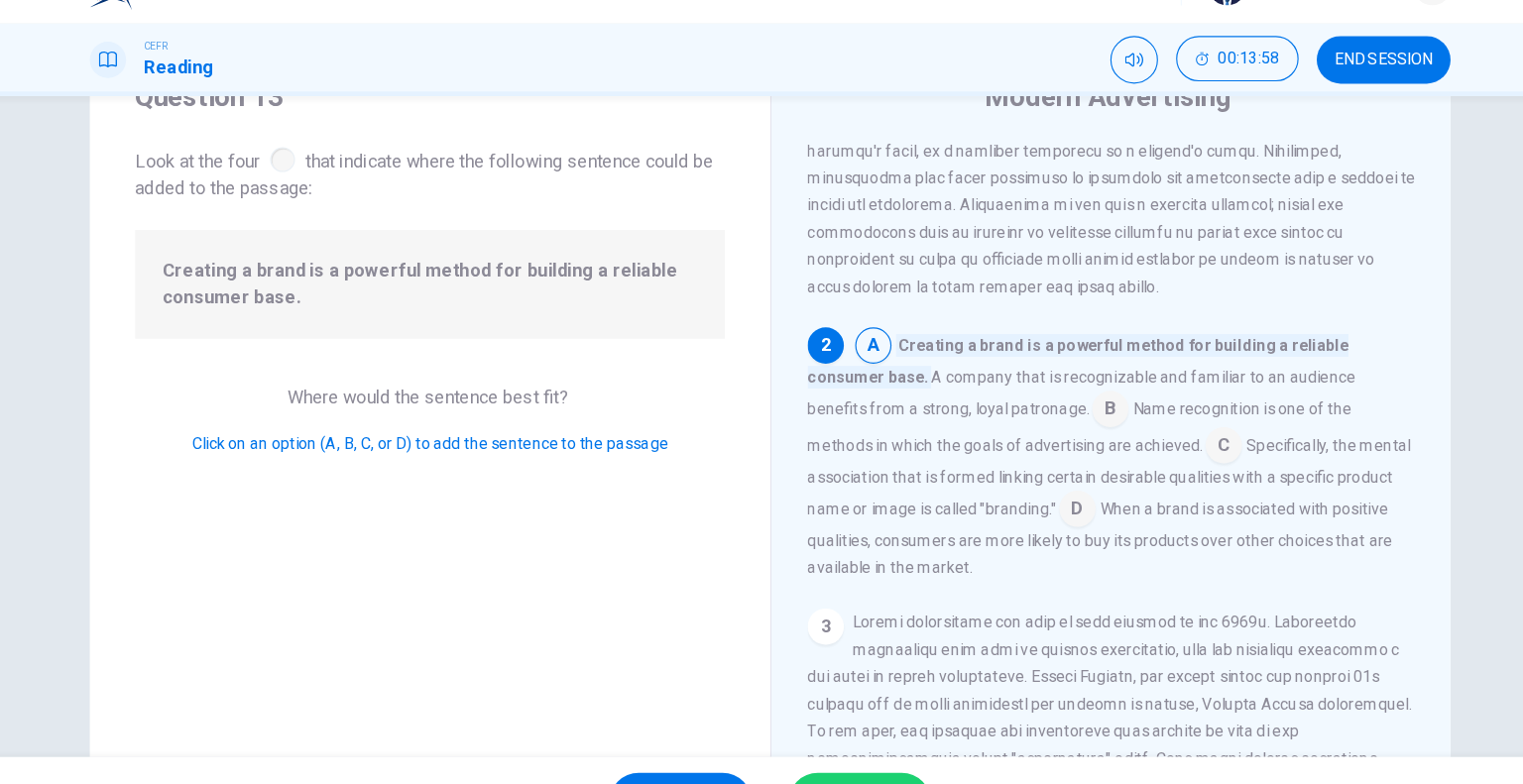 click at bounding box center (1030, 490) 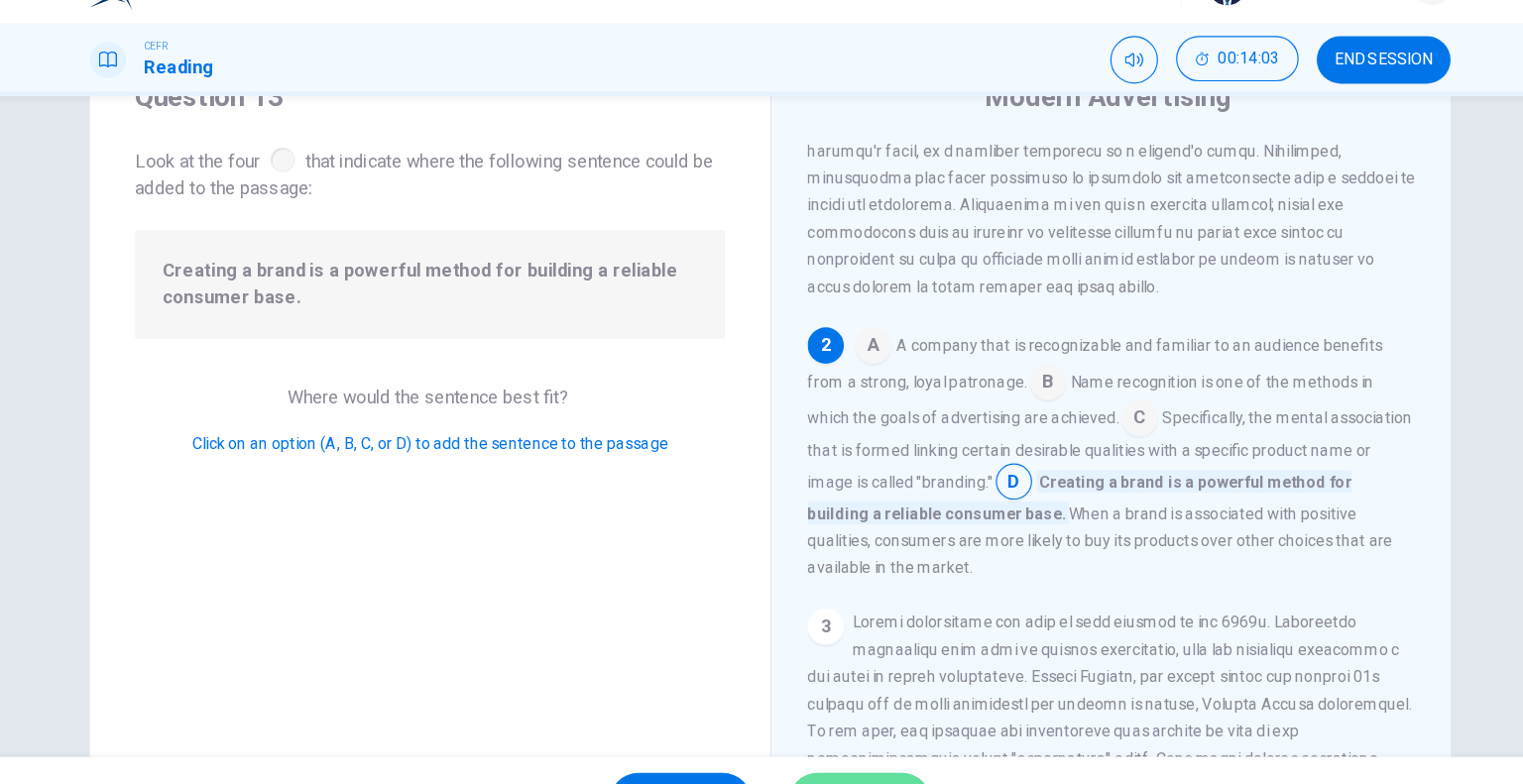 click on "SUBMIT" at bounding box center (840, 744) 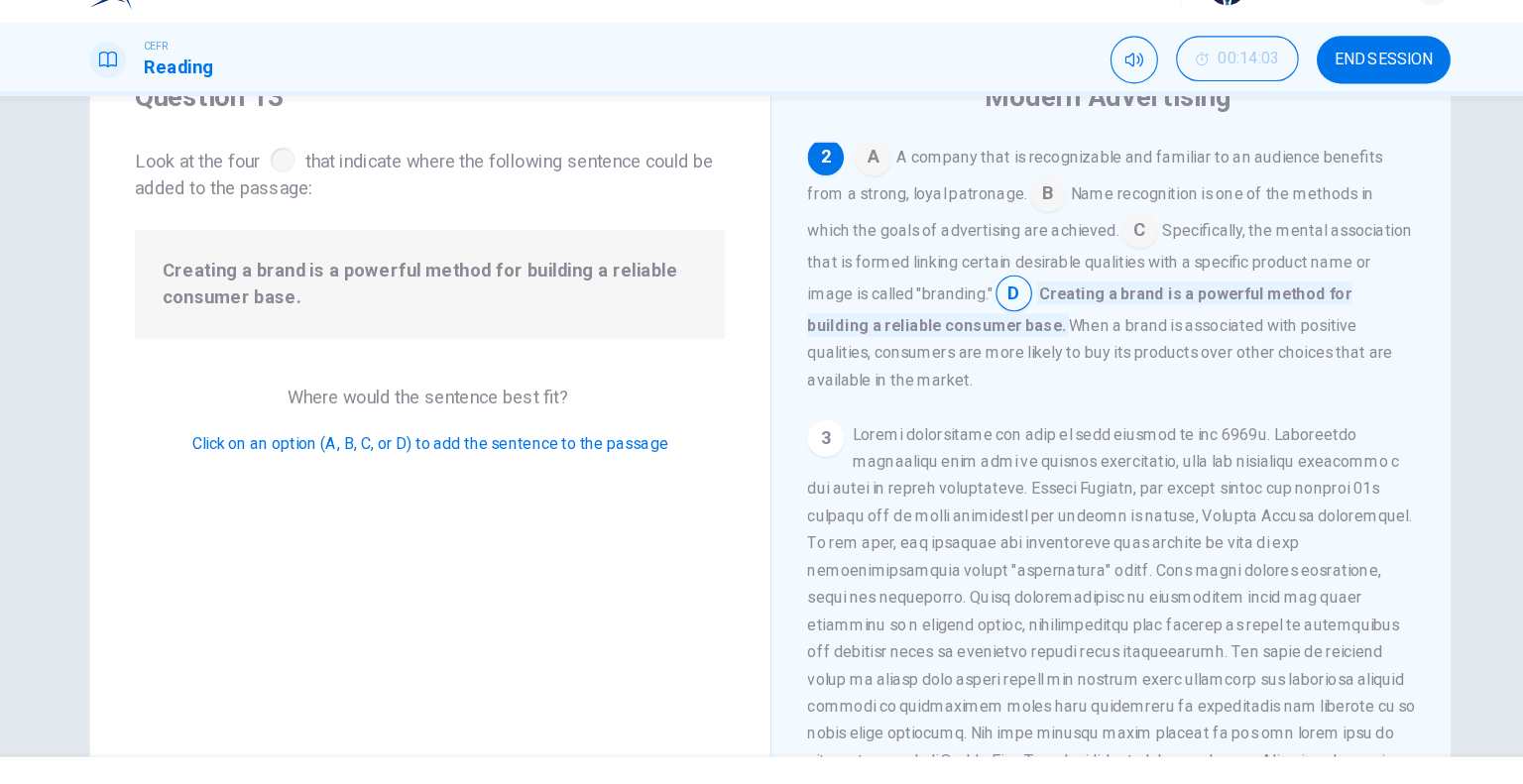 scroll, scrollTop: 416, scrollLeft: 0, axis: vertical 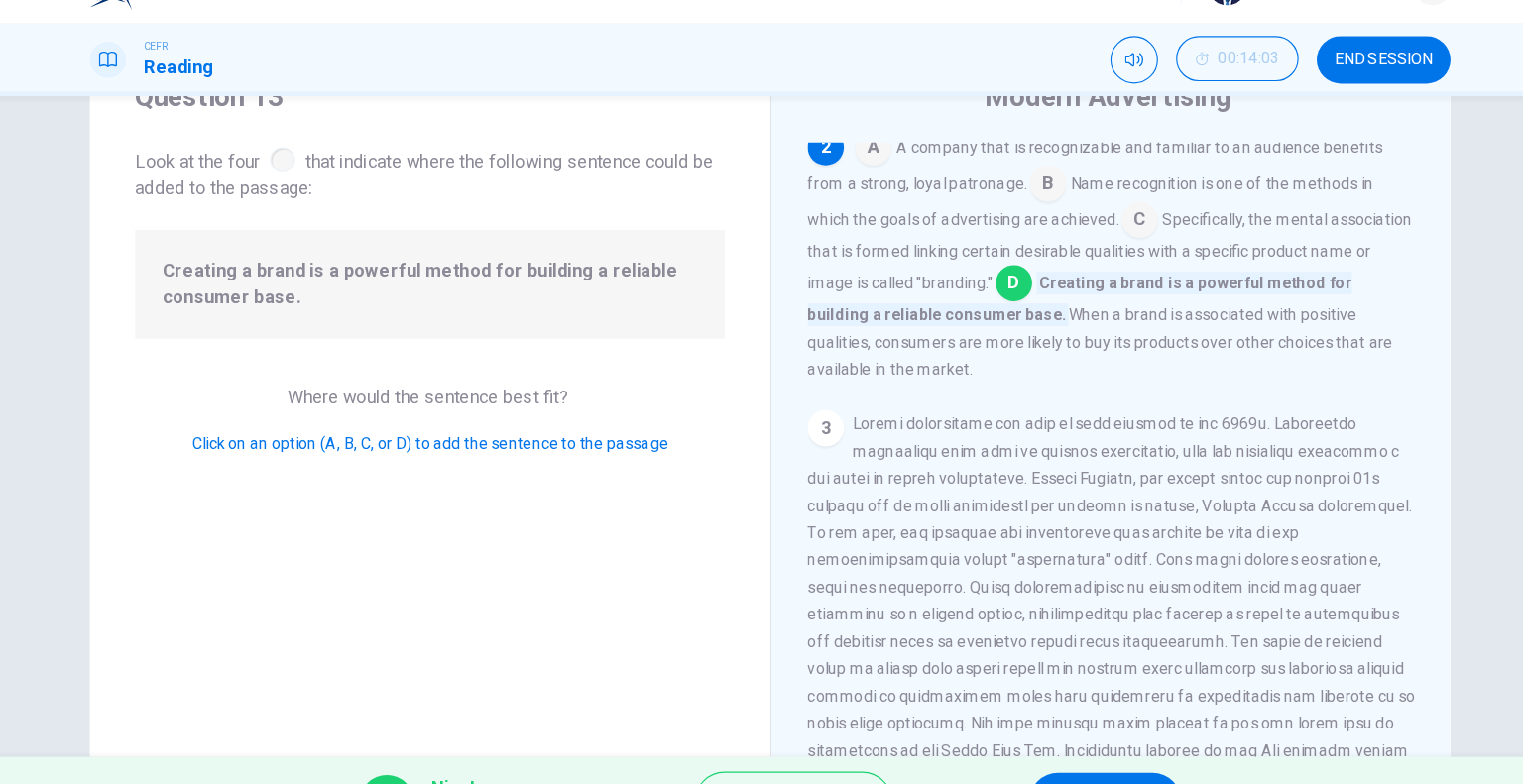 click on "NEXT" at bounding box center [1054, 744] 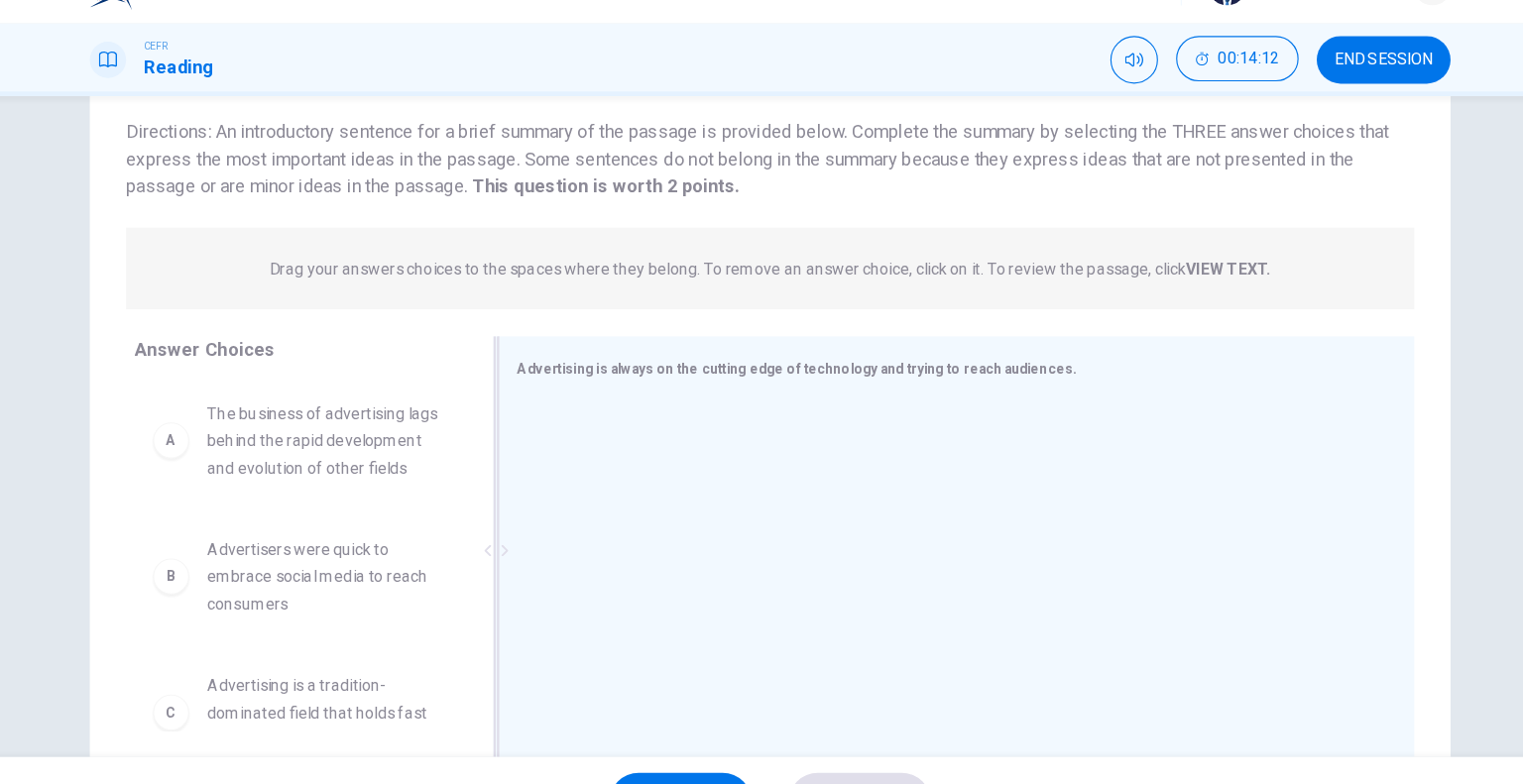 scroll, scrollTop: 173, scrollLeft: 0, axis: vertical 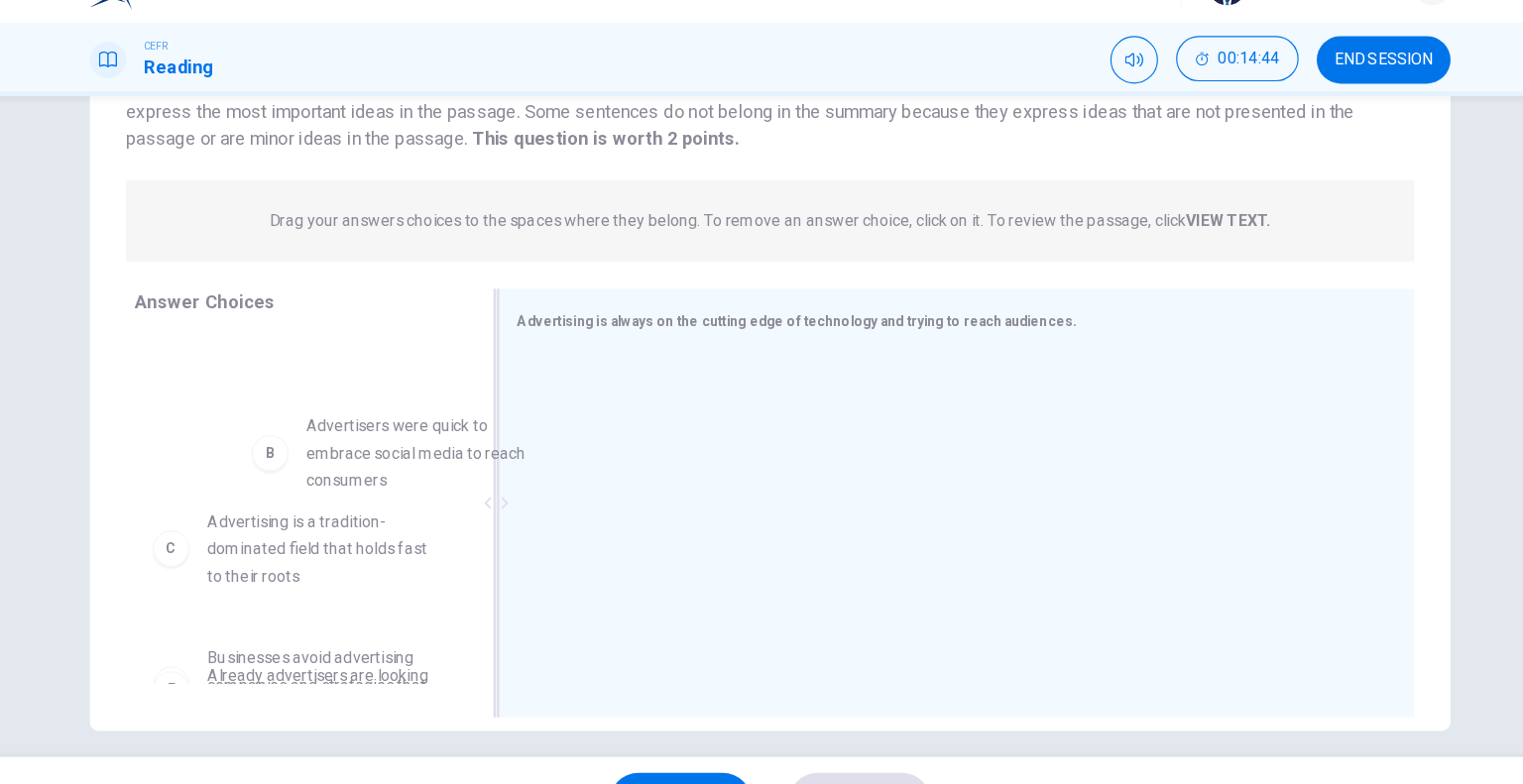 drag, startPoint x: 428, startPoint y: 462, endPoint x: 616, endPoint y: 452, distance: 188.26577 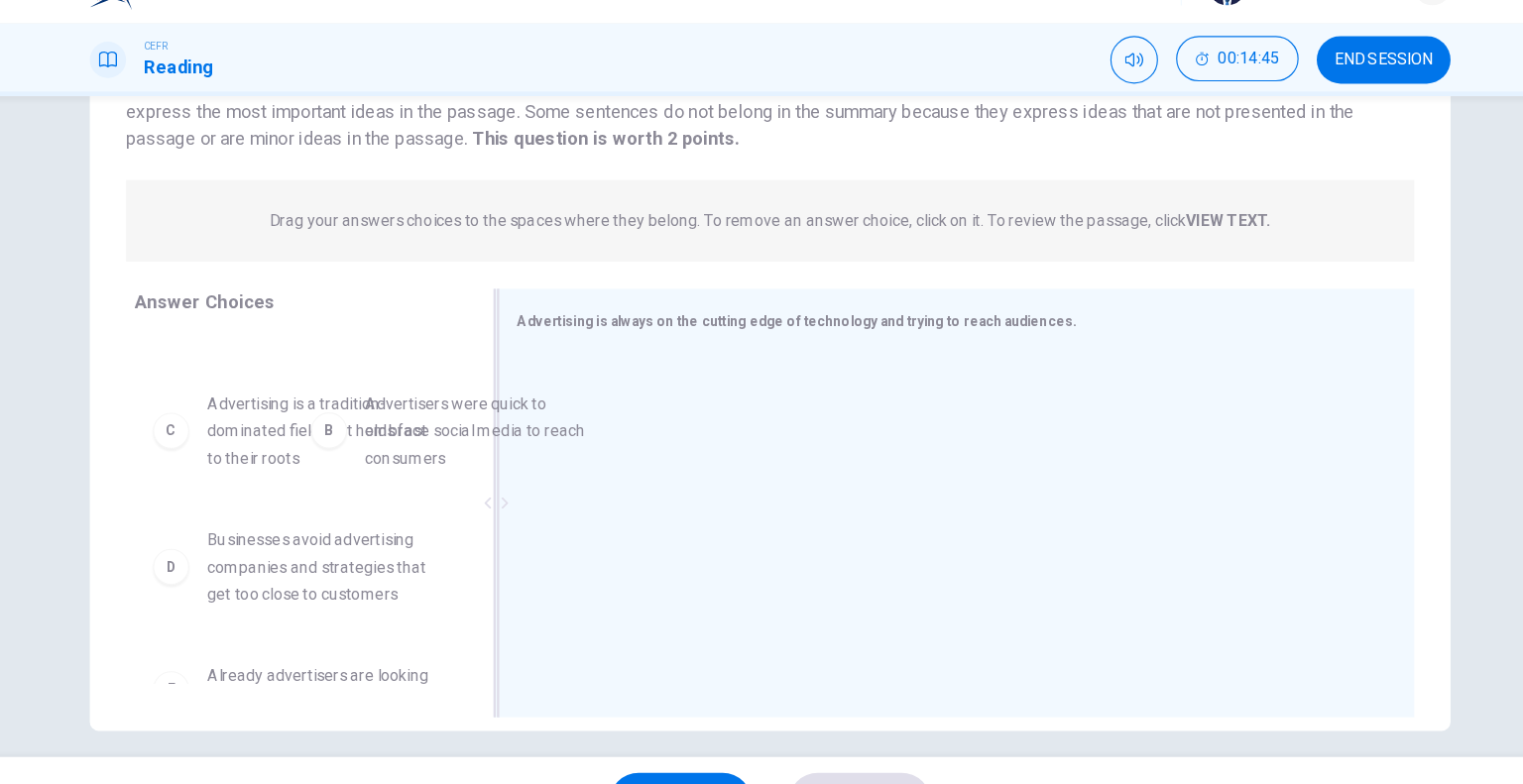 drag, startPoint x: 399, startPoint y: 460, endPoint x: 696, endPoint y: 433, distance: 298.22475 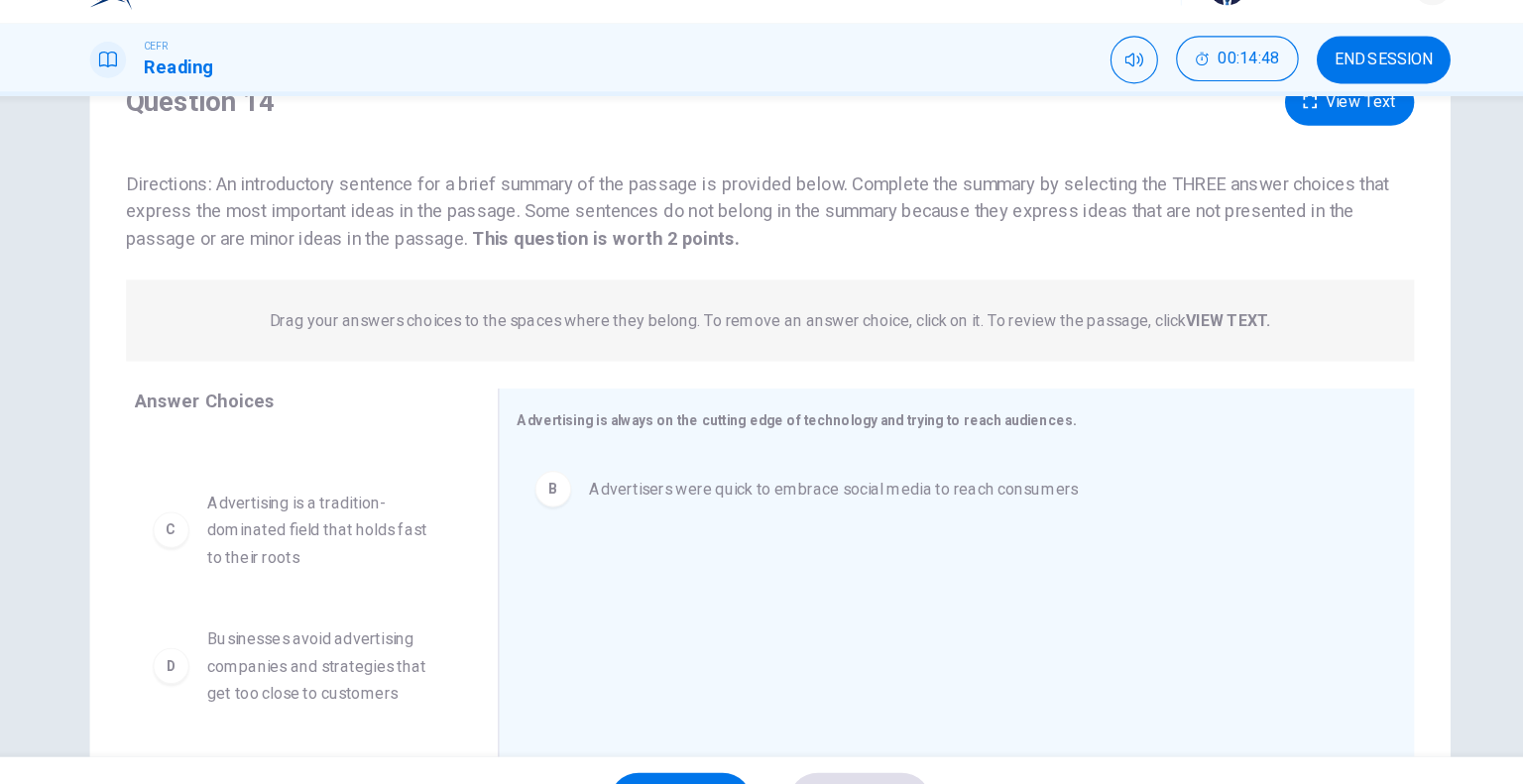 scroll, scrollTop: 173, scrollLeft: 0, axis: vertical 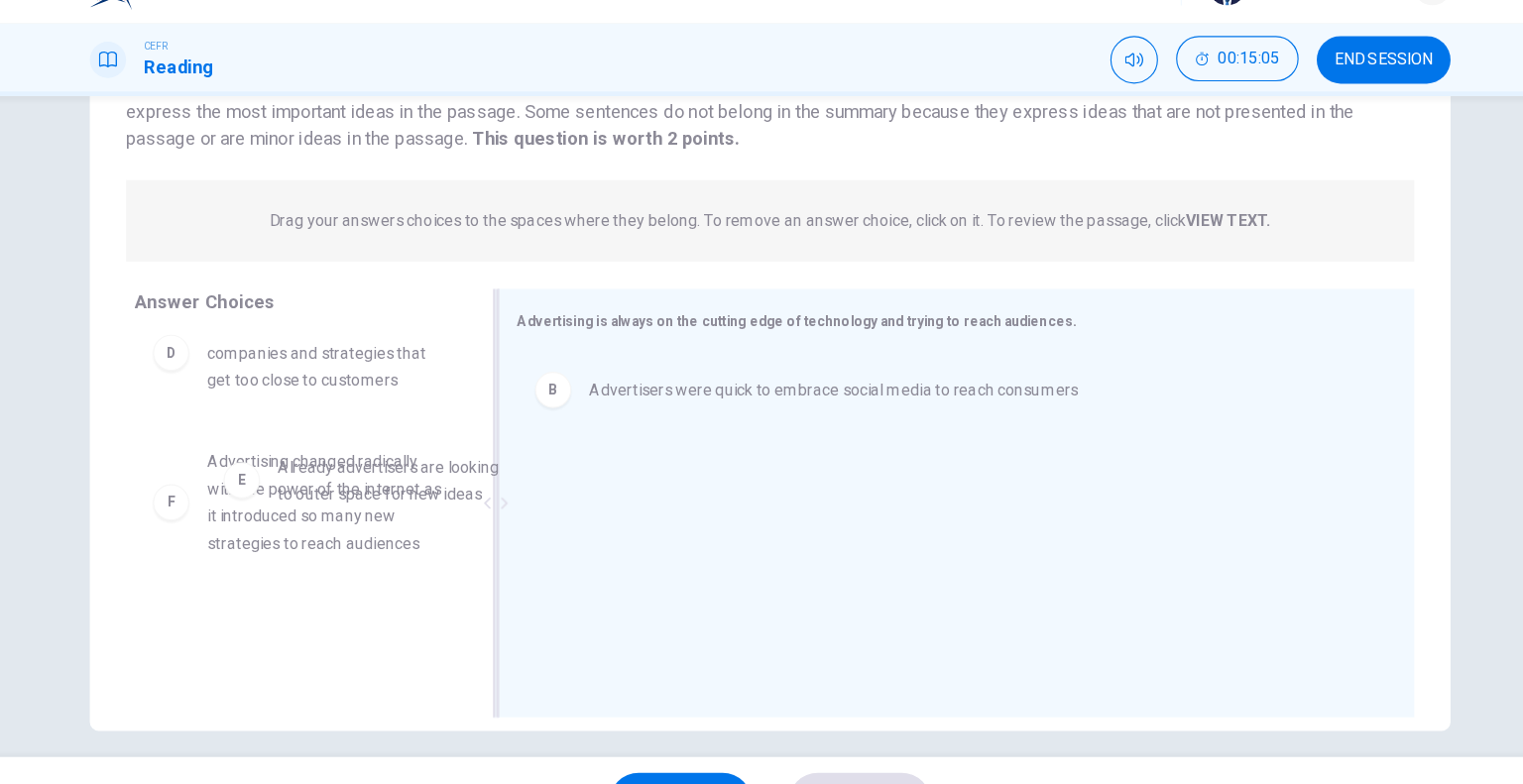 drag, startPoint x: 428, startPoint y: 468, endPoint x: 695, endPoint y: 473, distance: 267.04681 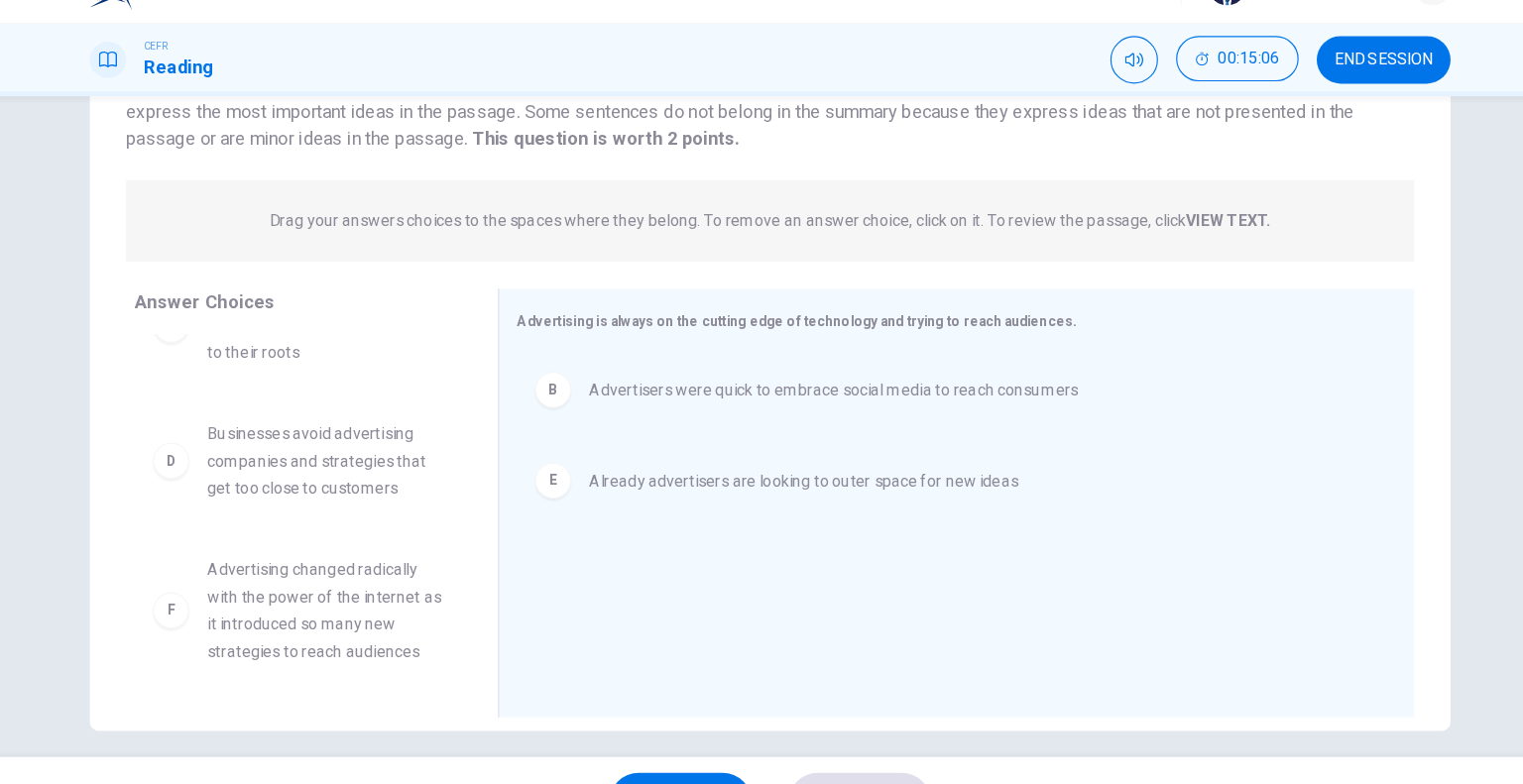 scroll, scrollTop: 202, scrollLeft: 0, axis: vertical 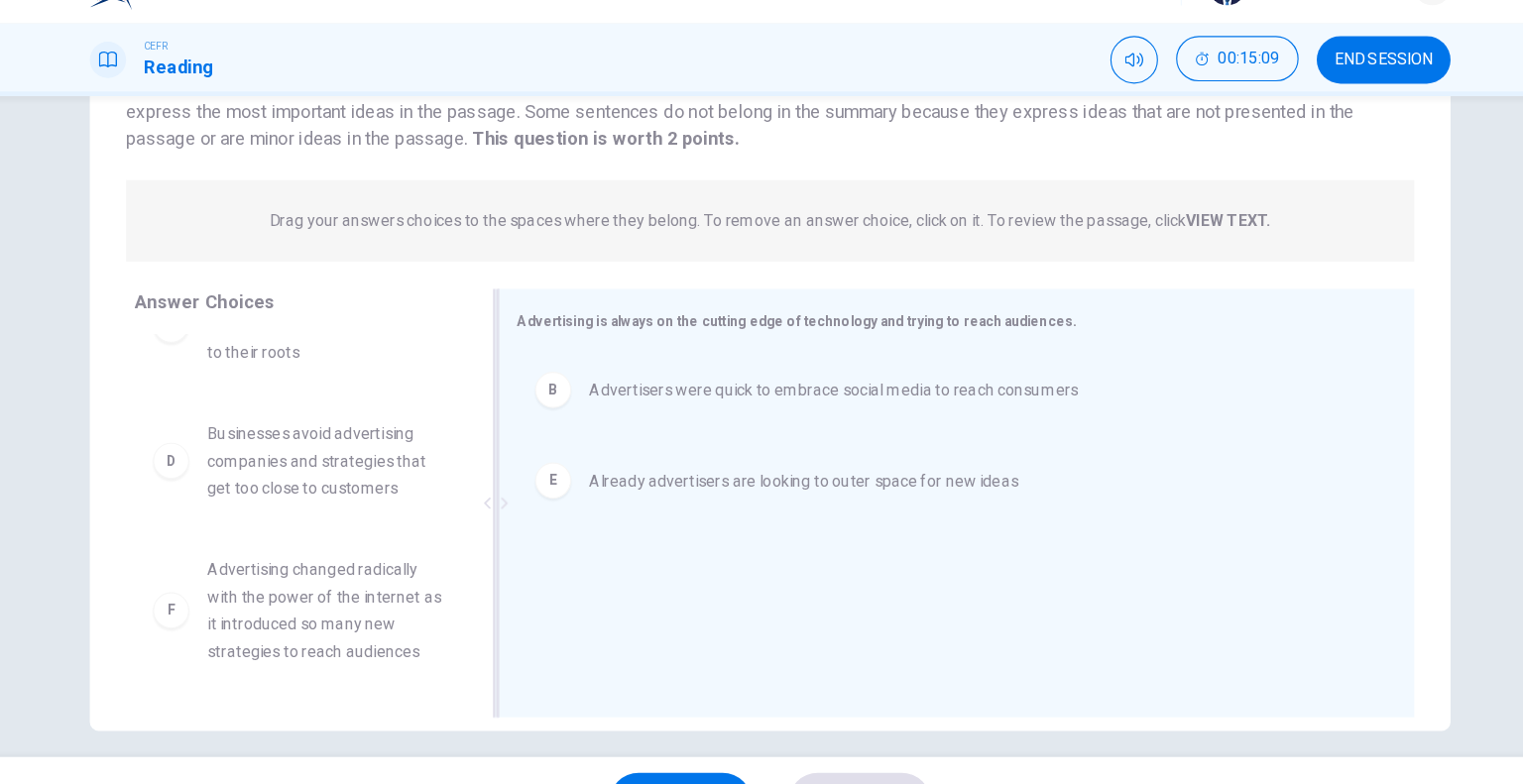 drag, startPoint x: 412, startPoint y: 603, endPoint x: 714, endPoint y: 585, distance: 302.53595 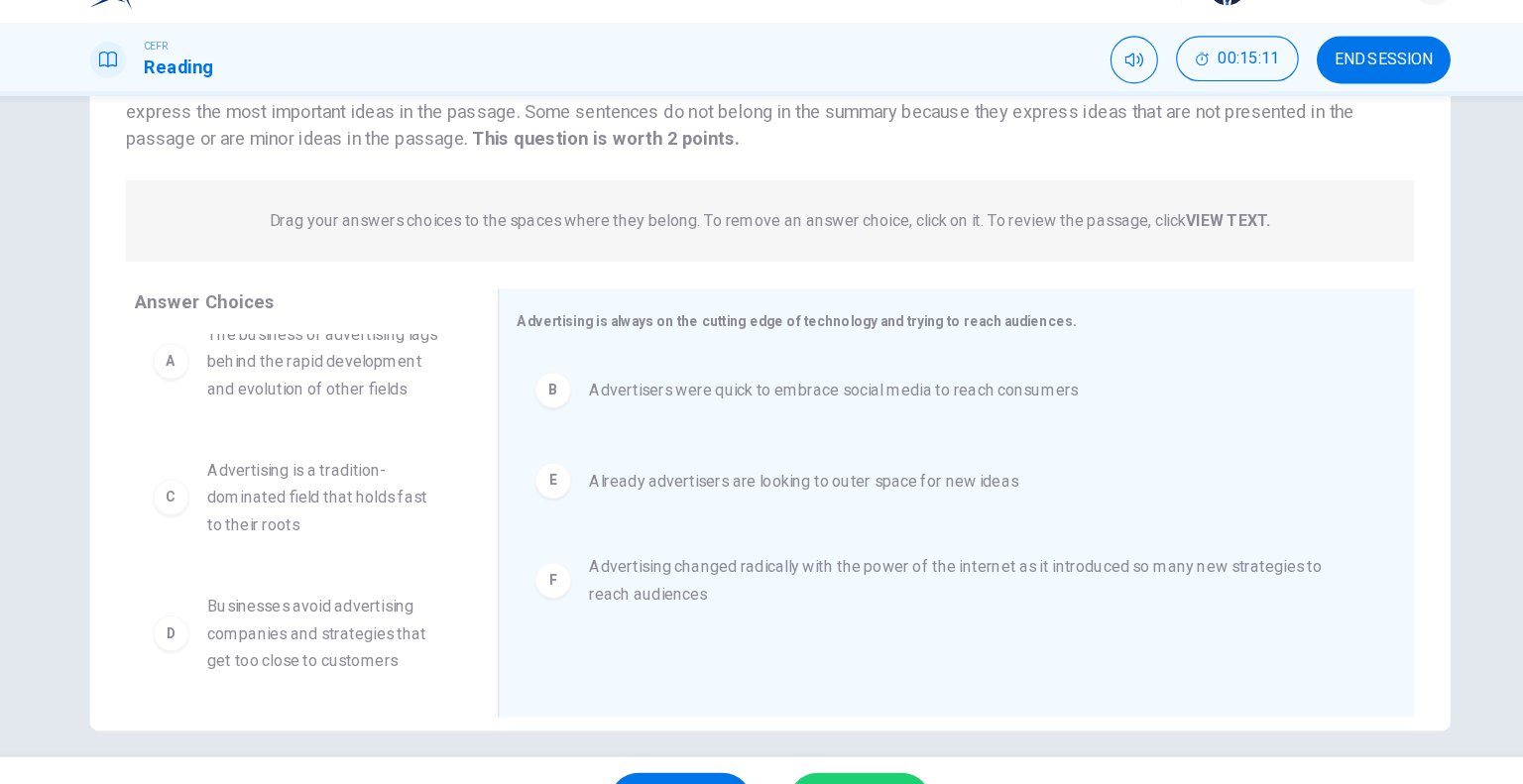 scroll, scrollTop: 0, scrollLeft: 0, axis: both 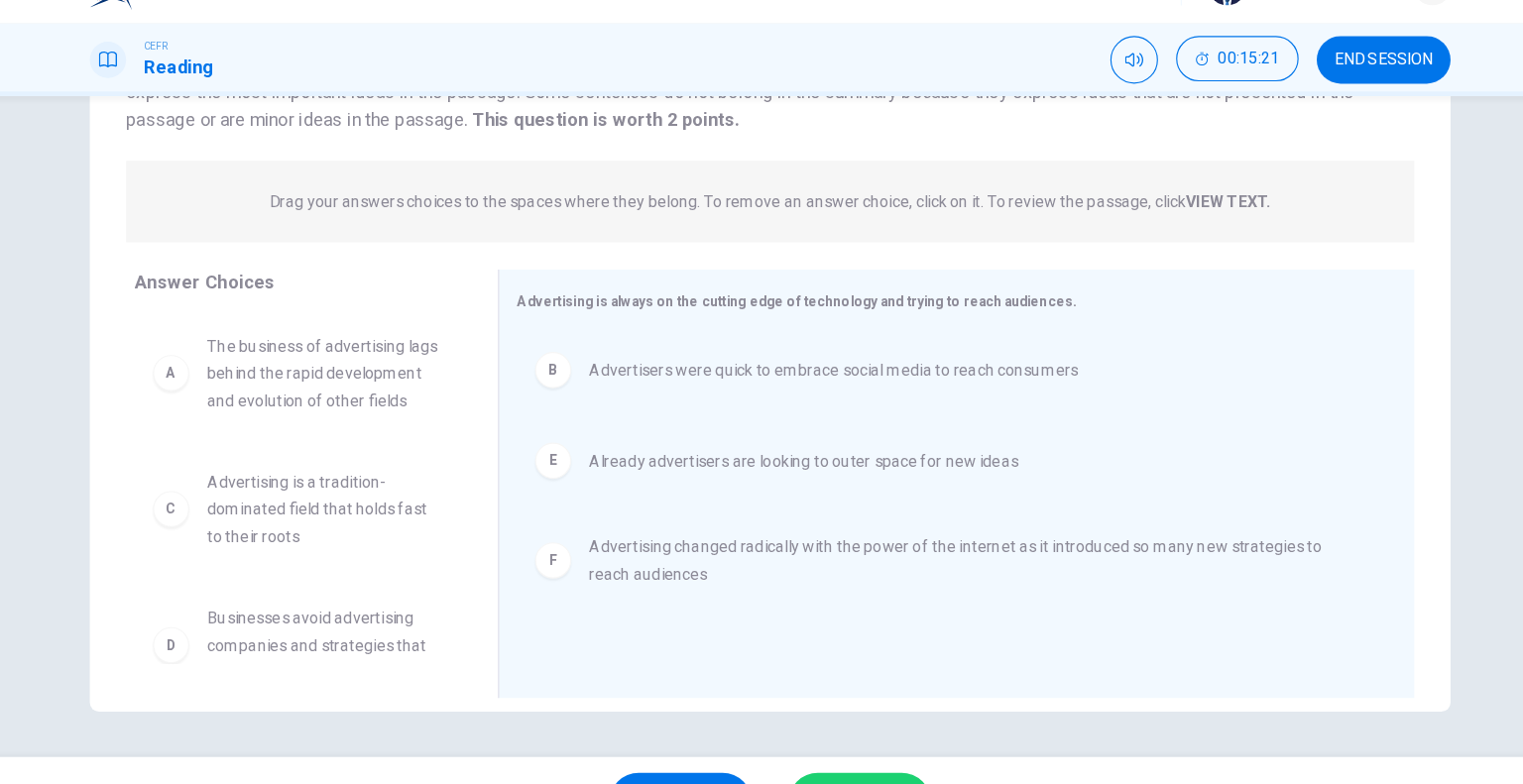 click on "SUBMIT" at bounding box center [840, 744] 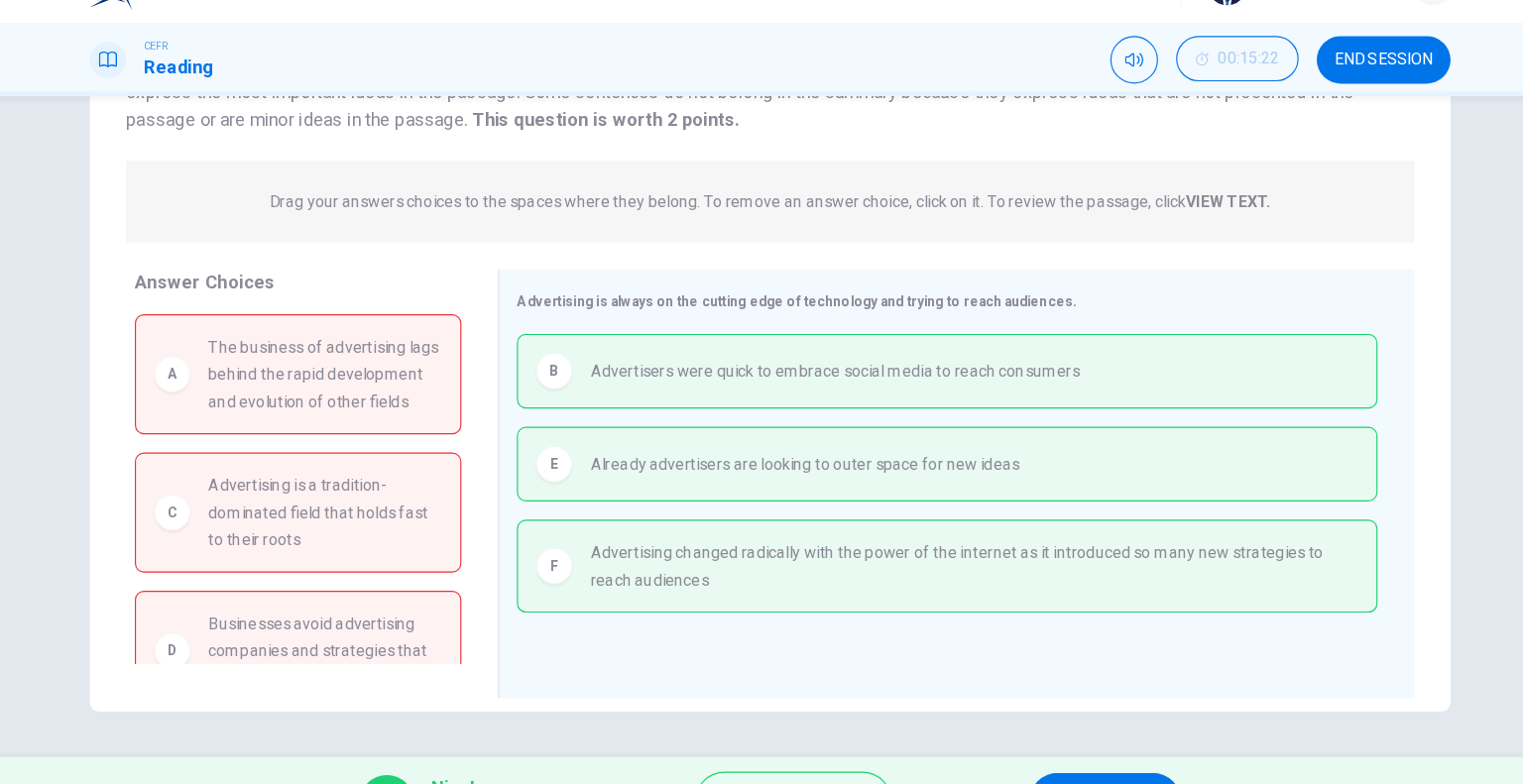 click on "NEXT" at bounding box center (1054, 744) 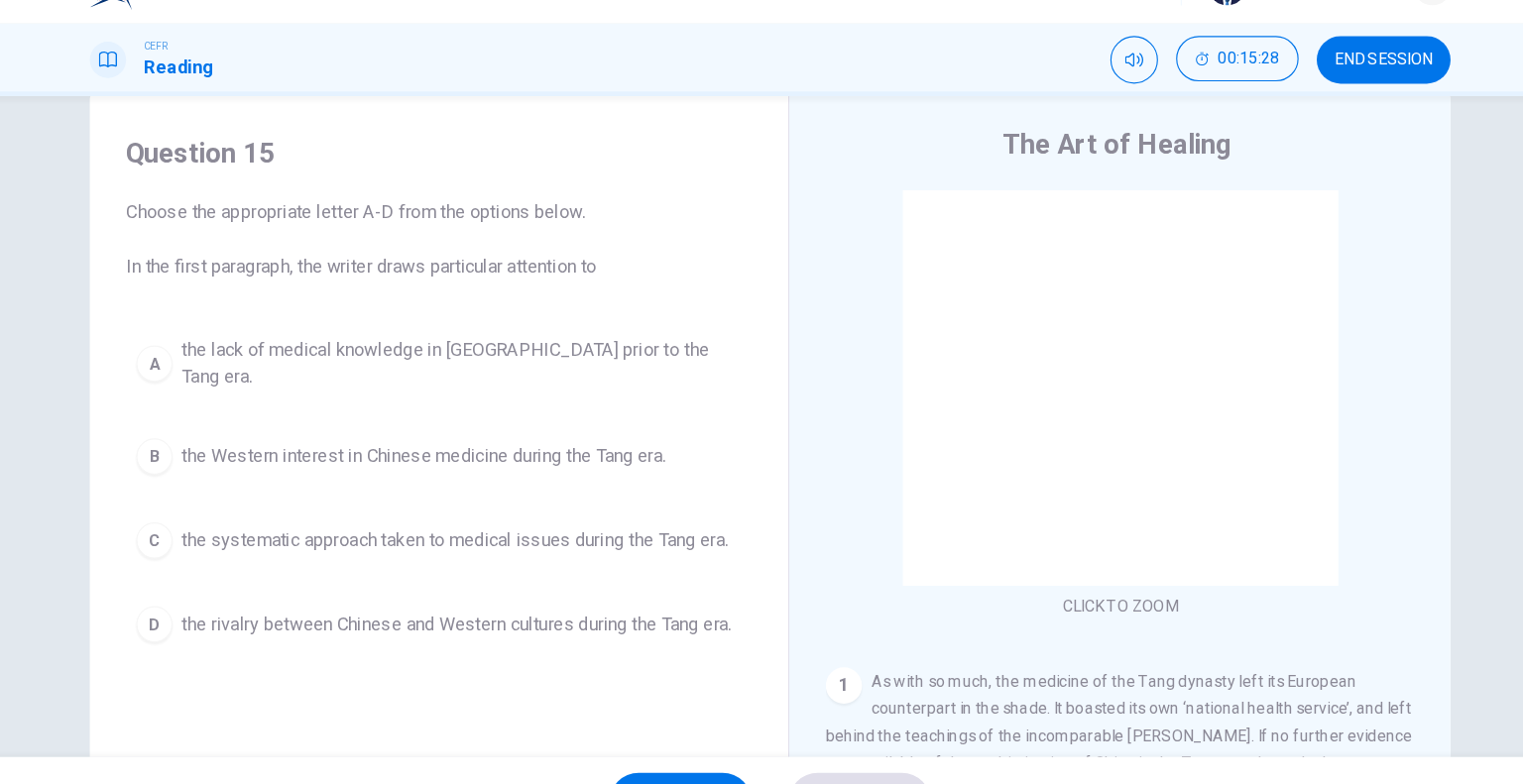 scroll, scrollTop: 173, scrollLeft: 0, axis: vertical 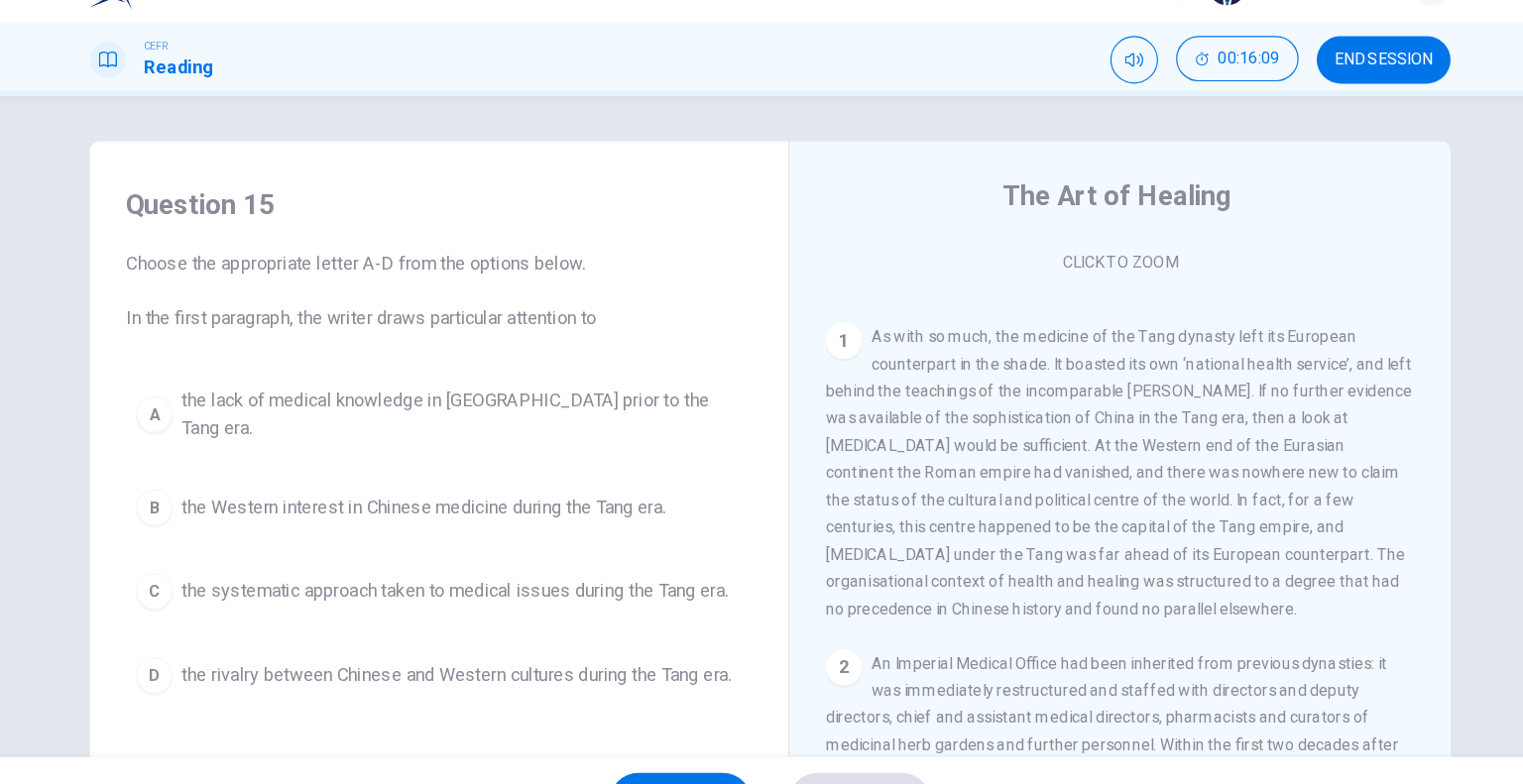 click on "D the rivalry between Chinese and Western cultures during the Tang era." at bounding box center (472, 633) 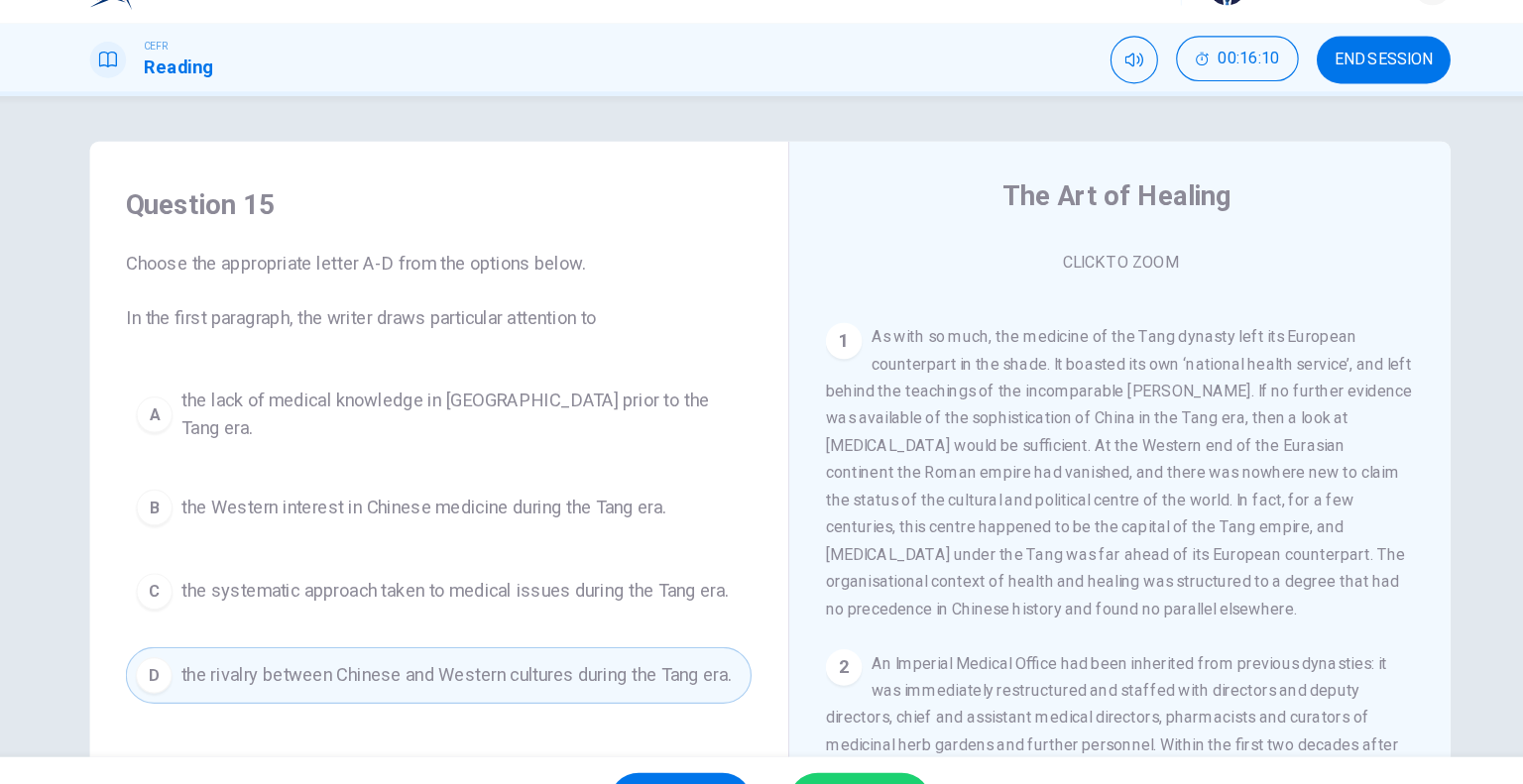 click on "the systematic approach taken to medical issues during the Tang era." at bounding box center (486, 560) 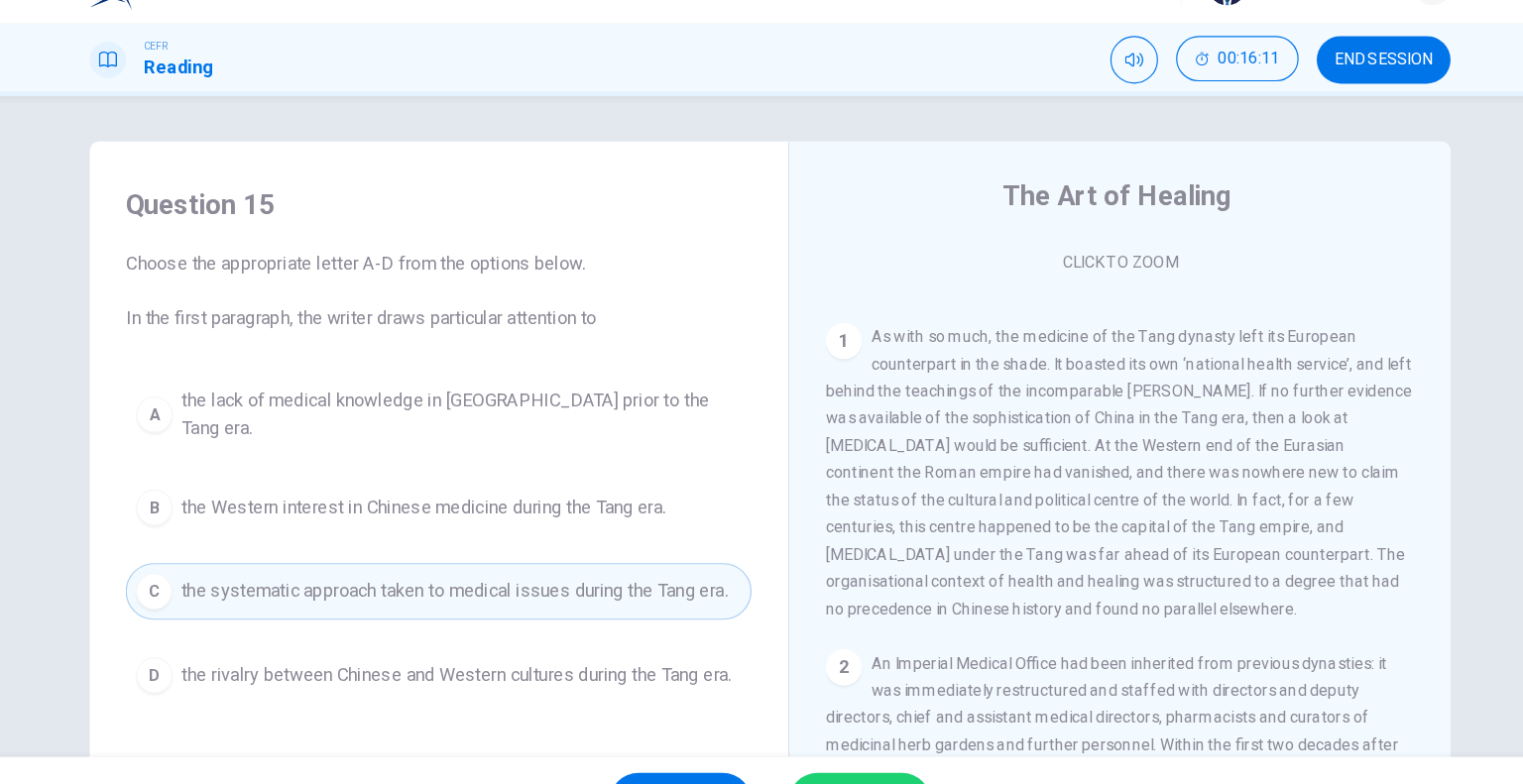 click on "the Western interest in Chinese medicine during the Tang era." at bounding box center [458, 487] 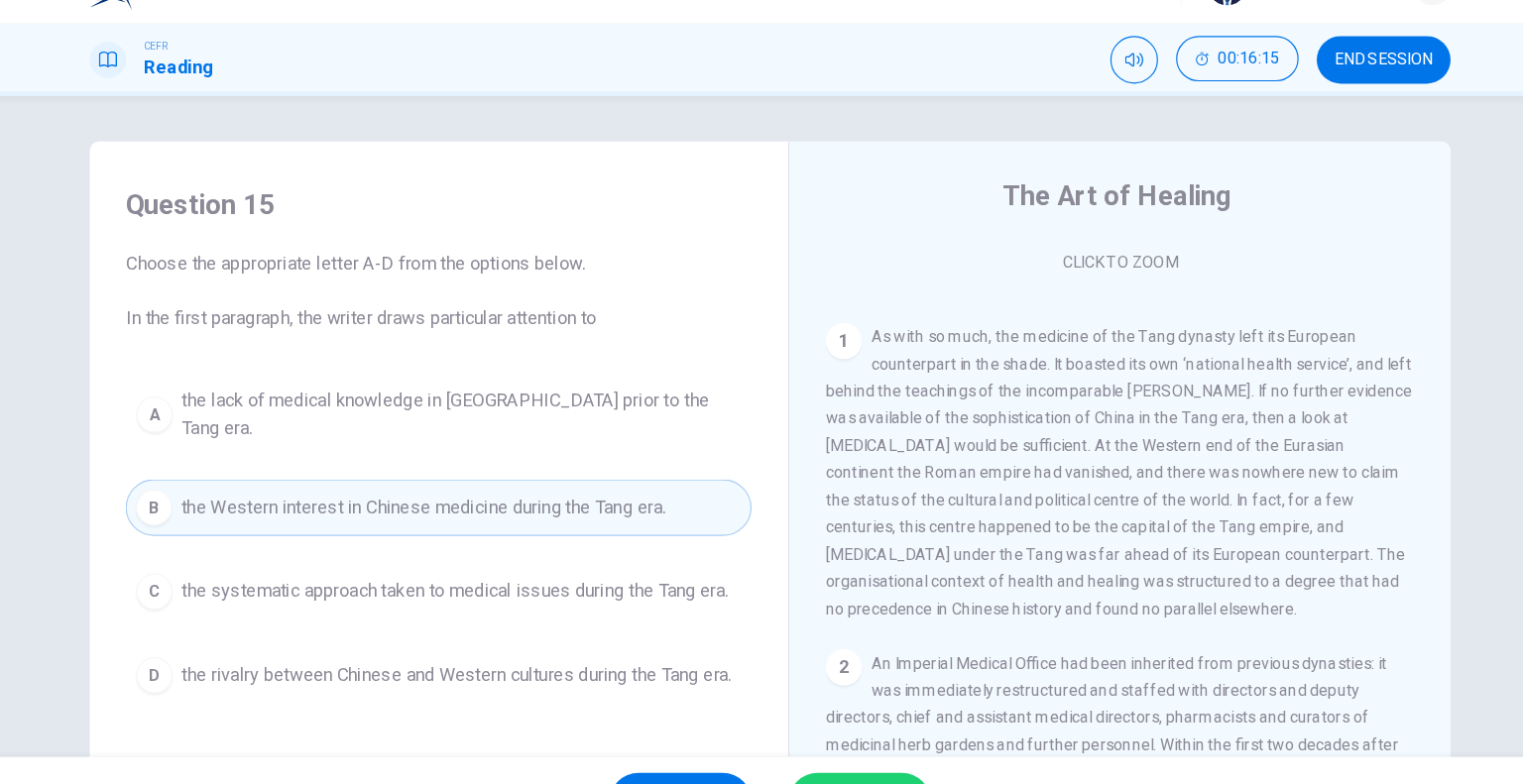 click on "the lack of medical knowledge in [GEOGRAPHIC_DATA] prior to the Tang era." at bounding box center [492, 405] 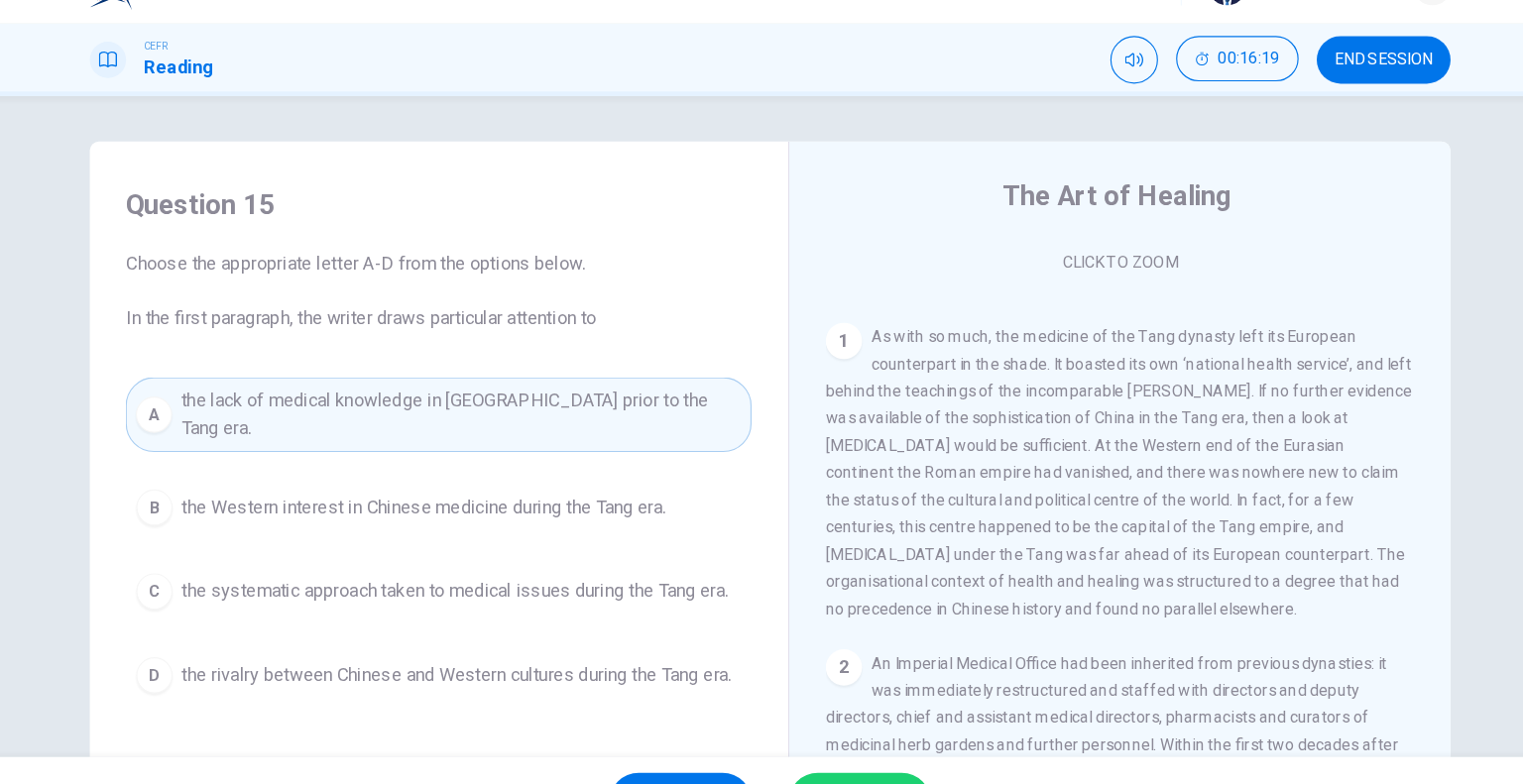 click on "the rivalry between Chinese and Western cultures during the Tang era." at bounding box center [487, 633] 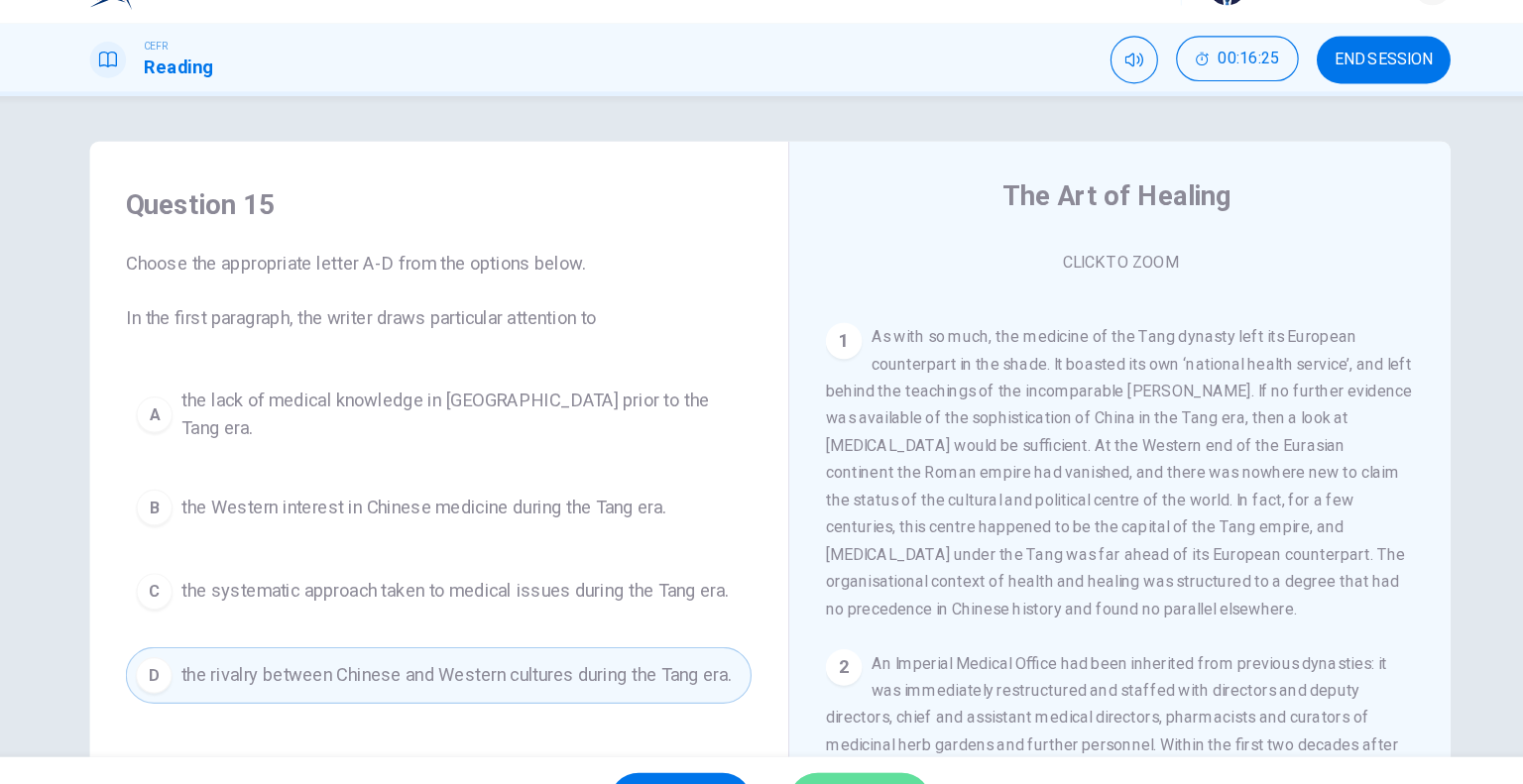 click on "SUBMIT" at bounding box center (840, 744) 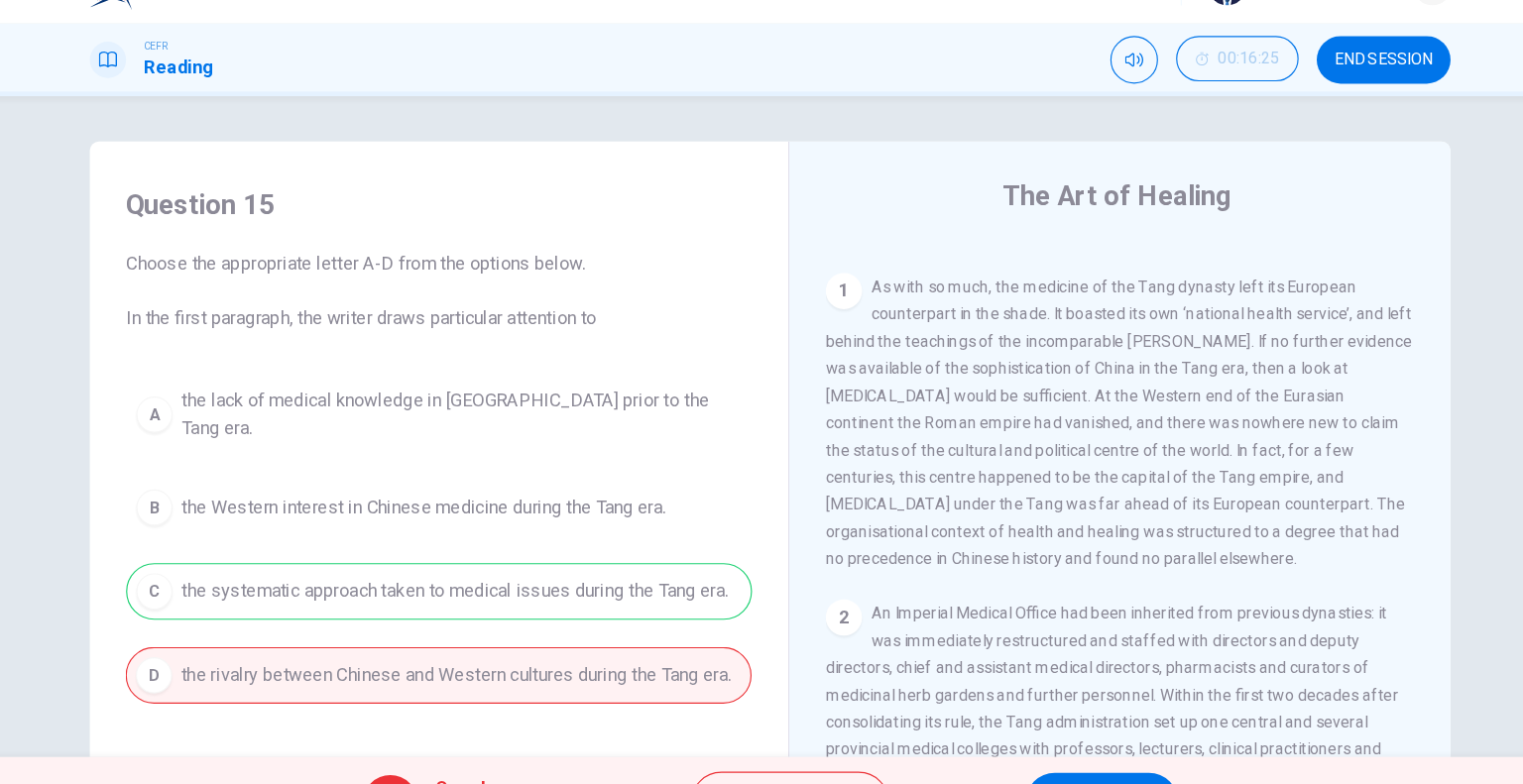 scroll, scrollTop: 433, scrollLeft: 0, axis: vertical 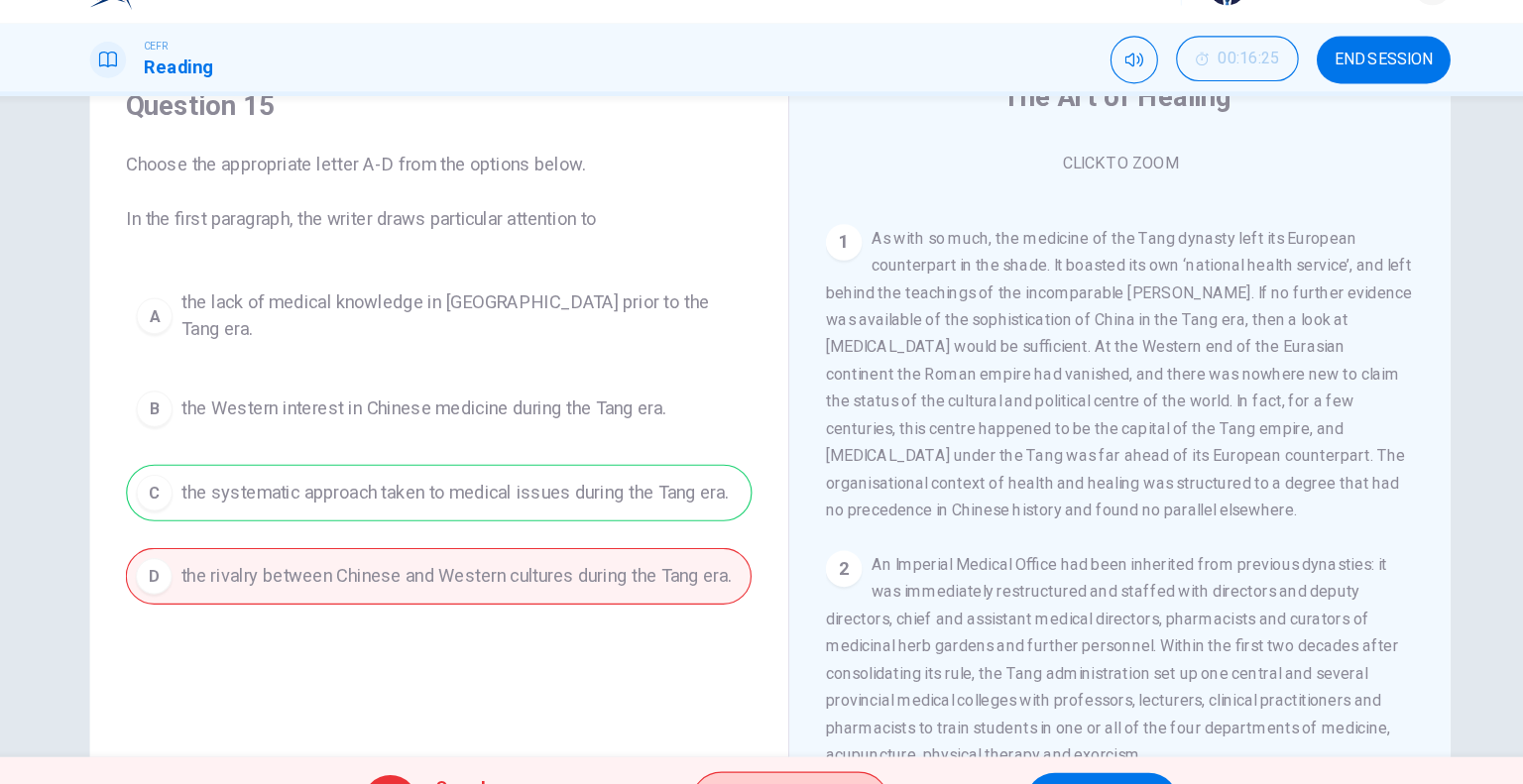 click on "Explanation" at bounding box center (778, 744) 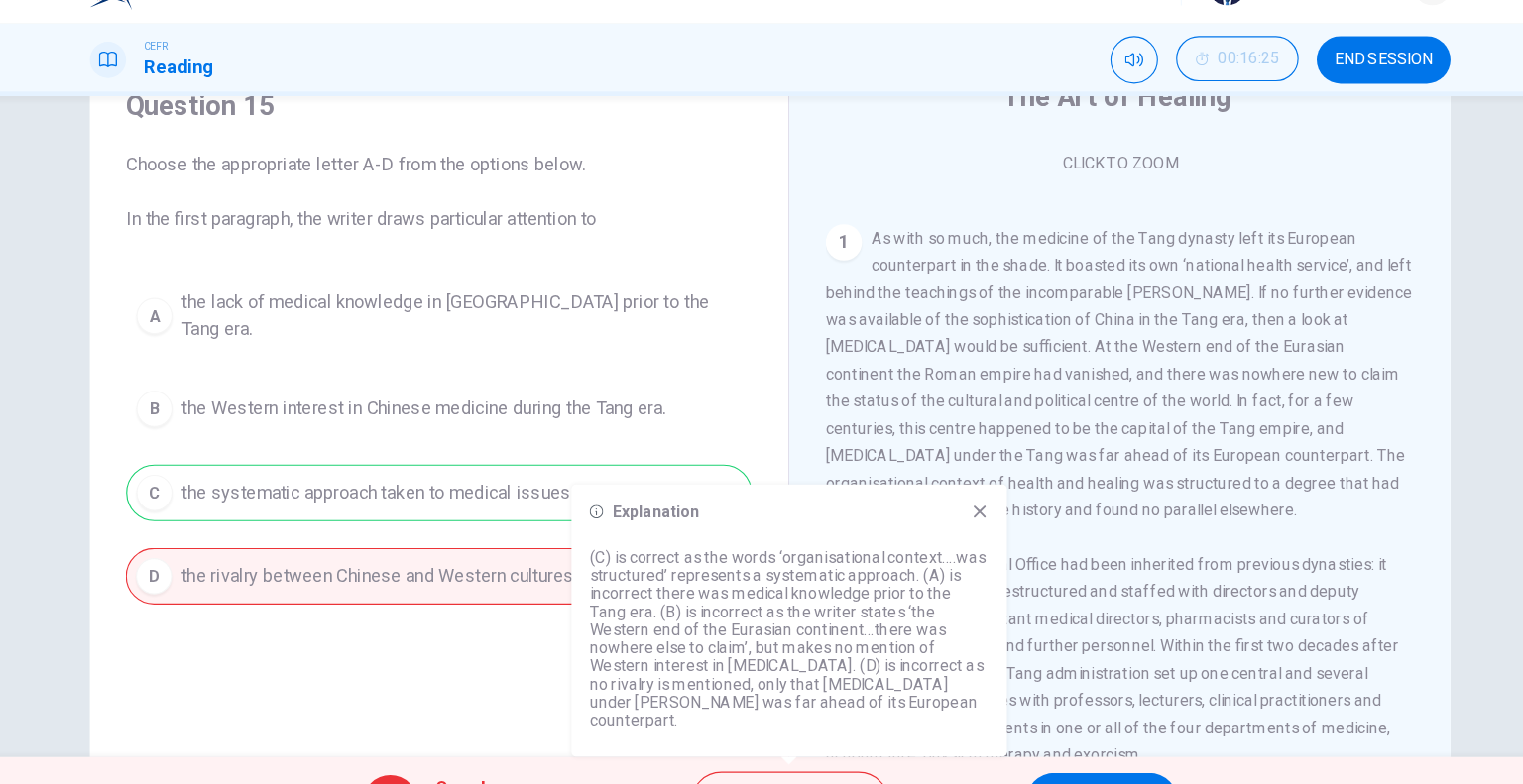 click on "Explanation (C) is correct as the words ‘organisational context….was structured’ represents a systematic approach. (A) is incorrect there was medical knowledge prior to the Tang era. (B) is incorrect as the writer states ‘the Western end of the Eurasian continent…there was nowhere else to claim’, but makes no mention of Western interest in [MEDICAL_DATA]. (D) is incorrect as no rivalry is mentioned, only that [MEDICAL_DATA] under [PERSON_NAME] was far ahead of its European counterpart." at bounding box center [778, 586] 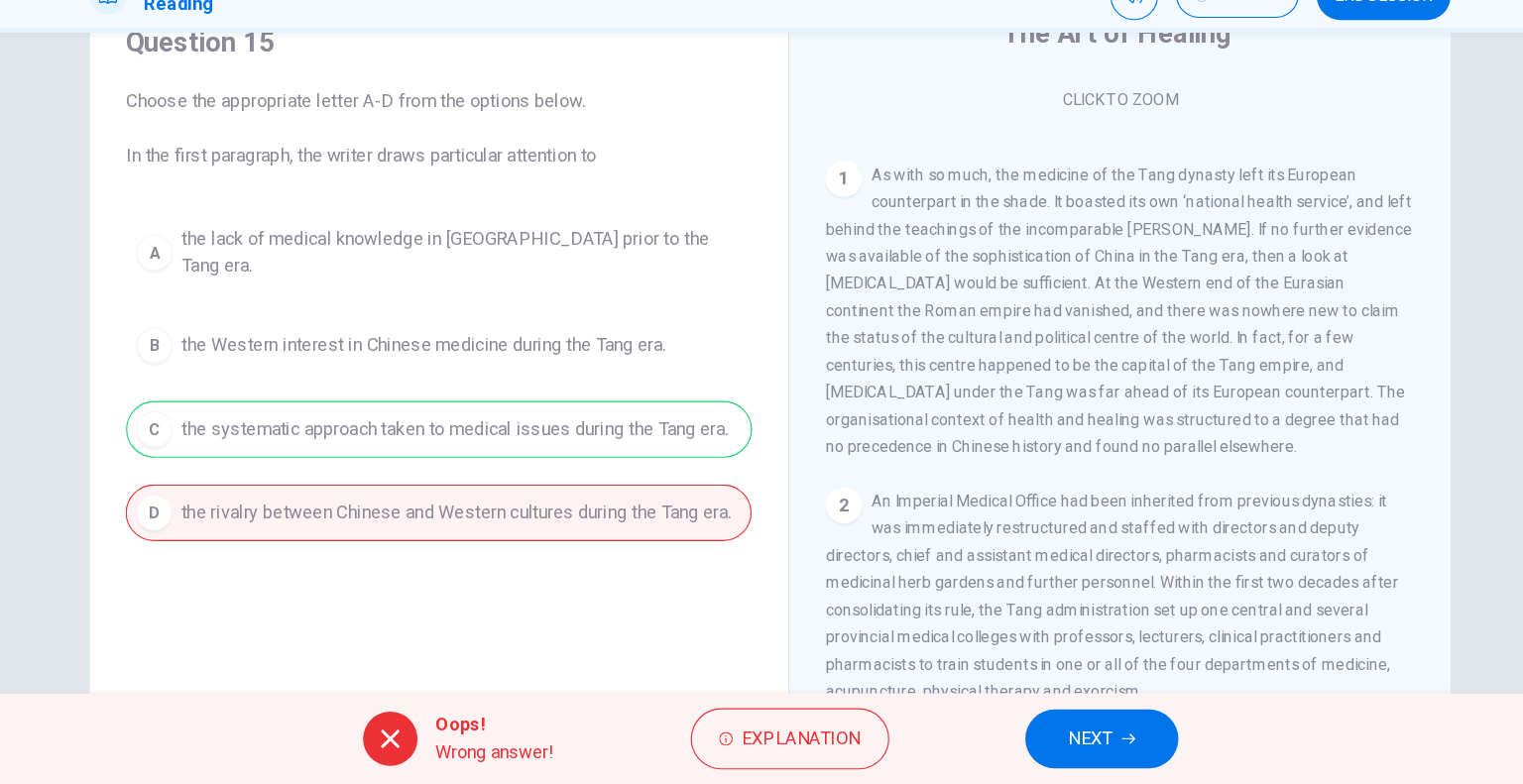 click 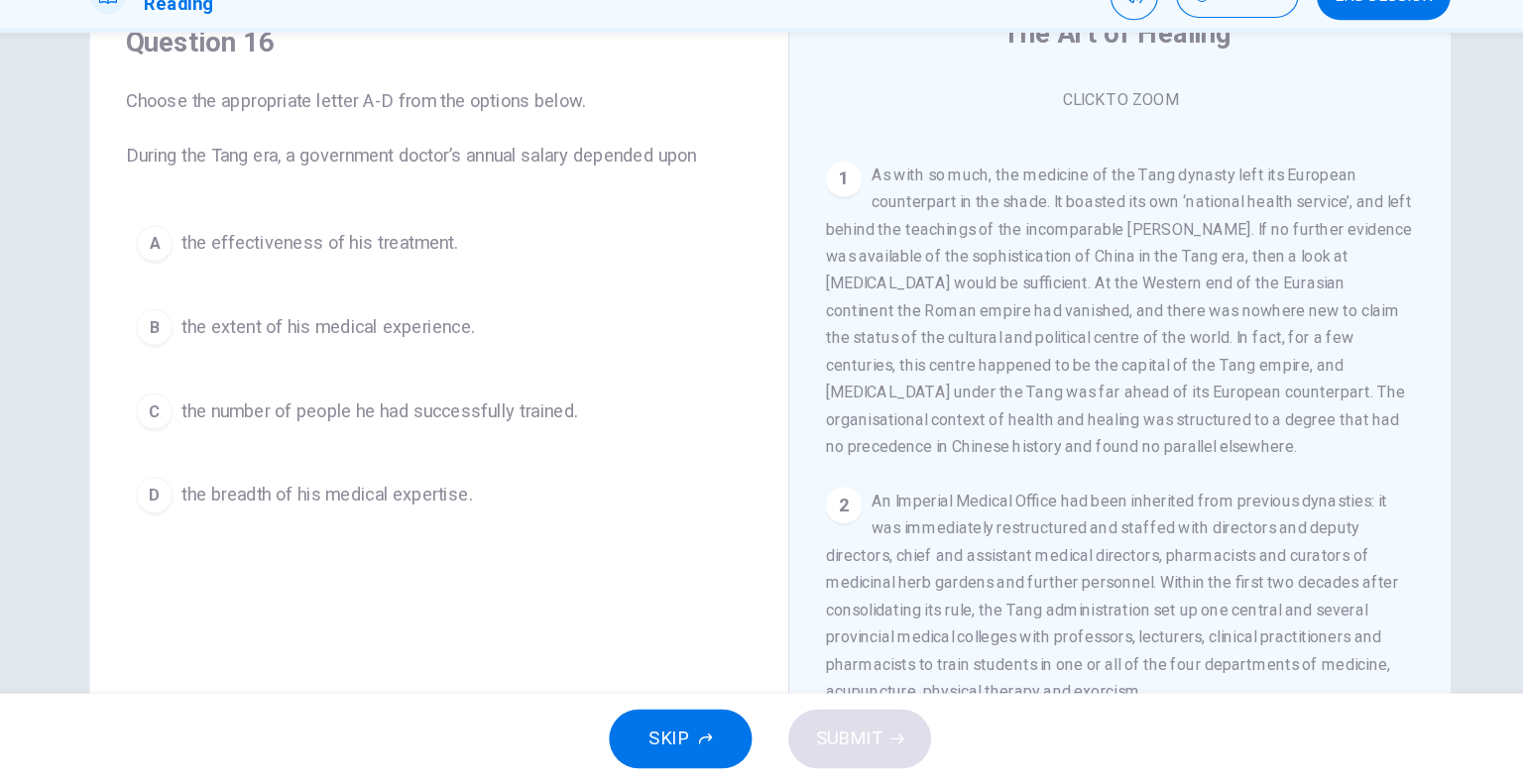 scroll, scrollTop: 0, scrollLeft: 0, axis: both 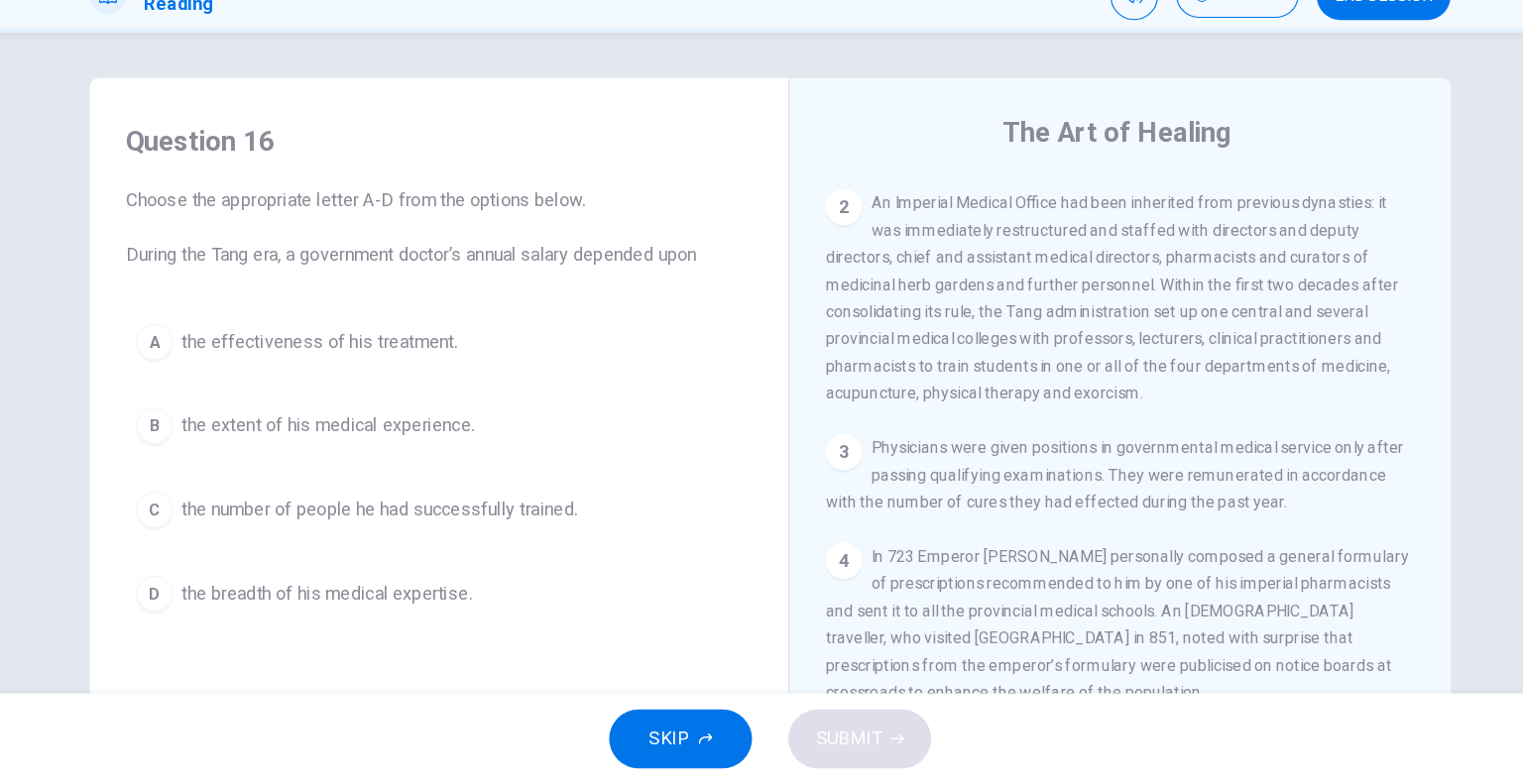 click on "C the number of people he had successfully trained." at bounding box center [472, 544] 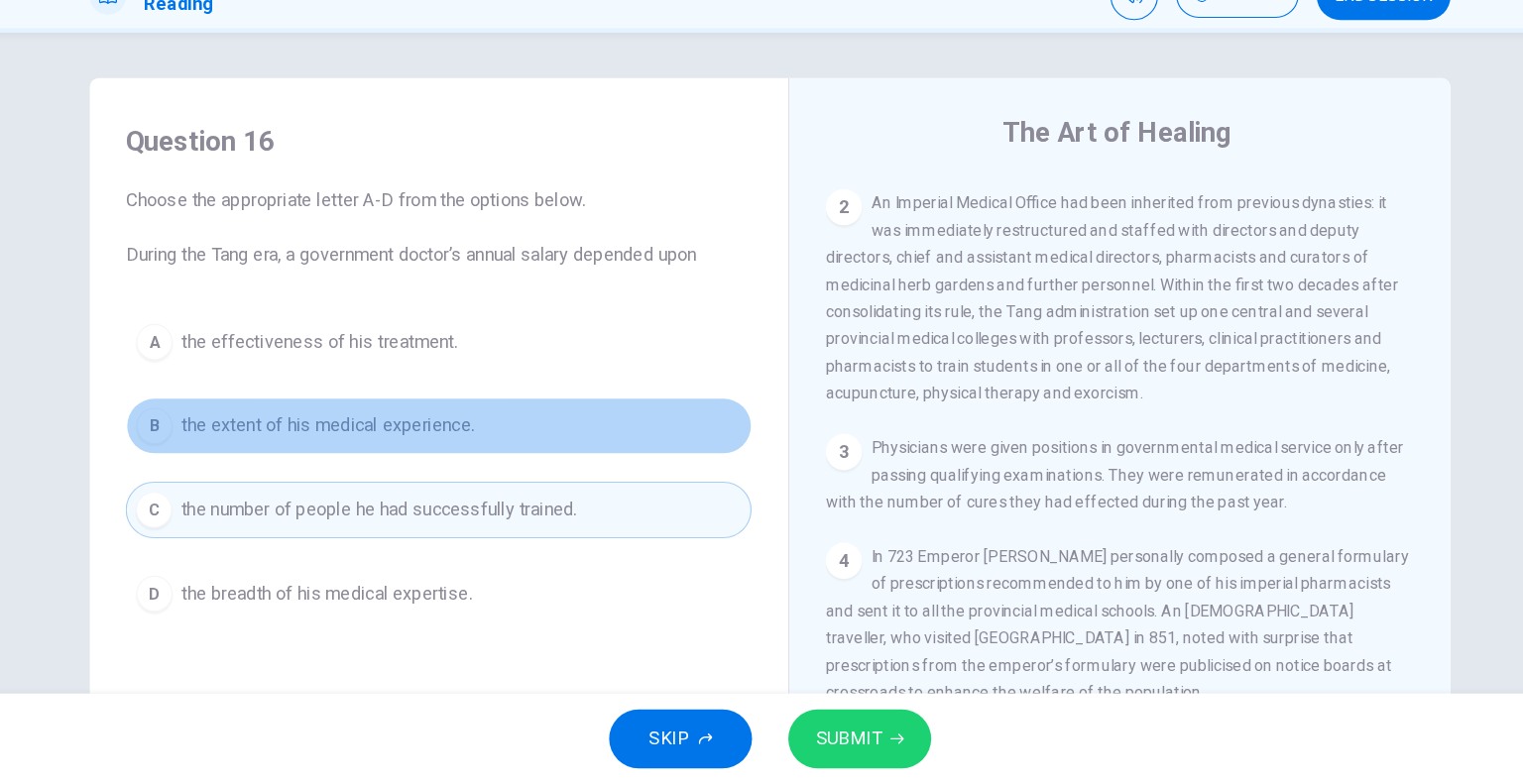 click on "B the extent of his medical experience." at bounding box center (472, 471) 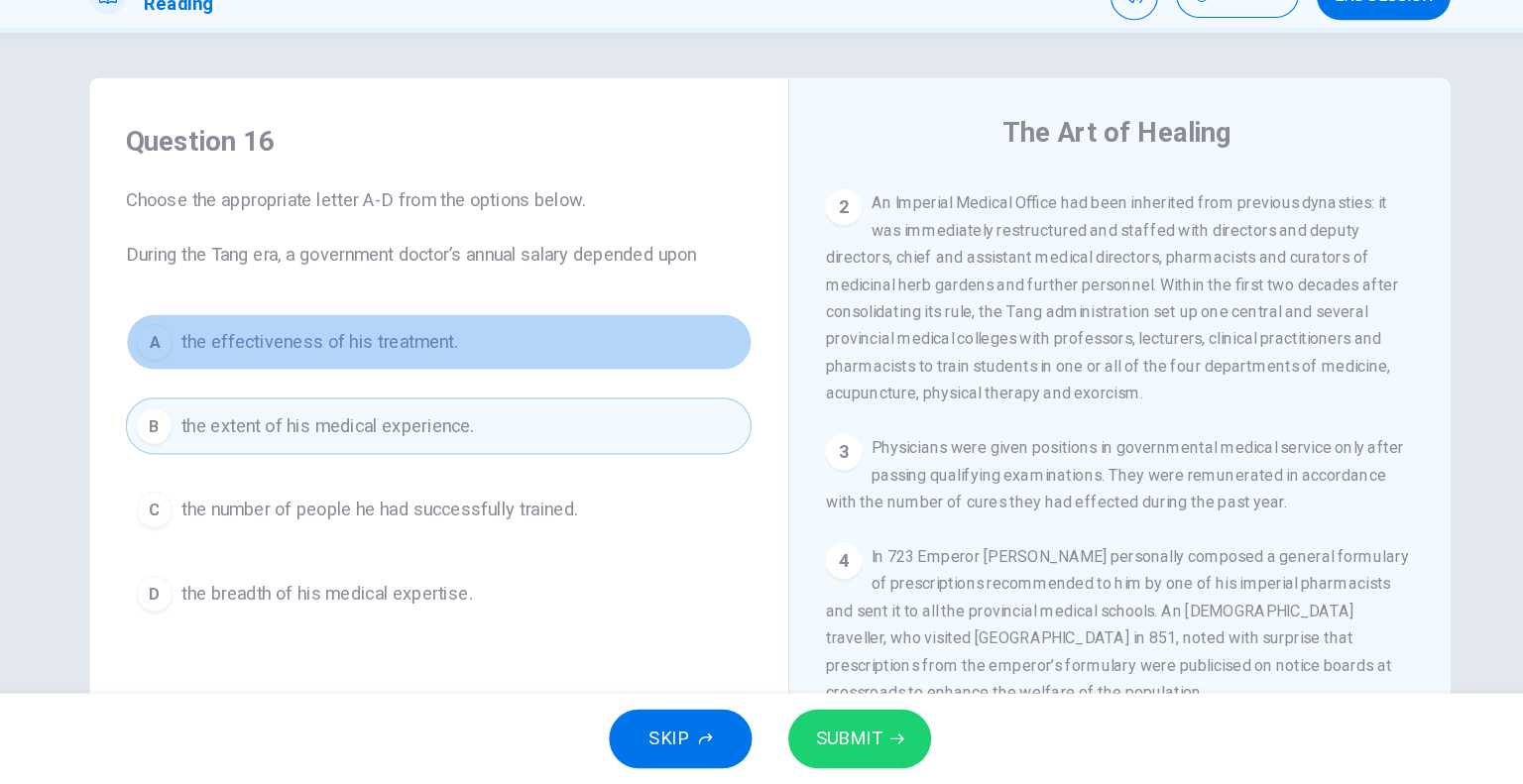 click on "A the effectiveness of his treatment." at bounding box center [472, 397] 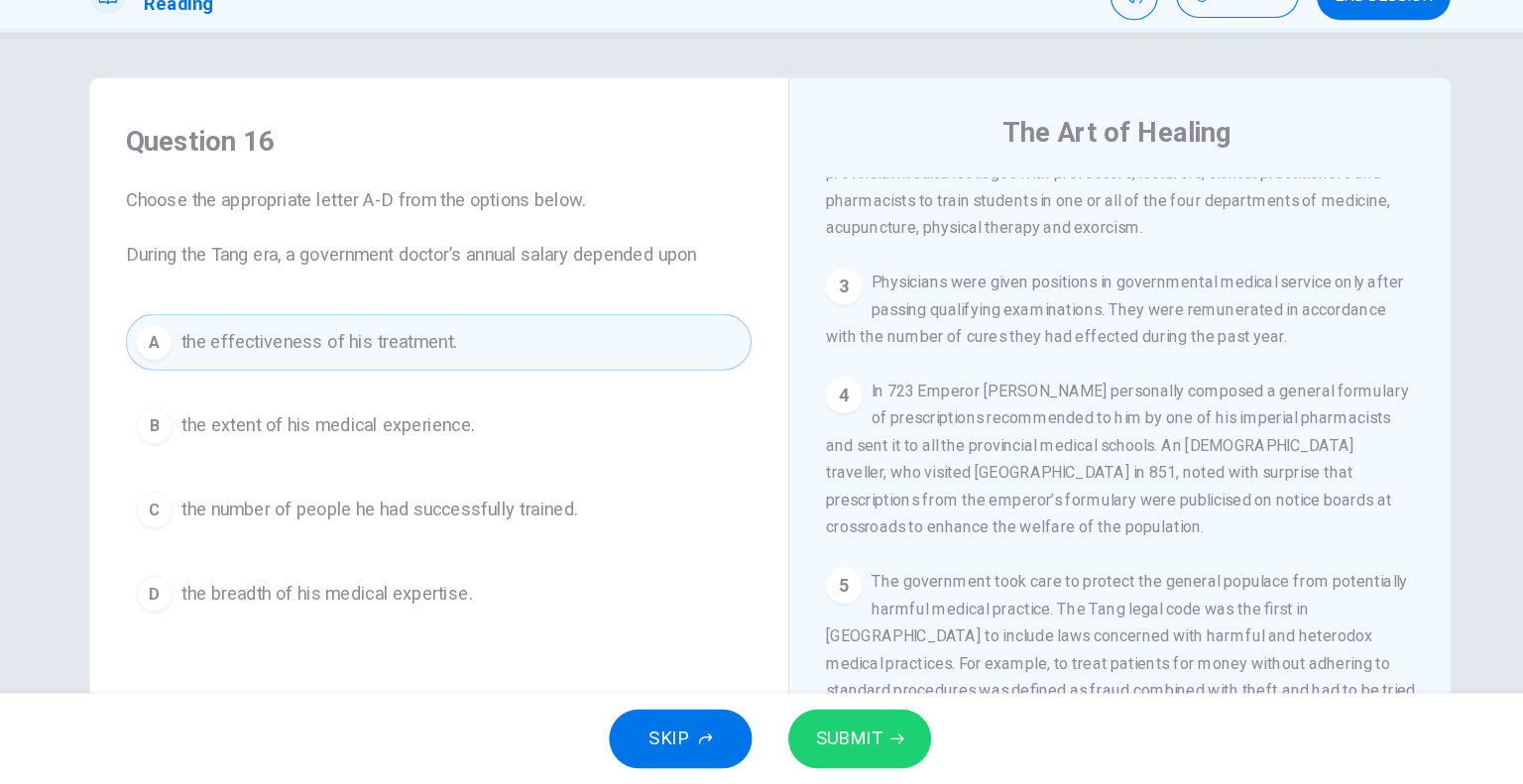scroll, scrollTop: 866, scrollLeft: 0, axis: vertical 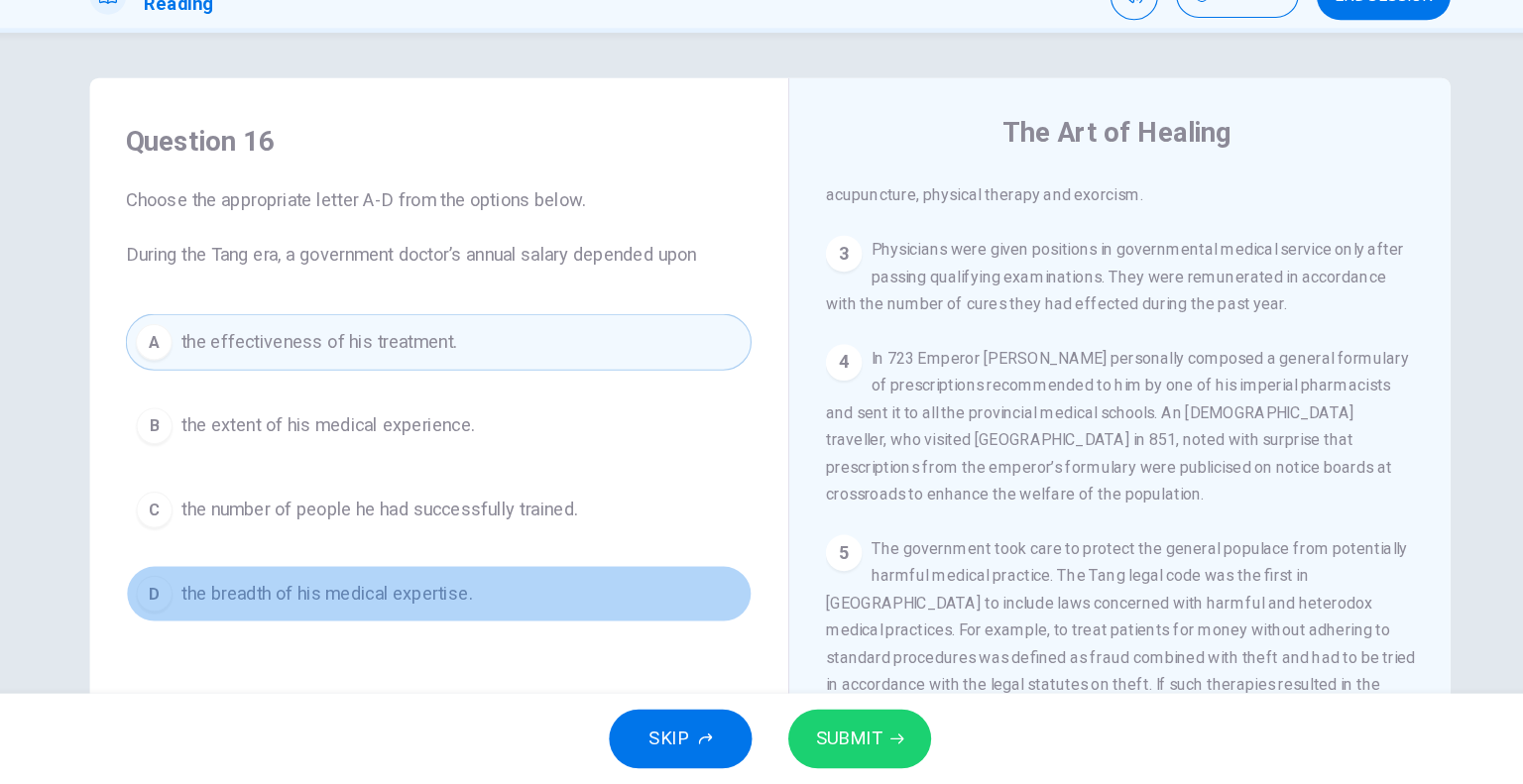 click on "the breadth of his medical expertise." at bounding box center (374, 617) 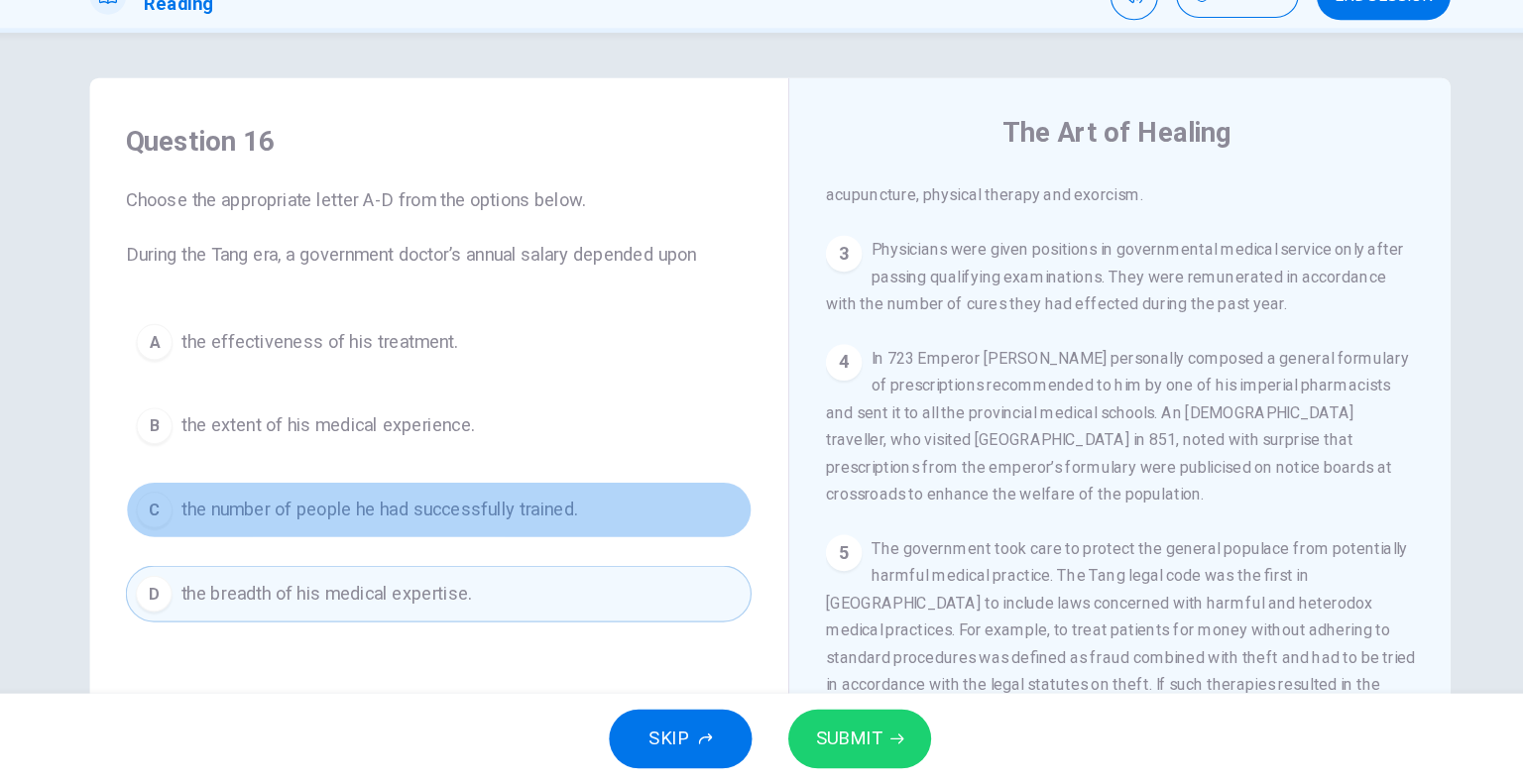 click on "the number of people he had successfully trained." at bounding box center [419, 544] 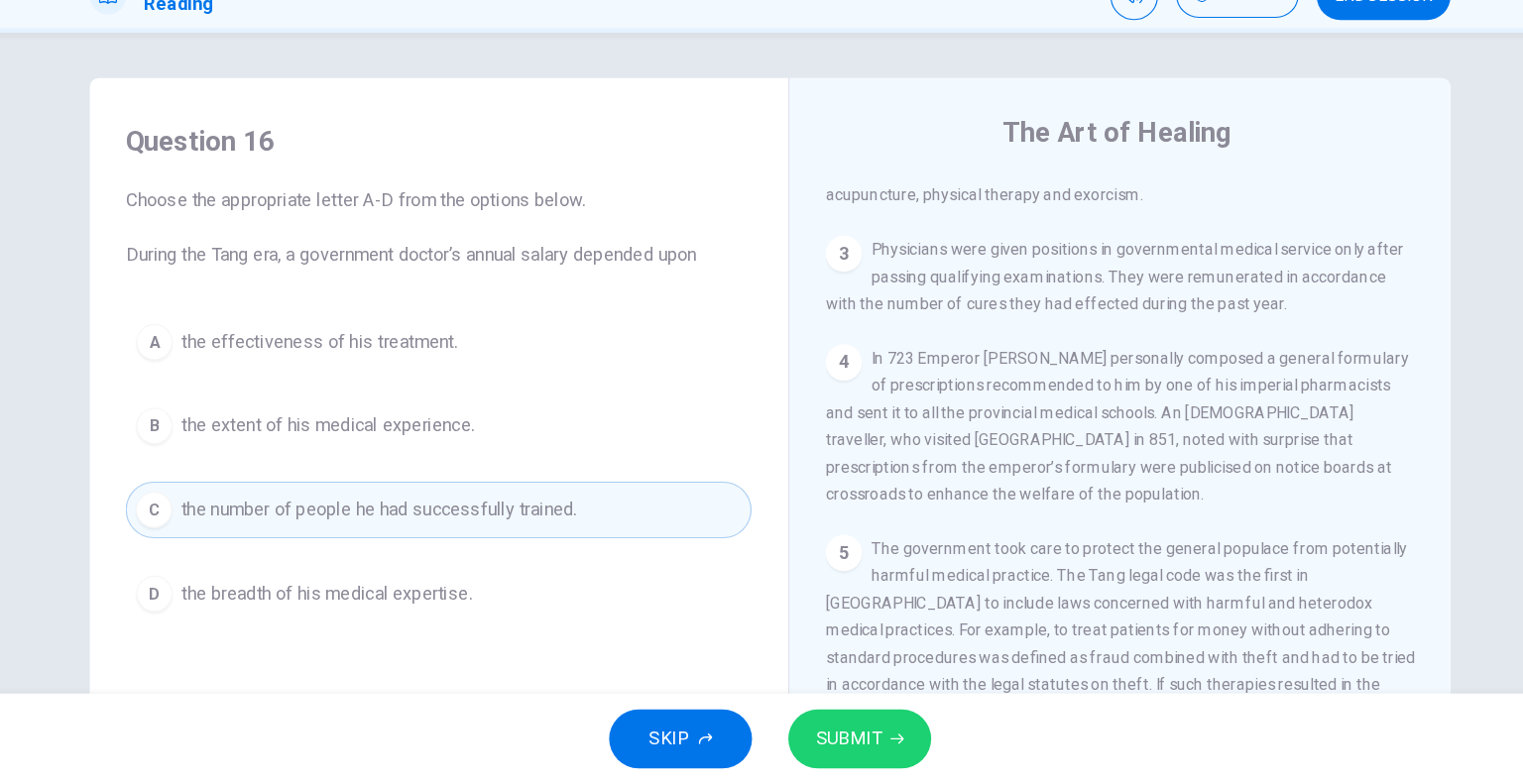 click on "the effectiveness of his treatment." at bounding box center (367, 397) 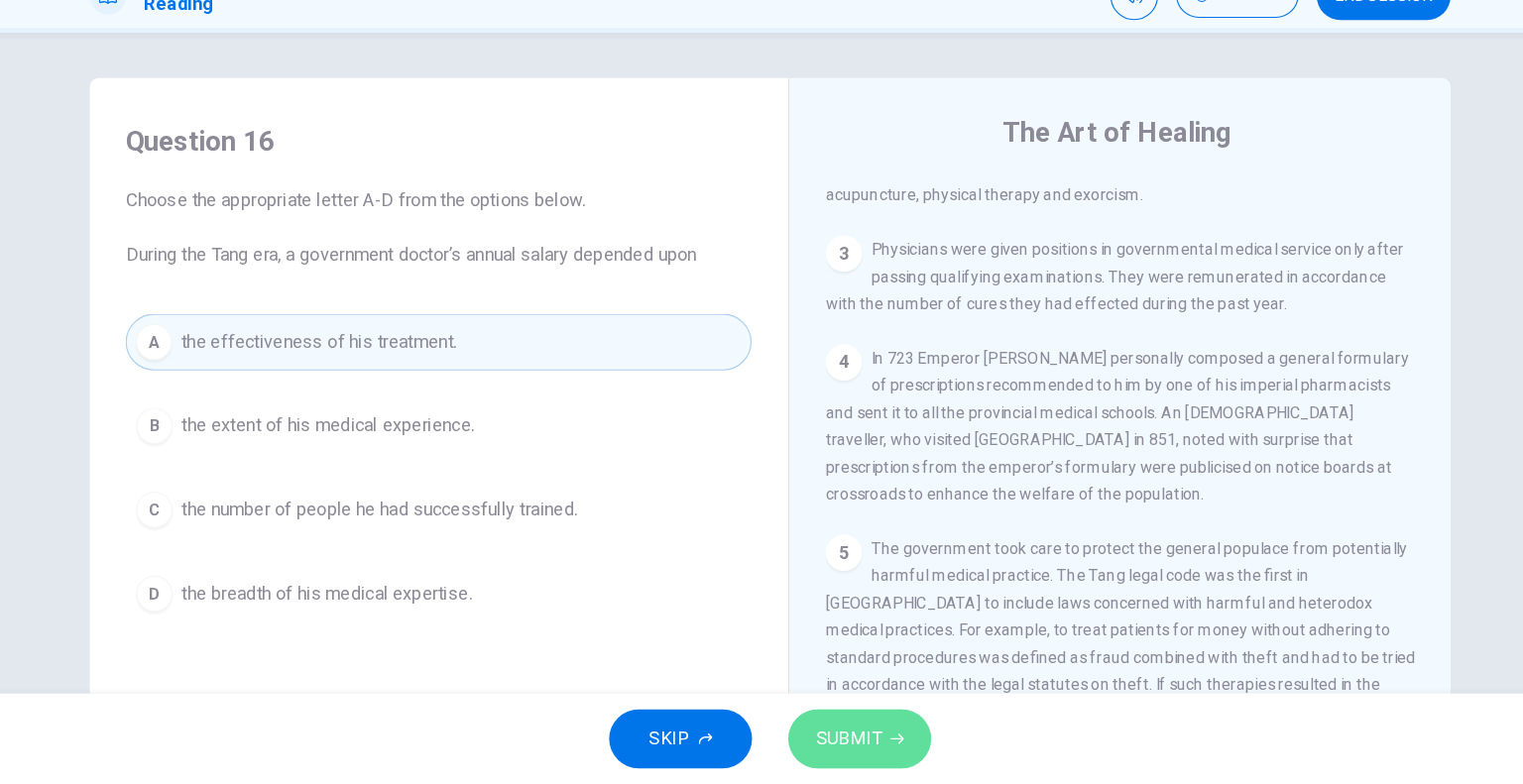 click on "SUBMIT" at bounding box center (830, 744) 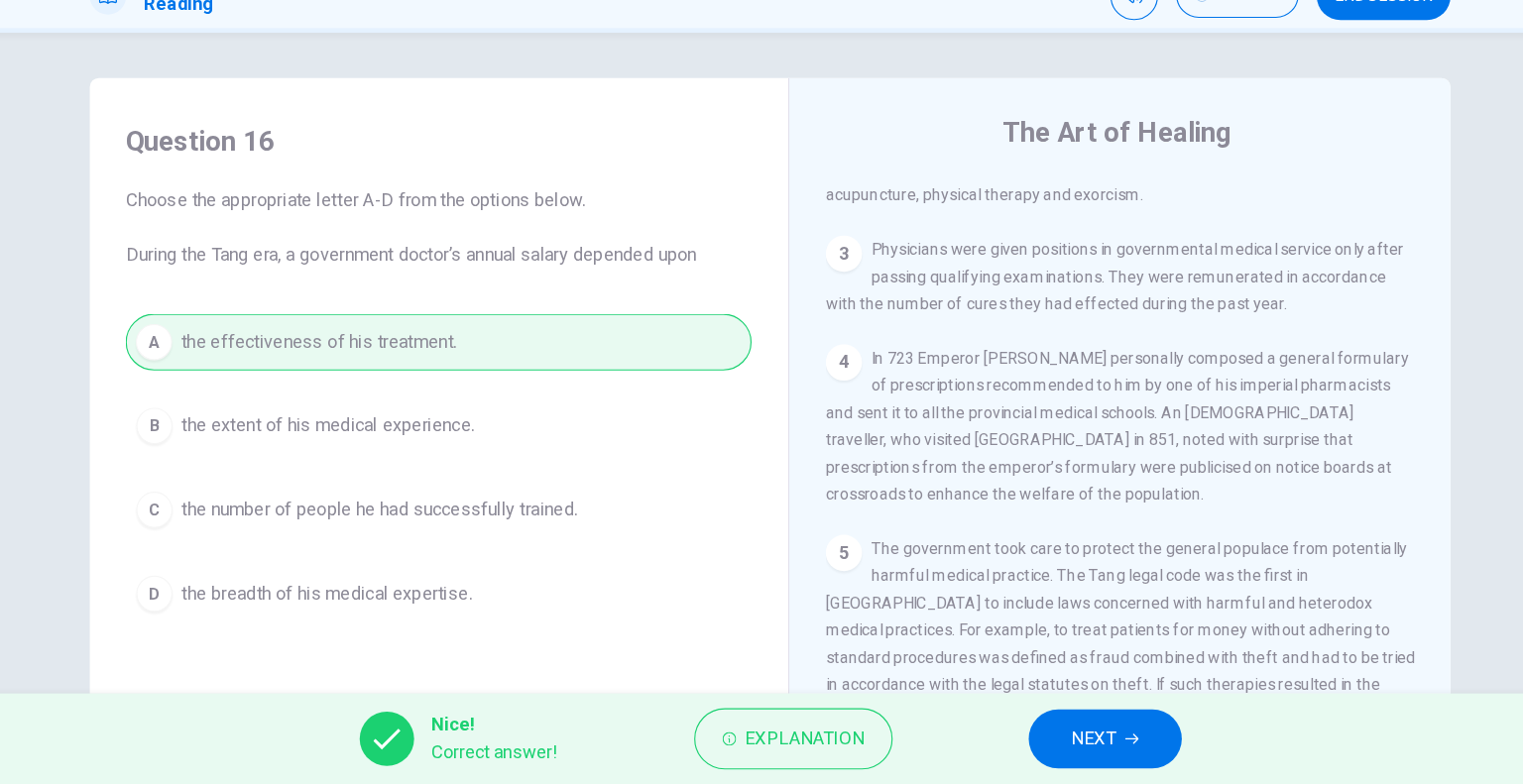 click on "NEXT" at bounding box center [1054, 744] 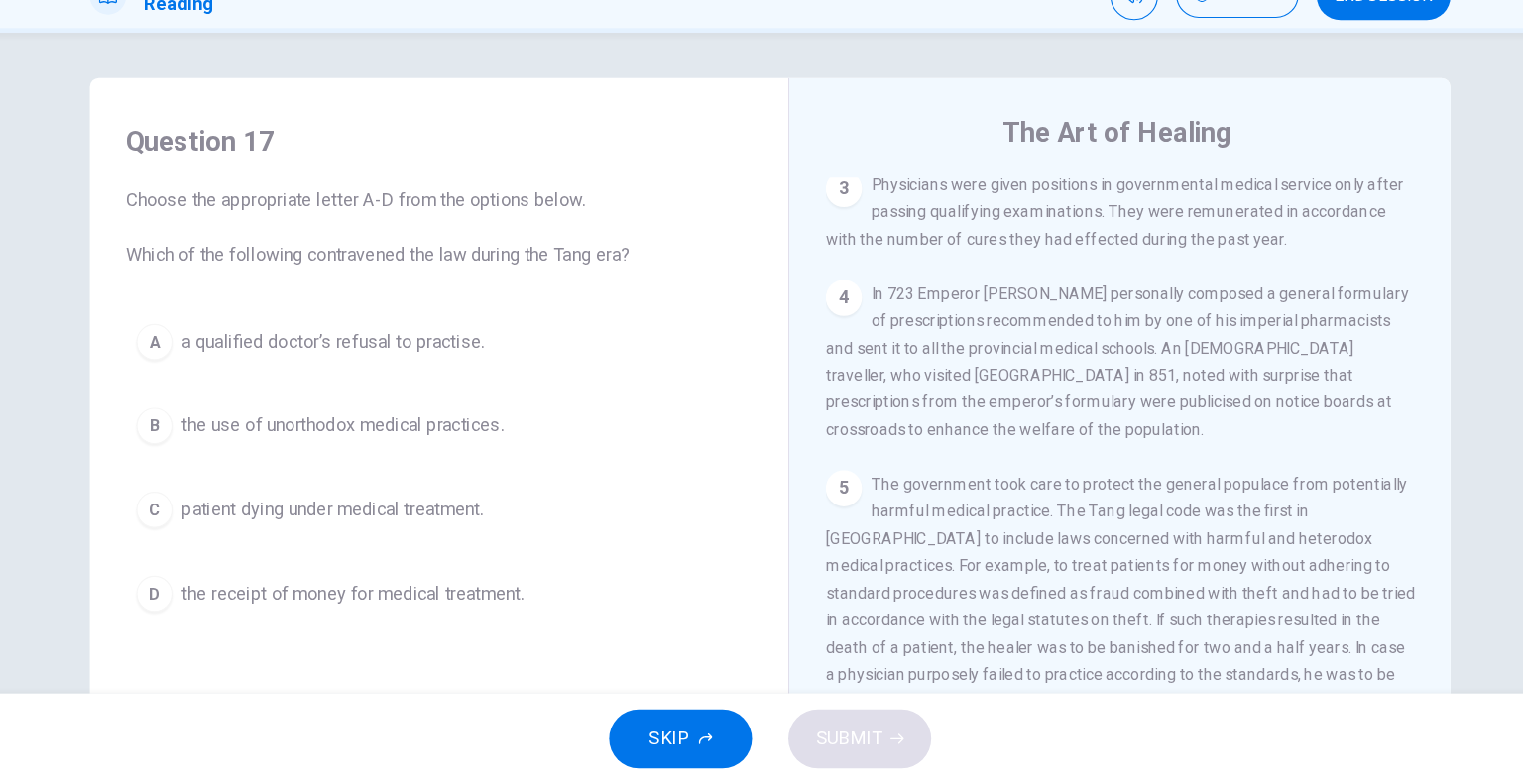 scroll, scrollTop: 952, scrollLeft: 0, axis: vertical 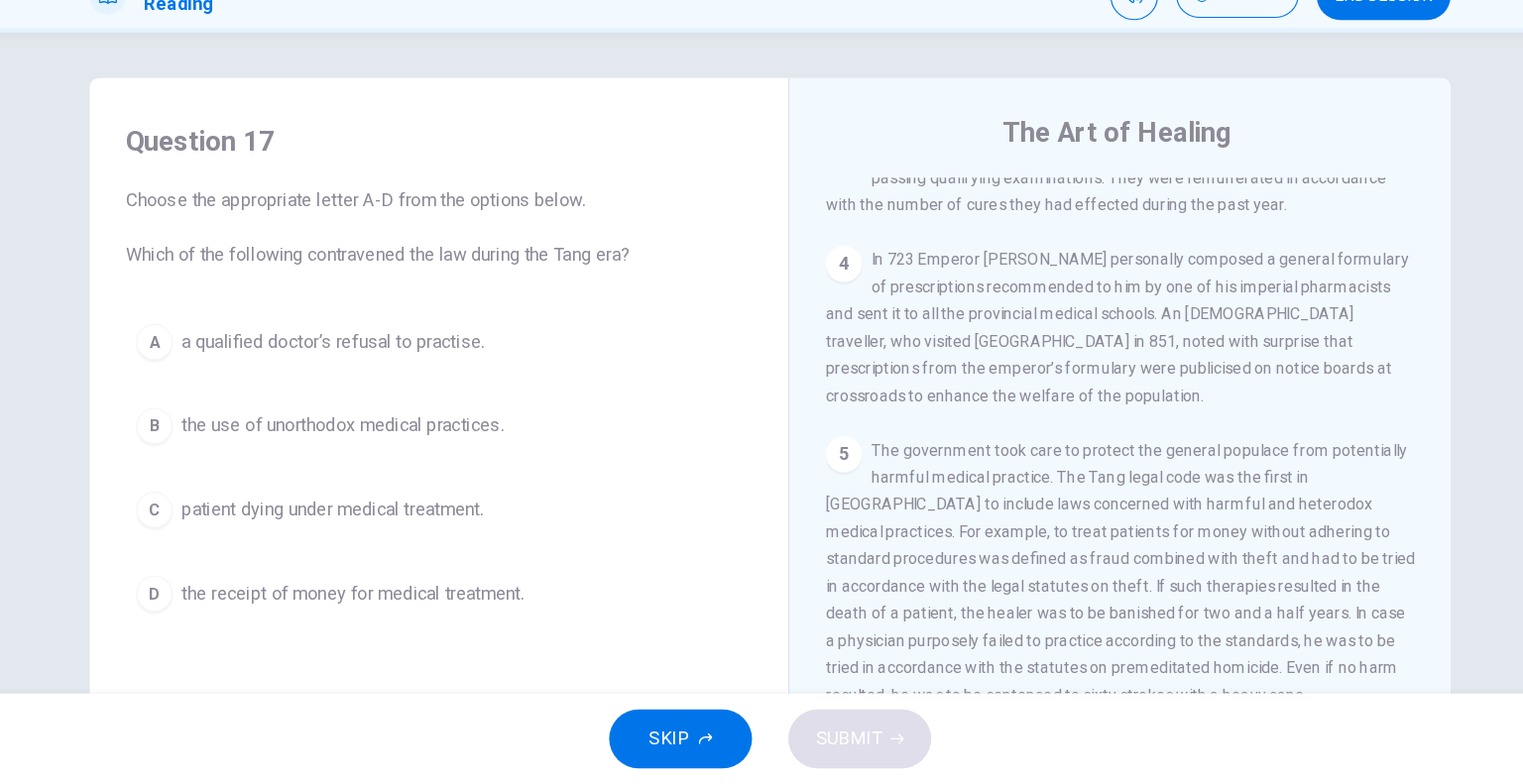 click on "the use of unorthodox medical practices." at bounding box center [388, 471] 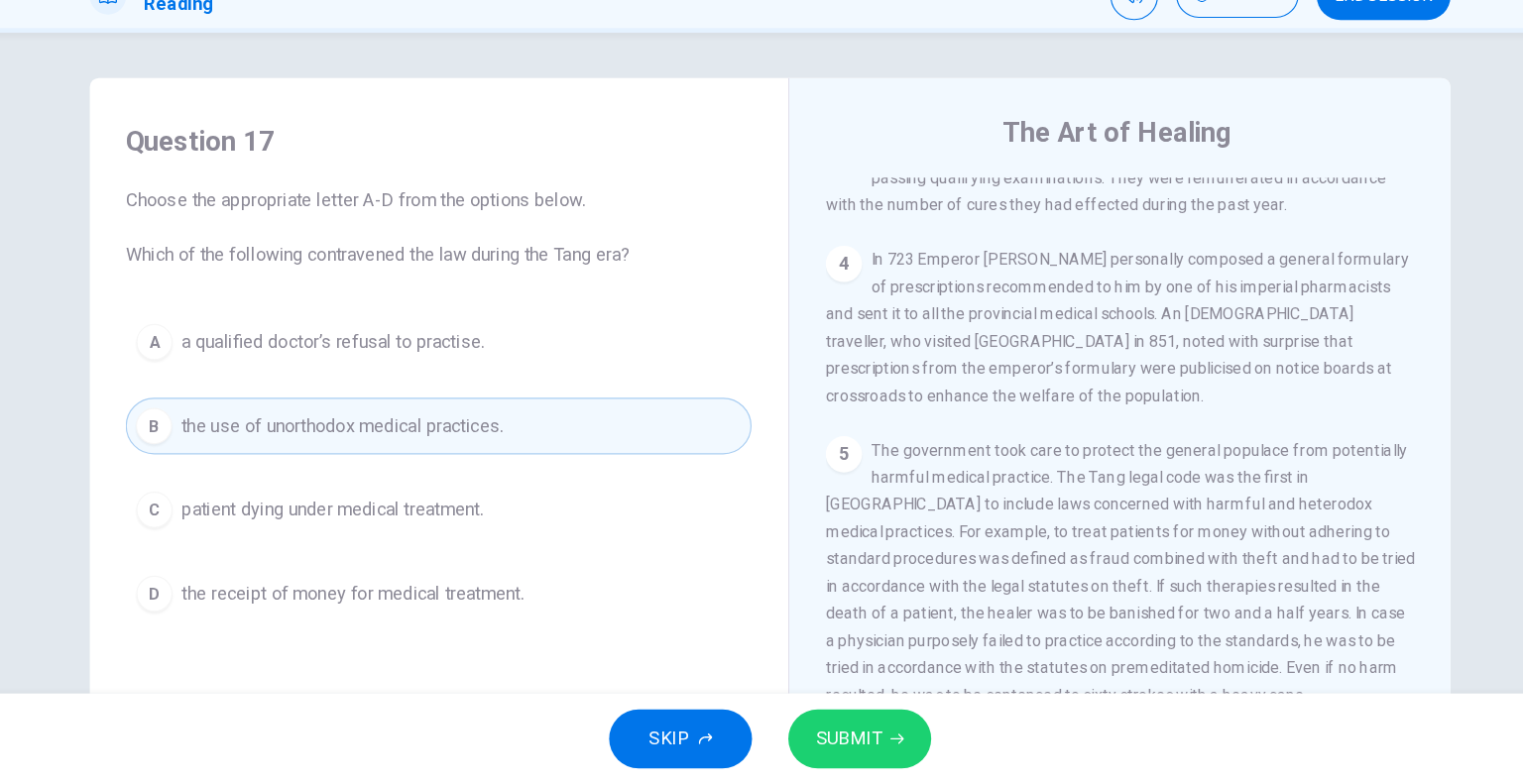 click on "SUBMIT" at bounding box center (830, 744) 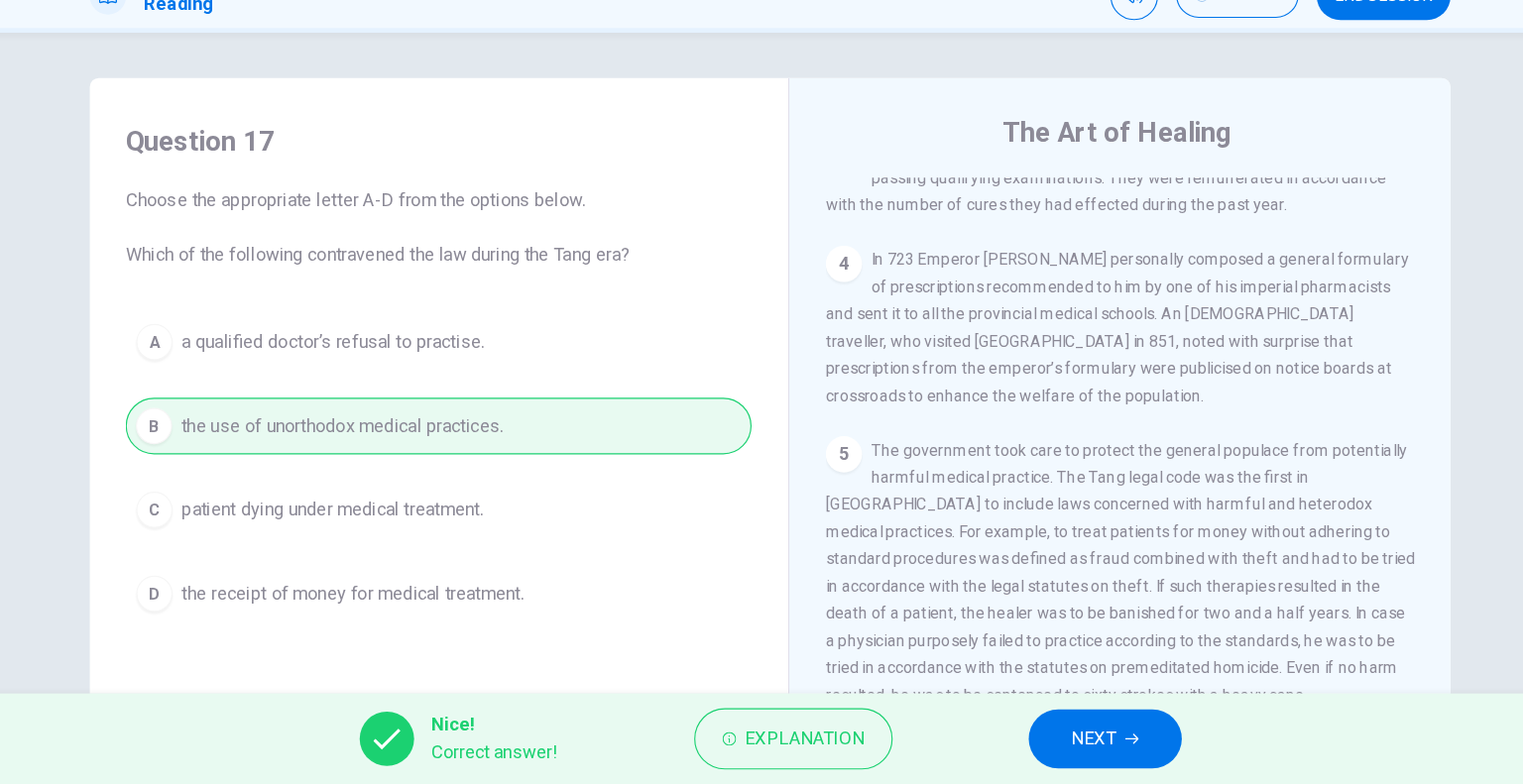click on "NEXT" at bounding box center [1044, 744] 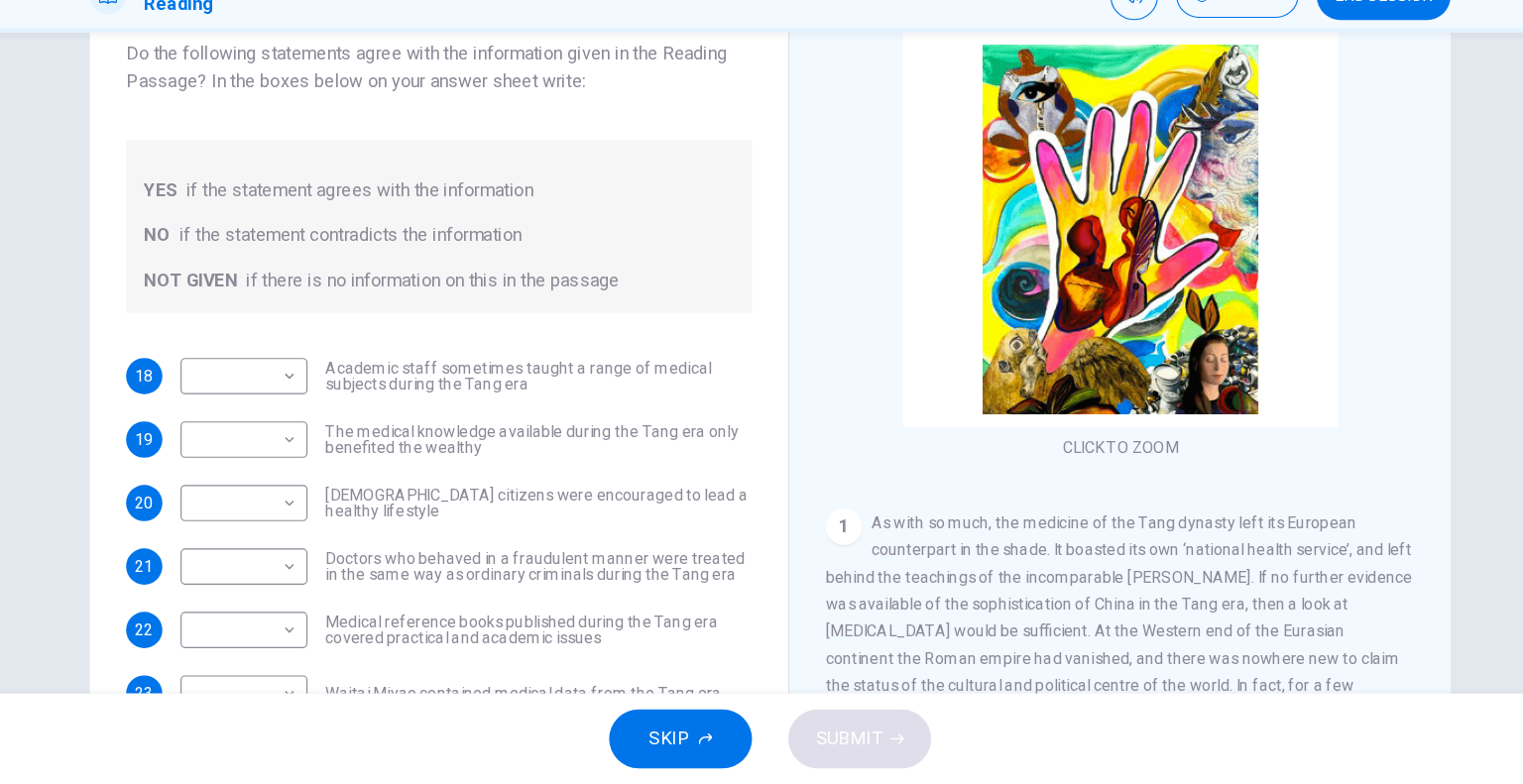 scroll, scrollTop: 86, scrollLeft: 0, axis: vertical 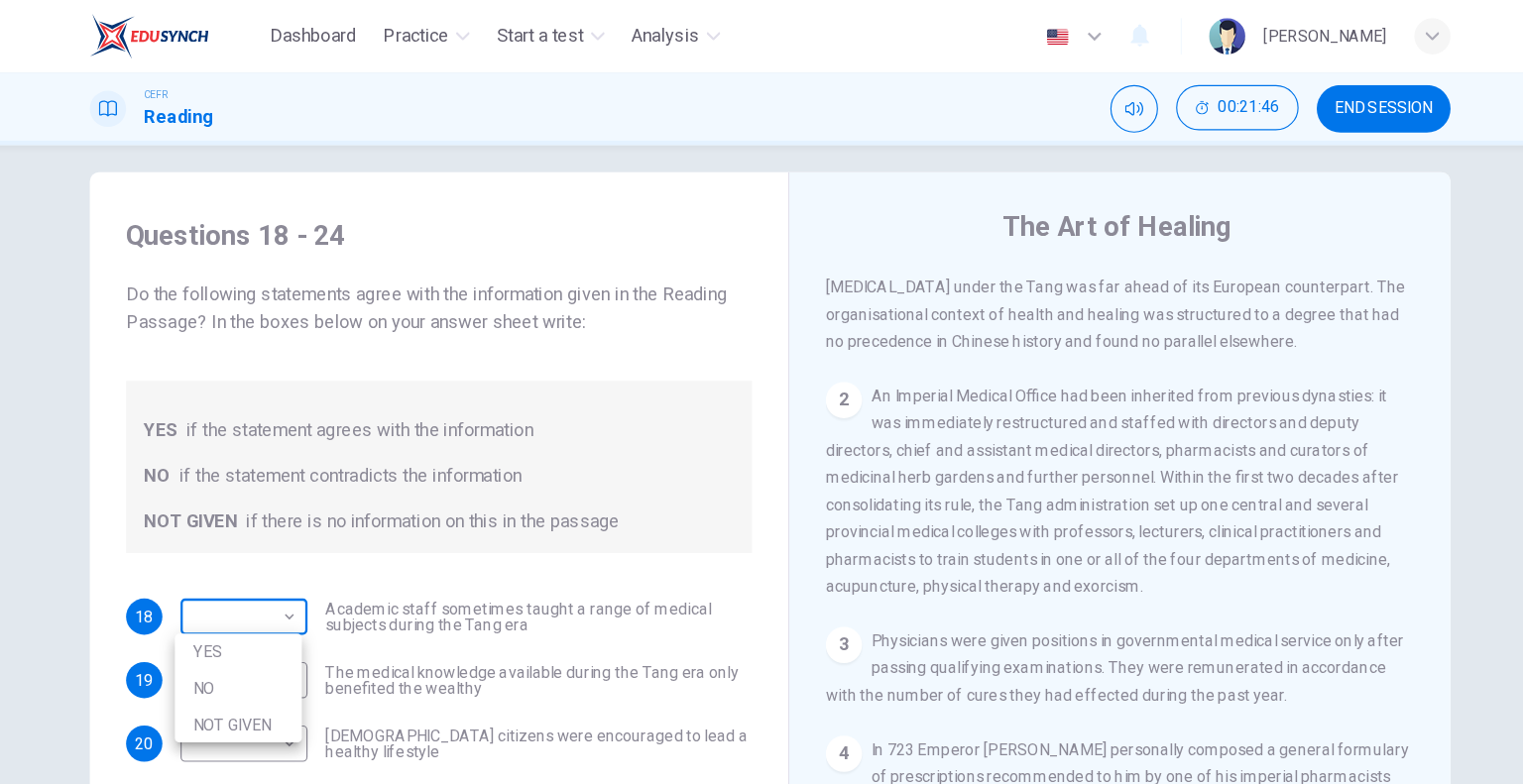 click on "Dashboard Practice Start a test Analysis English en ​ [PERSON_NAME] CEFR Reading 00:21:46 END SESSION Questions 18 - 24 Do the following statements agree with the information given in the Reading Passage?
In the boxes below on your answer sheet write: YES if the statement agrees with the information NO if the statement contradicts the information NOT GIVEN if there is no information on this in the passage 18 ​ ​ Academic staff sometimes taught a range of medical subjects during the Tang era 19 ​ ​ The medical knowledge available during the Tang era only benefited the wealthy 20 ​ ​ [DEMOGRAPHIC_DATA] citizens were encouraged to lead a healthy lifestyle 21 ​ ​ Doctors who behaved in a fraudulent manner were treated in the same way as ordinary criminals during the Tang era 22 ​ ​ Medical reference books published during the Tang era covered practical and academic issues 23 ​ ​ Waitai Miyao contained medical data from the Tang era 24 ​ ​ The Art of Healing CLICK TO ZOOM Click to Zoom 1 2" at bounding box center [762, 392] 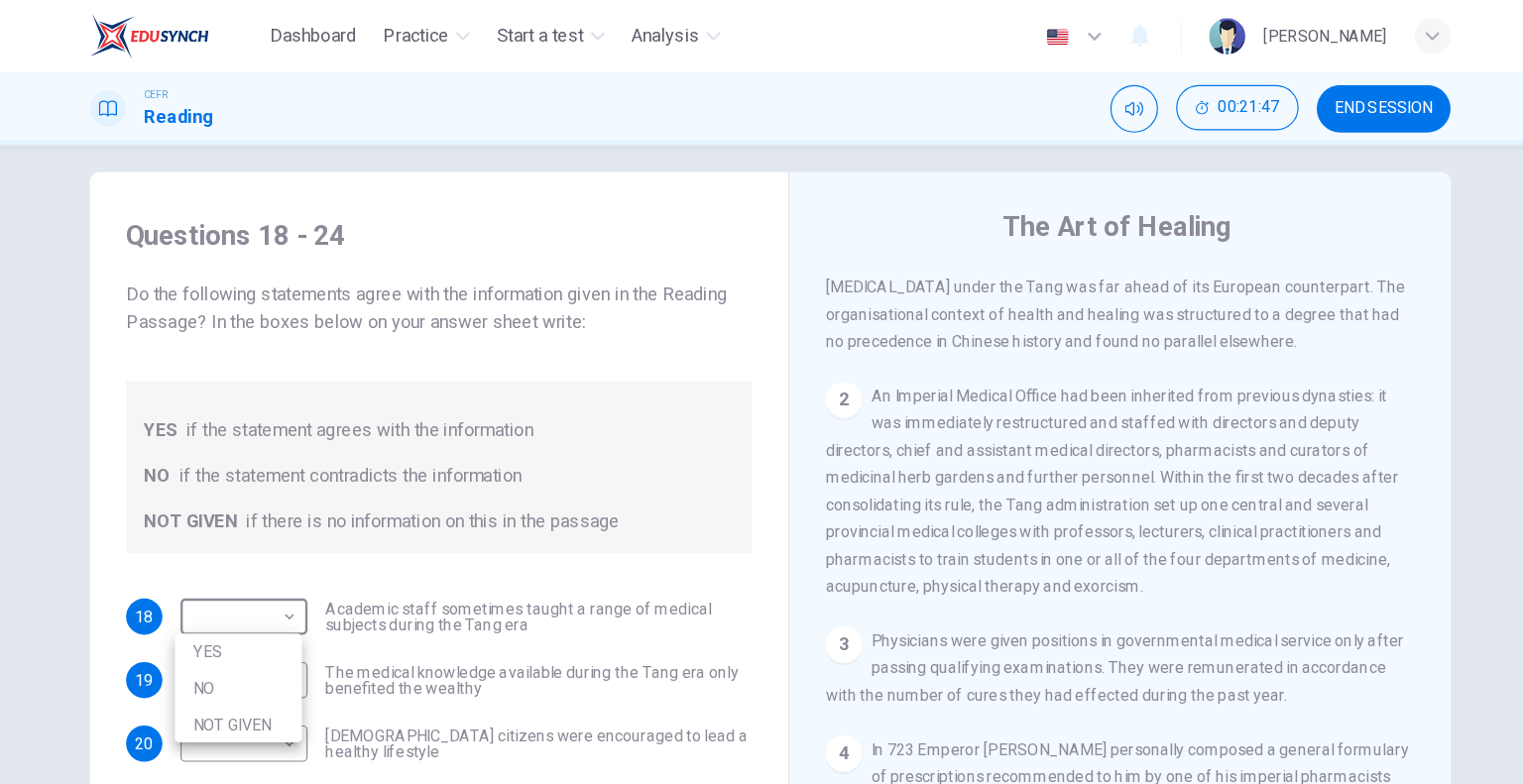click on "YES" at bounding box center (296, 570) 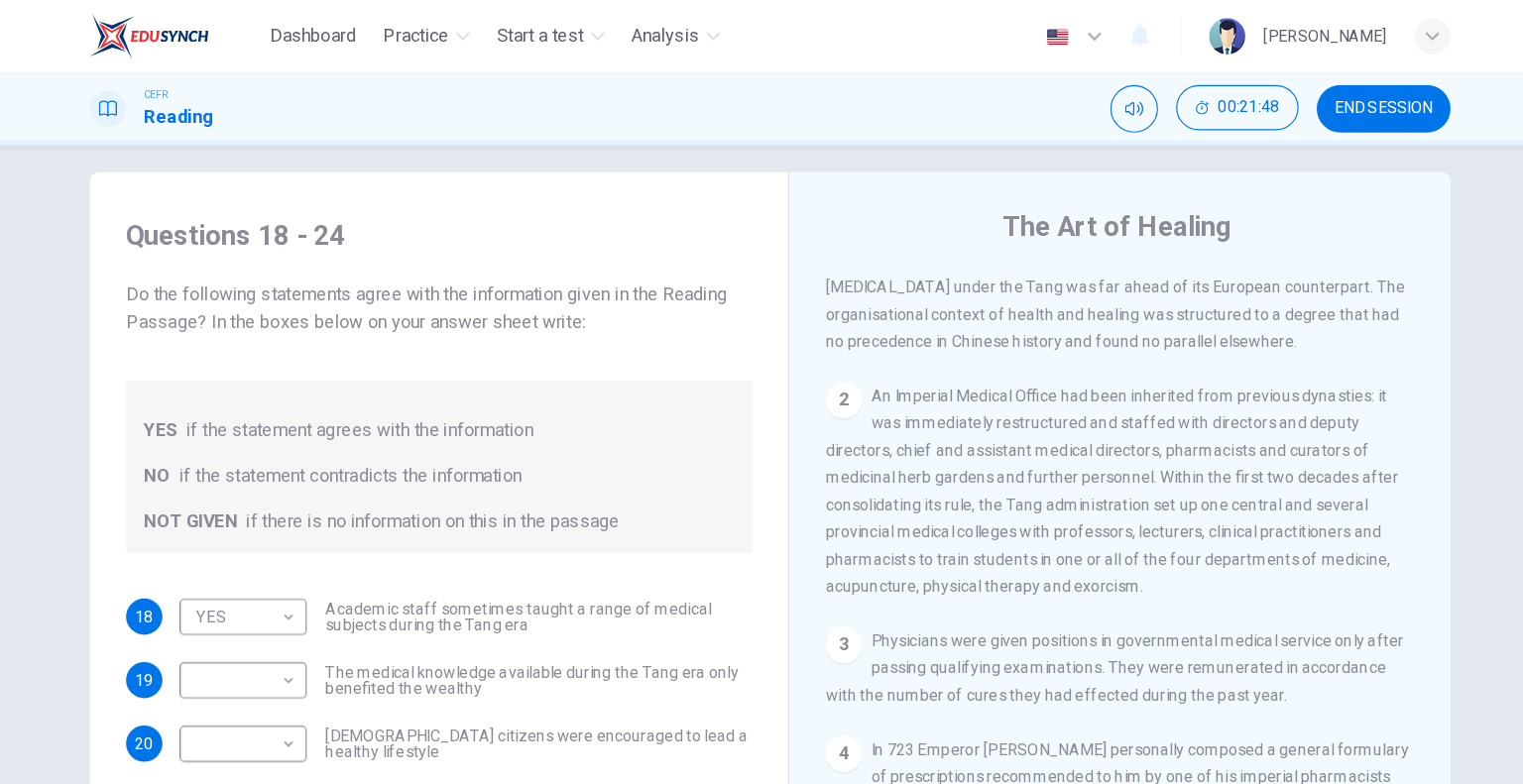 click on "Academic staff sometimes taught a range of medical subjects during the Tang era" at bounding box center [559, 539] 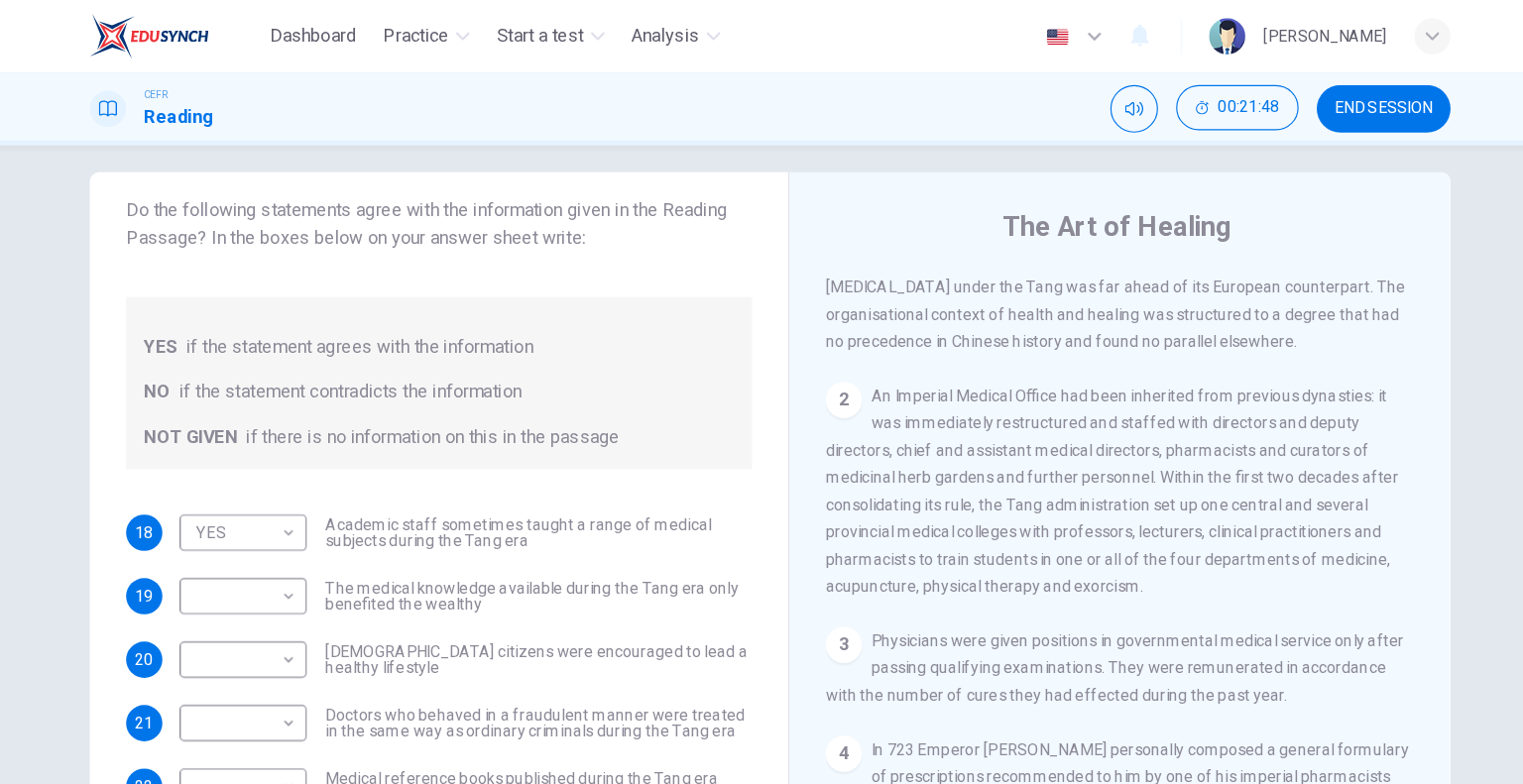 scroll, scrollTop: 87, scrollLeft: 0, axis: vertical 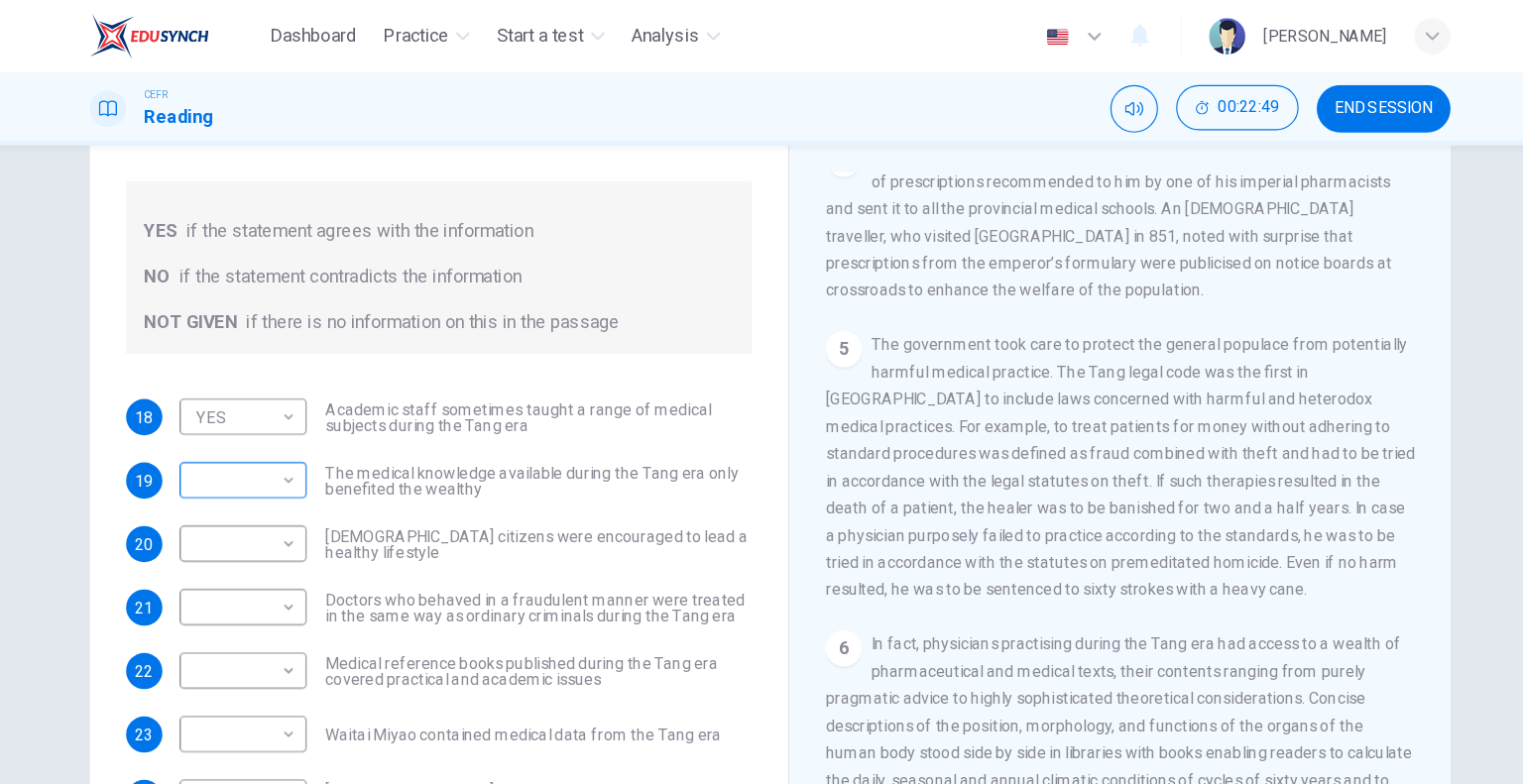 click on "Dashboard Practice Start a test Analysis English en ​ [PERSON_NAME] CEFR Reading 00:22:49 END SESSION Questions 18 - 24 Do the following statements agree with the information given in the Reading Passage?
In the boxes below on your answer sheet write: YES if the statement agrees with the information NO if the statement contradicts the information NOT GIVEN if there is no information on this in the passage 18 YES YES ​ Academic staff sometimes taught a range of medical subjects during the Tang era 19 ​ ​ The medical knowledge available during the Tang era only benefited the wealthy 20 ​ ​ [DEMOGRAPHIC_DATA] citizens were encouraged to lead a healthy lifestyle 21 ​ ​ Doctors who behaved in a fraudulent manner were treated in the same way as ordinary criminals during the Tang era 22 ​ ​ Medical reference books published during the Tang era covered practical and academic issues 23 ​ ​ Waitai Miyao contained medical data from the Tang era 24 ​ ​ The Art of Healing CLICK TO ZOOM Click to Zoom" at bounding box center [762, 392] 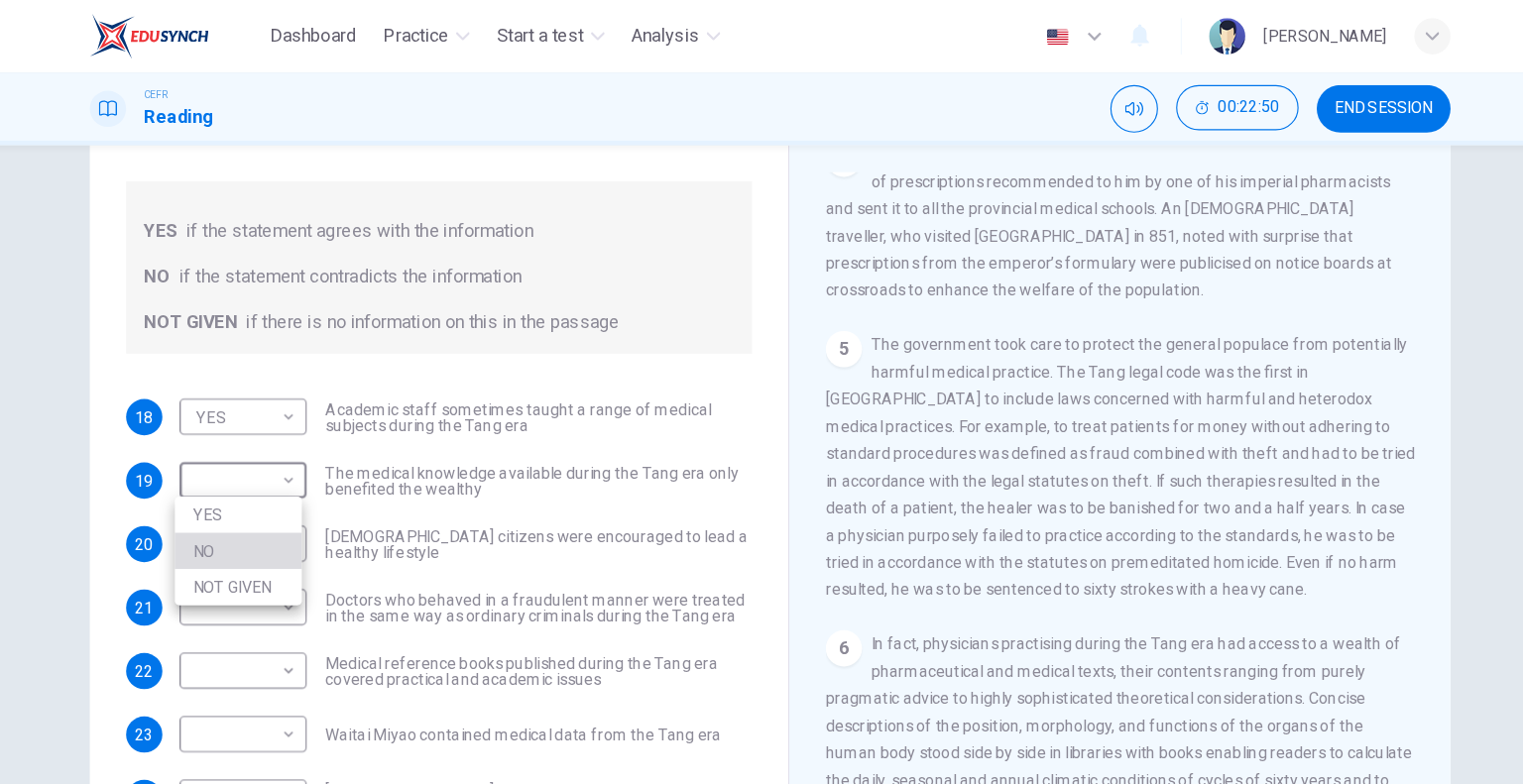 click on "NO" at bounding box center (296, 482) 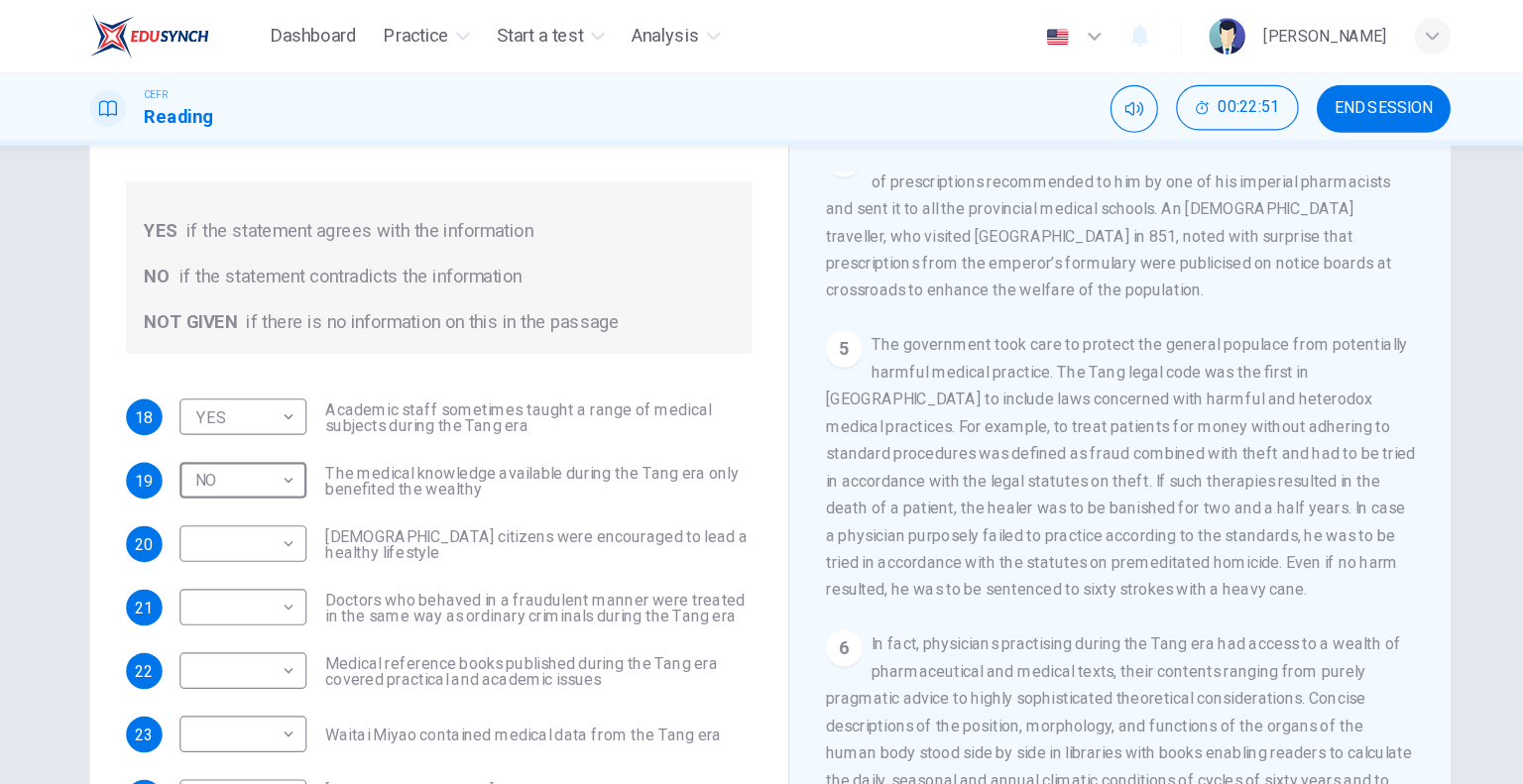 click on "[DEMOGRAPHIC_DATA] citizens were encouraged to lead a healthy lifestyle" at bounding box center [559, 476] 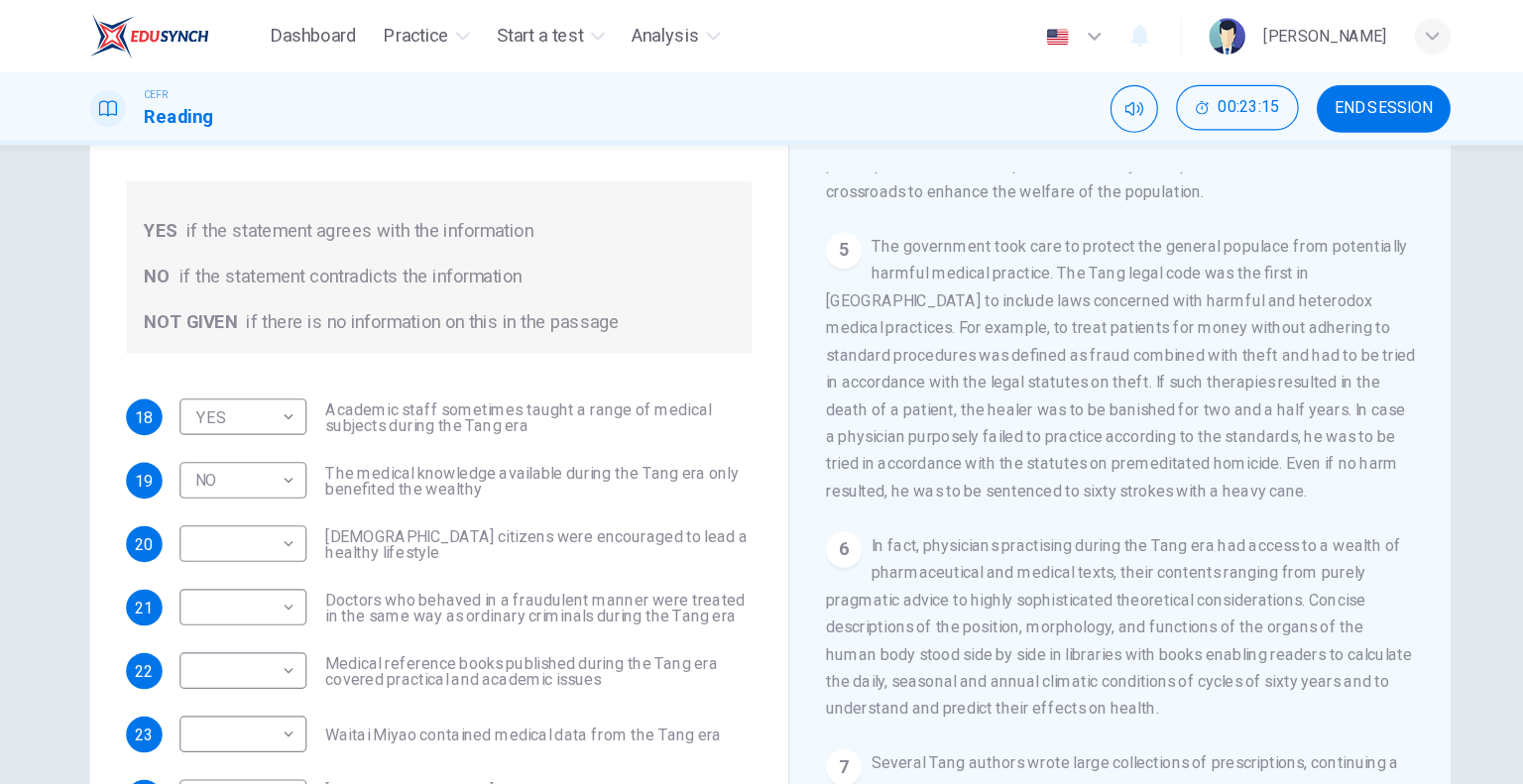 scroll, scrollTop: 1213, scrollLeft: 0, axis: vertical 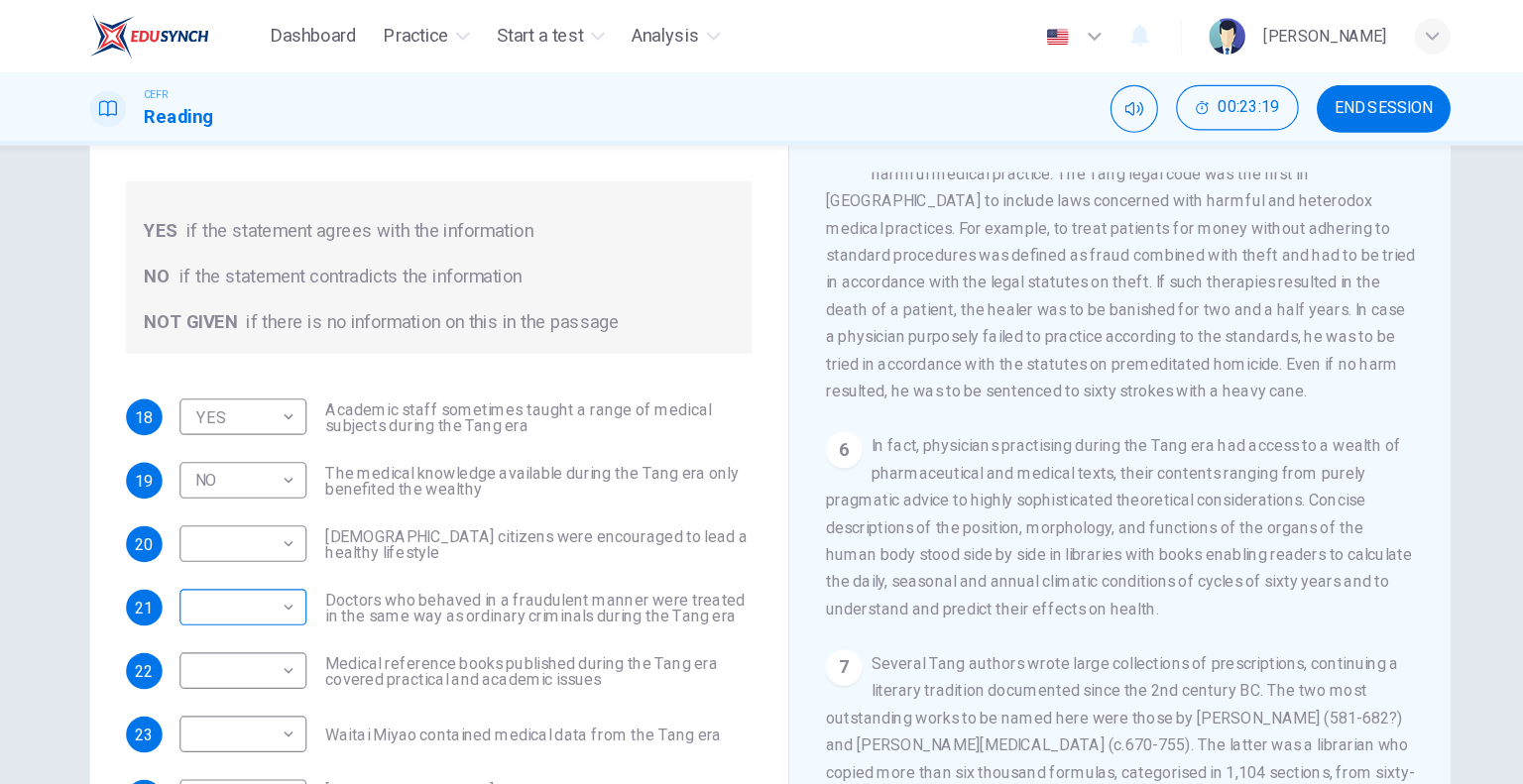 click on "Dashboard Practice Start a test Analysis English en ​ [PERSON_NAME] CEFR Reading 00:23:19 END SESSION Questions 18 - 24 Do the following statements agree with the information given in the Reading Passage?
In the boxes below on your answer sheet write: YES if the statement agrees with the information NO if the statement contradicts the information NOT GIVEN if there is no information on this in the passage 18 YES YES ​ Academic staff sometimes taught a range of medical subjects during the Tang era 19 NO NO ​ The medical knowledge available during the Tang era only benefited the wealthy 20 ​ ​ [DEMOGRAPHIC_DATA] citizens were encouraged to lead a healthy lifestyle 21 ​ ​ Doctors who behaved in a fraudulent manner were treated in the same way as ordinary criminals during the Tang era 22 ​ ​ Medical reference books published during the Tang era covered practical and academic issues 23 ​ ​ Waitai Miyao contained medical data from the Tang era 24 ​ ​ The Art of Healing CLICK TO ZOOM 1 2 3 4 5 6" at bounding box center (762, 392) 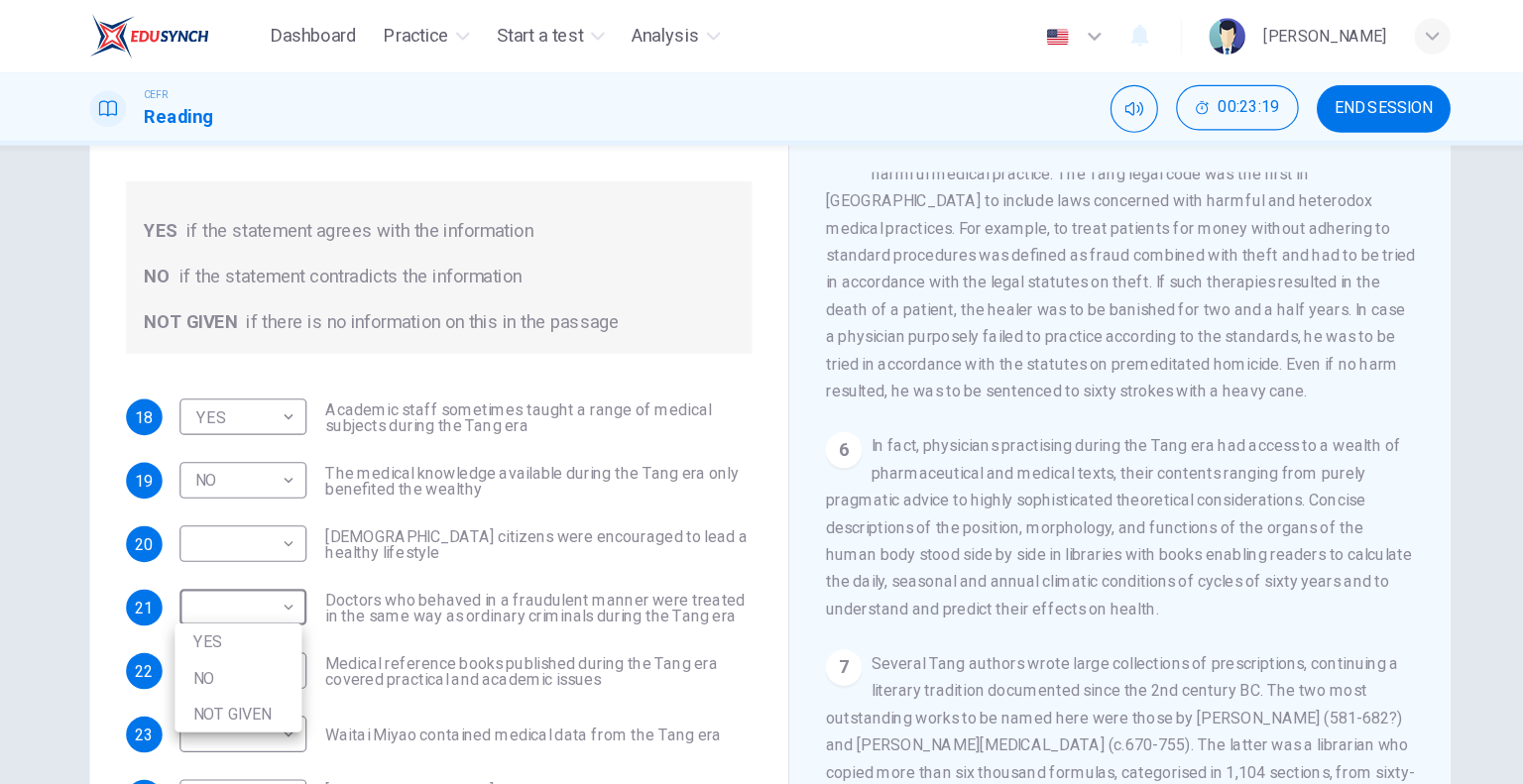 click on "YES" at bounding box center (296, 561) 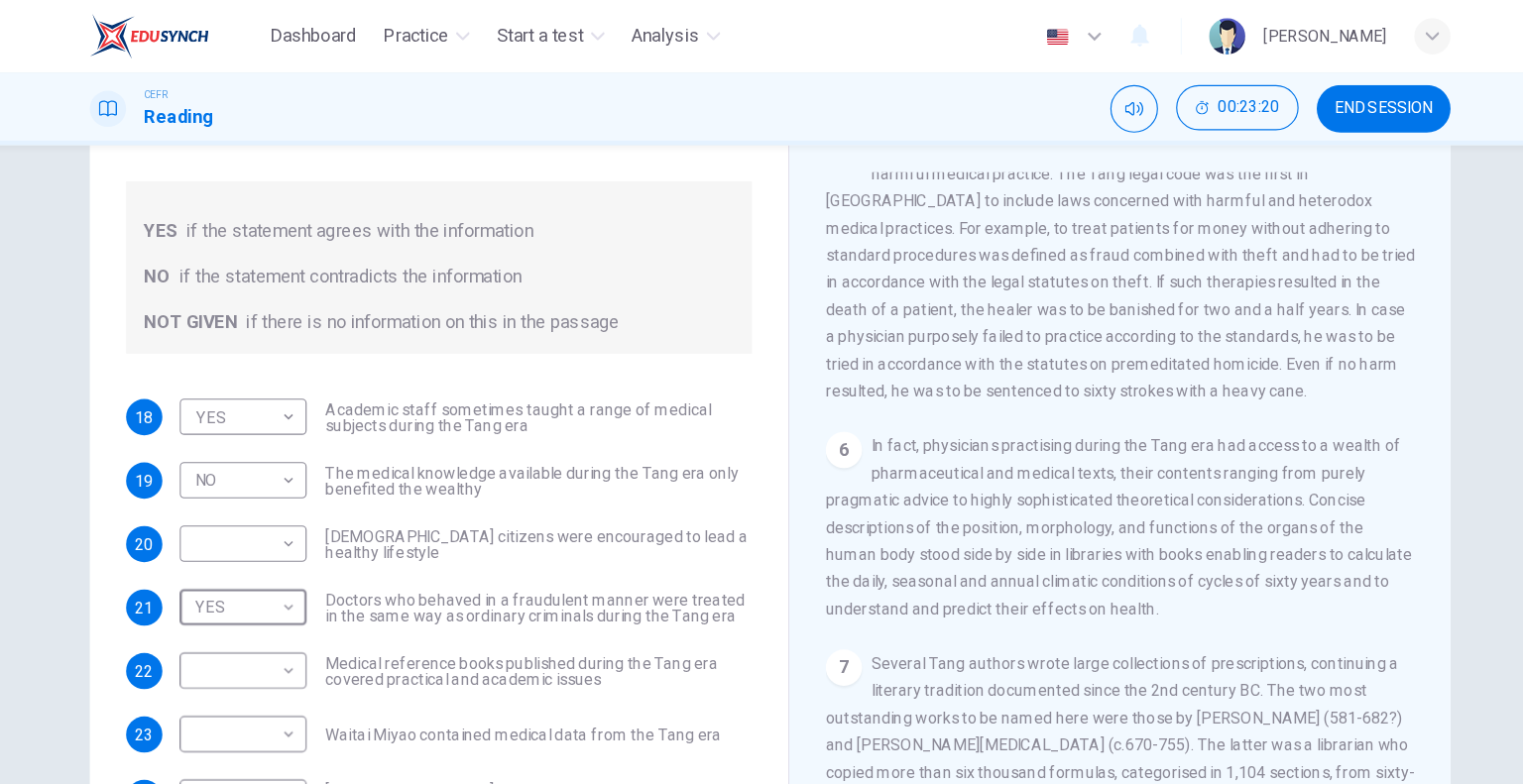 click on "[DEMOGRAPHIC_DATA] citizens were encouraged to lead a healthy lifestyle" at bounding box center (559, 476) 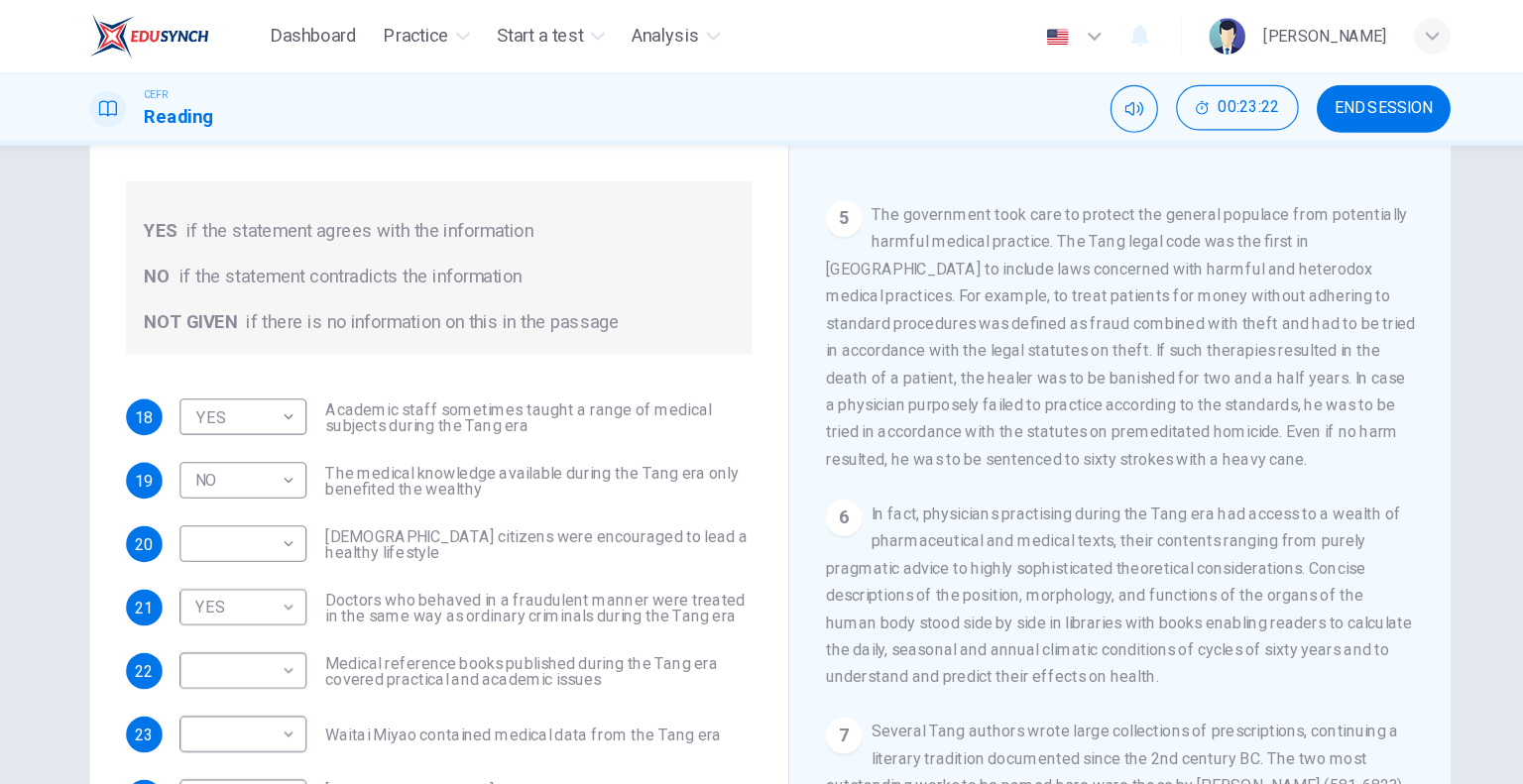 scroll, scrollTop: 1040, scrollLeft: 0, axis: vertical 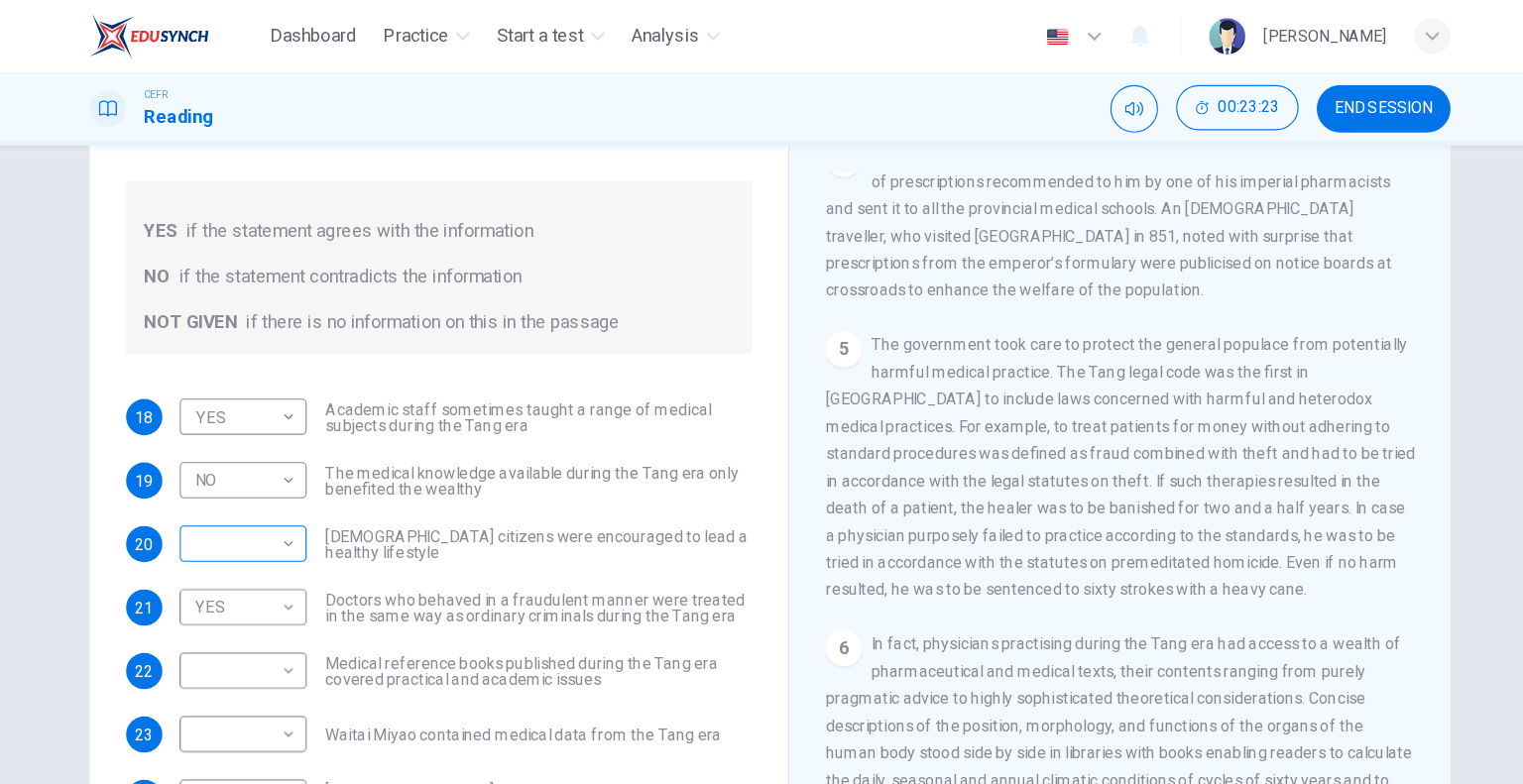 click on "Dashboard Practice Start a test Analysis English en ​ [PERSON_NAME] Reading 00:23:23 END SESSION Questions 18 - 24 Do the following statements agree with the information given in the Reading Passage?
In the boxes below on your answer sheet write: YES if the statement agrees with the information NO if the statement contradicts the information NOT GIVEN if there is no information on this in the passage 18 YES YES ​ Academic staff sometimes taught a range of medical subjects during the Tang era 19 NO NO ​ The medical knowledge available during the Tang era only benefited the wealthy 20 ​ ​ [DEMOGRAPHIC_DATA] citizens were encouraged to lead a healthy lifestyle 21 YES YES ​ Doctors who behaved in a fraudulent manner were treated in the same way as ordinary criminals during the Tang era 22 ​ ​ Medical reference books published during the Tang era covered practical and academic issues 23 ​ ​ Waitai Miyao contained medical data from the Tang era 24 ​ ​ The Art of Healing CLICK TO ZOOM 1 2 3 4" at bounding box center [762, 392] 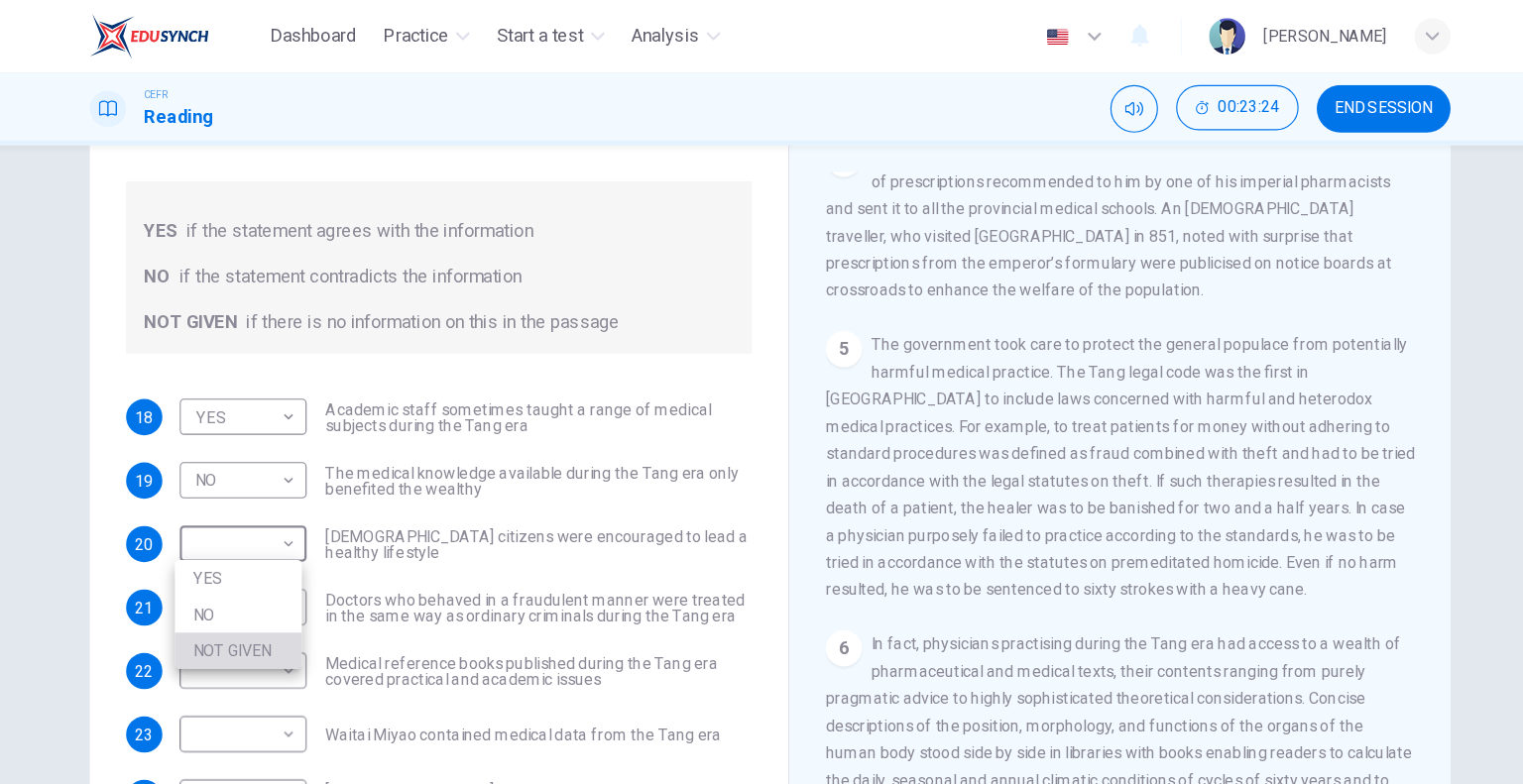 click on "NOT GIVEN" at bounding box center (296, 569) 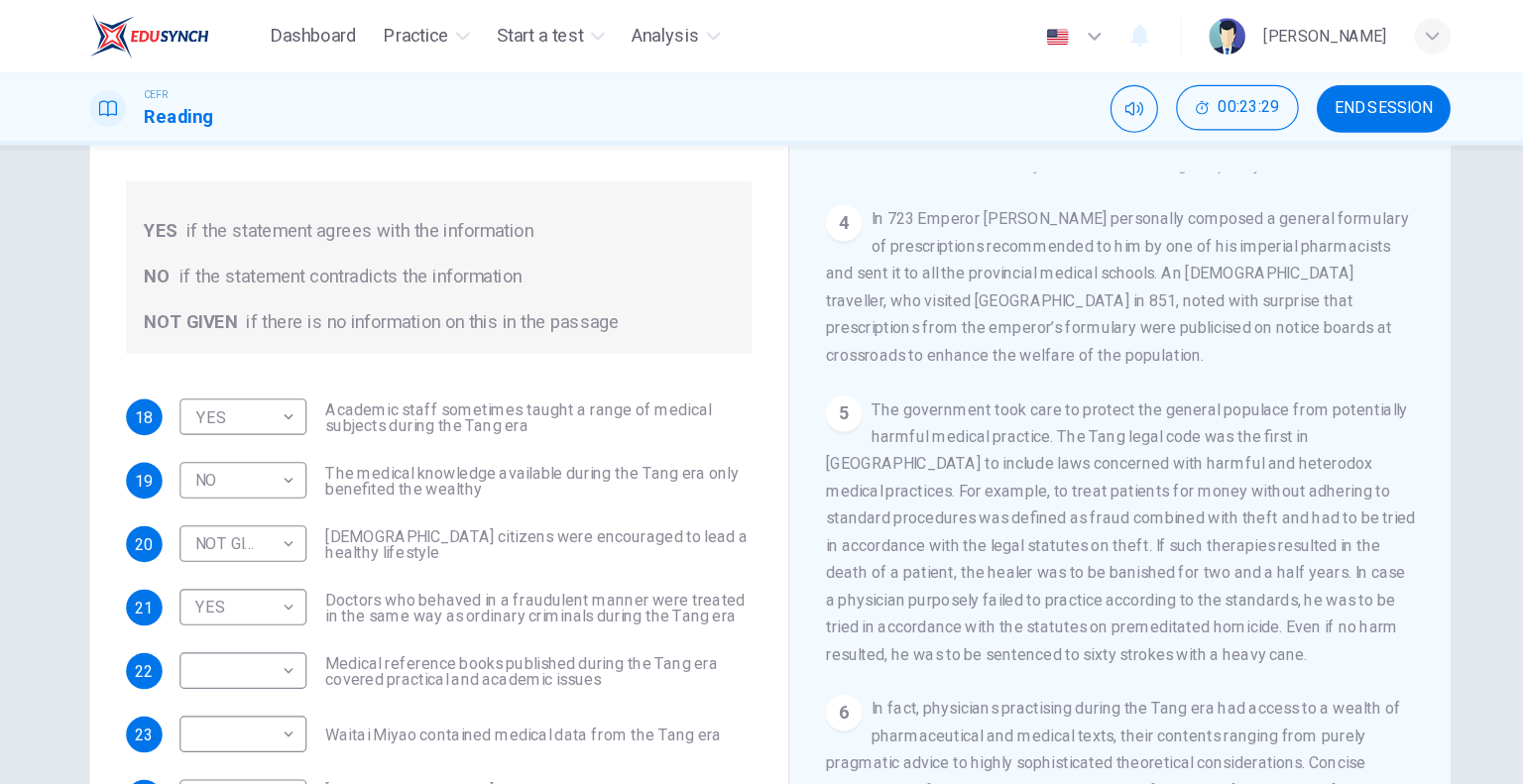 scroll, scrollTop: 952, scrollLeft: 0, axis: vertical 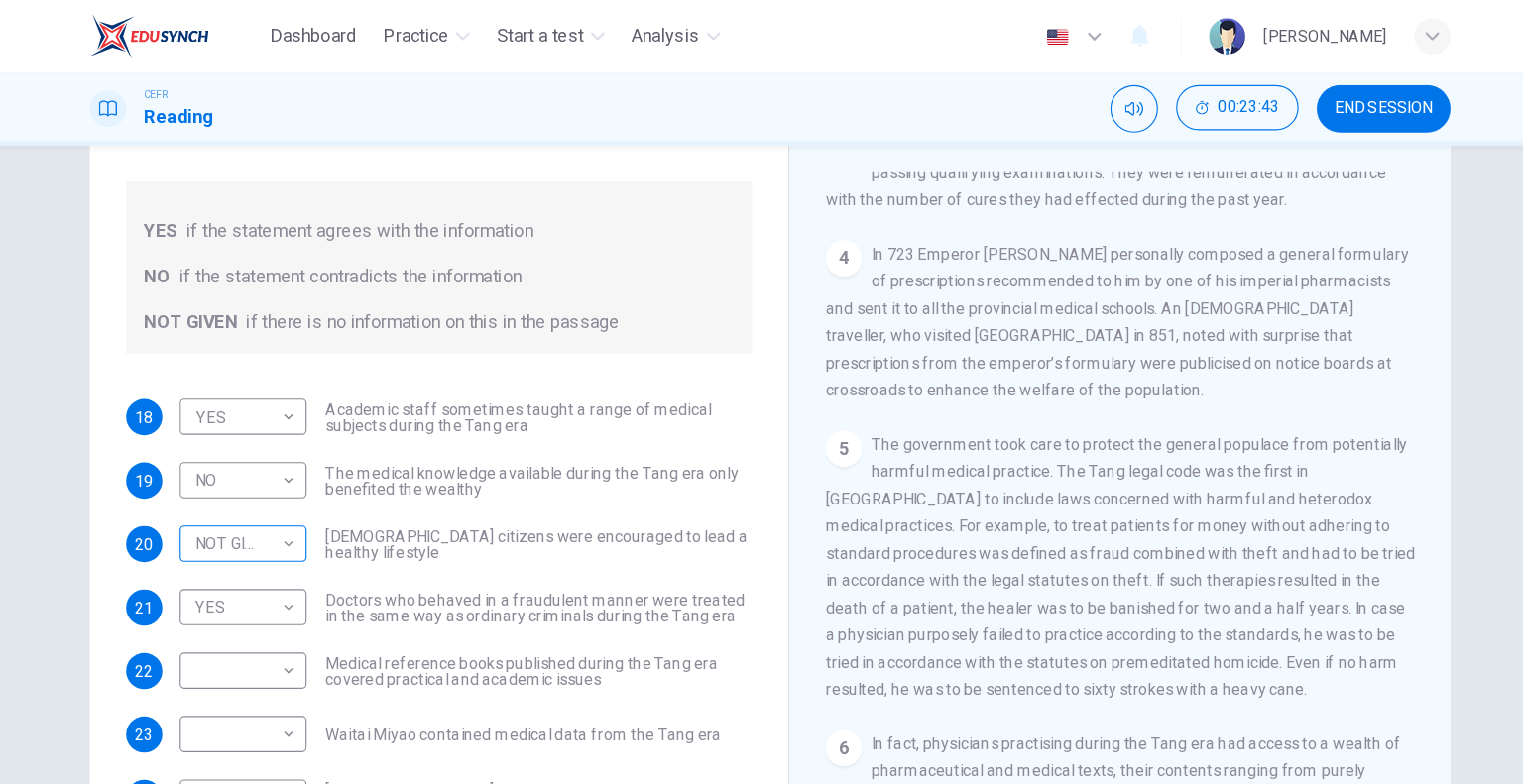 click on "Dashboard Practice Start a test Analysis English en ​ [PERSON_NAME] CEFR Reading 00:23:43 END SESSION Questions 18 - 24 Do the following statements agree with the information given in the Reading Passage?
In the boxes below on your answer sheet write: YES if the statement agrees with the information NO if the statement contradicts the information NOT GIVEN if there is no information on this in the passage 18 YES YES ​ Academic staff sometimes taught a range of medical subjects during the Tang era 19 NO NO ​ The medical knowledge available during the Tang era only benefited the wealthy 20 NOT GIVEN NOT GIVEN ​ [DEMOGRAPHIC_DATA] citizens were encouraged to lead a healthy lifestyle 21 YES YES ​ Doctors who behaved in a fraudulent manner were treated in the same way as ordinary criminals during the Tang era 22 ​ ​ Medical reference books published during the Tang era covered practical and academic issues 23 ​ ​ Waitai Miyao contained medical data from the Tang era 24 ​ ​ The Art of Healing 1 2 3" at bounding box center (762, 392) 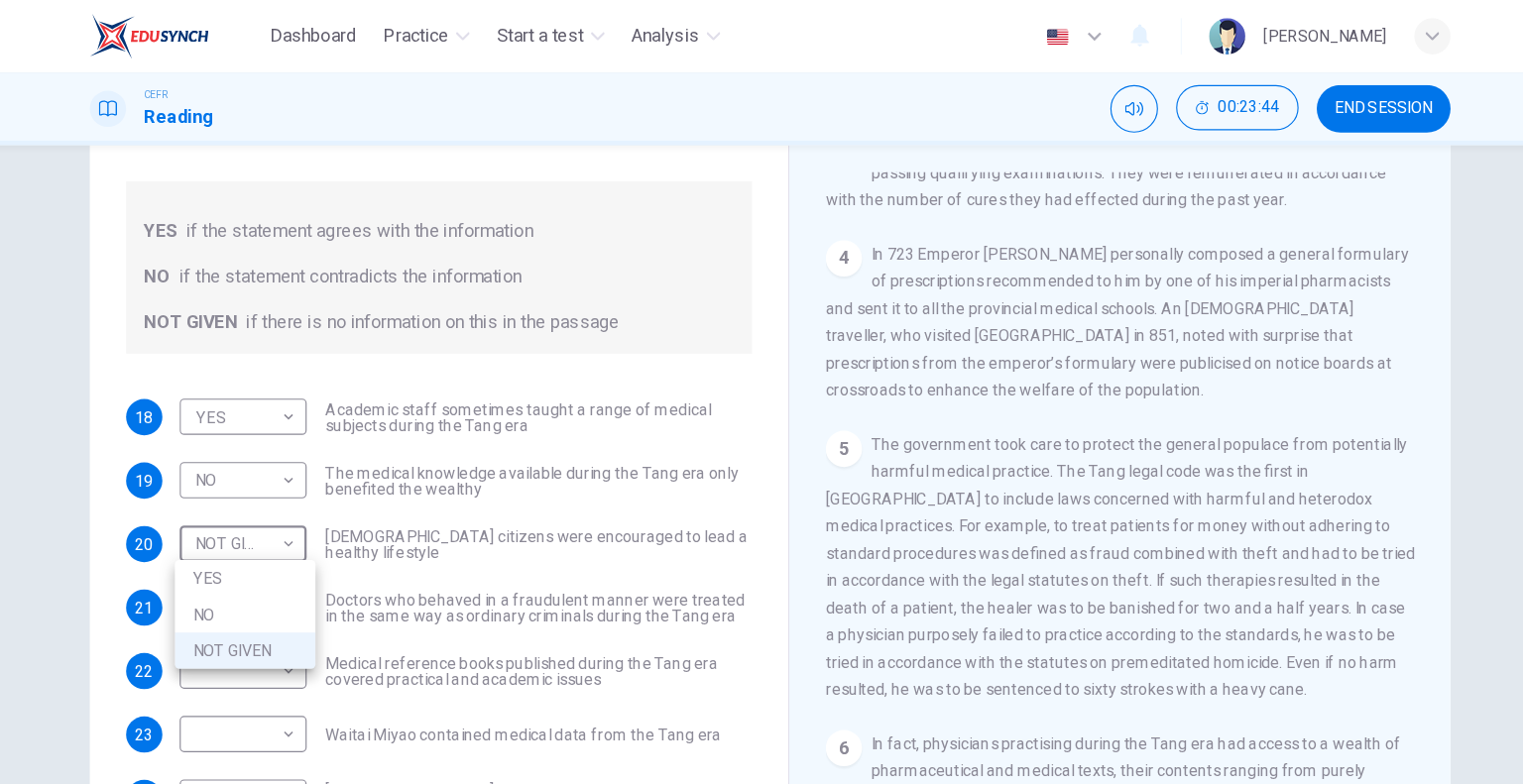 click on "YES" at bounding box center [302, 505] 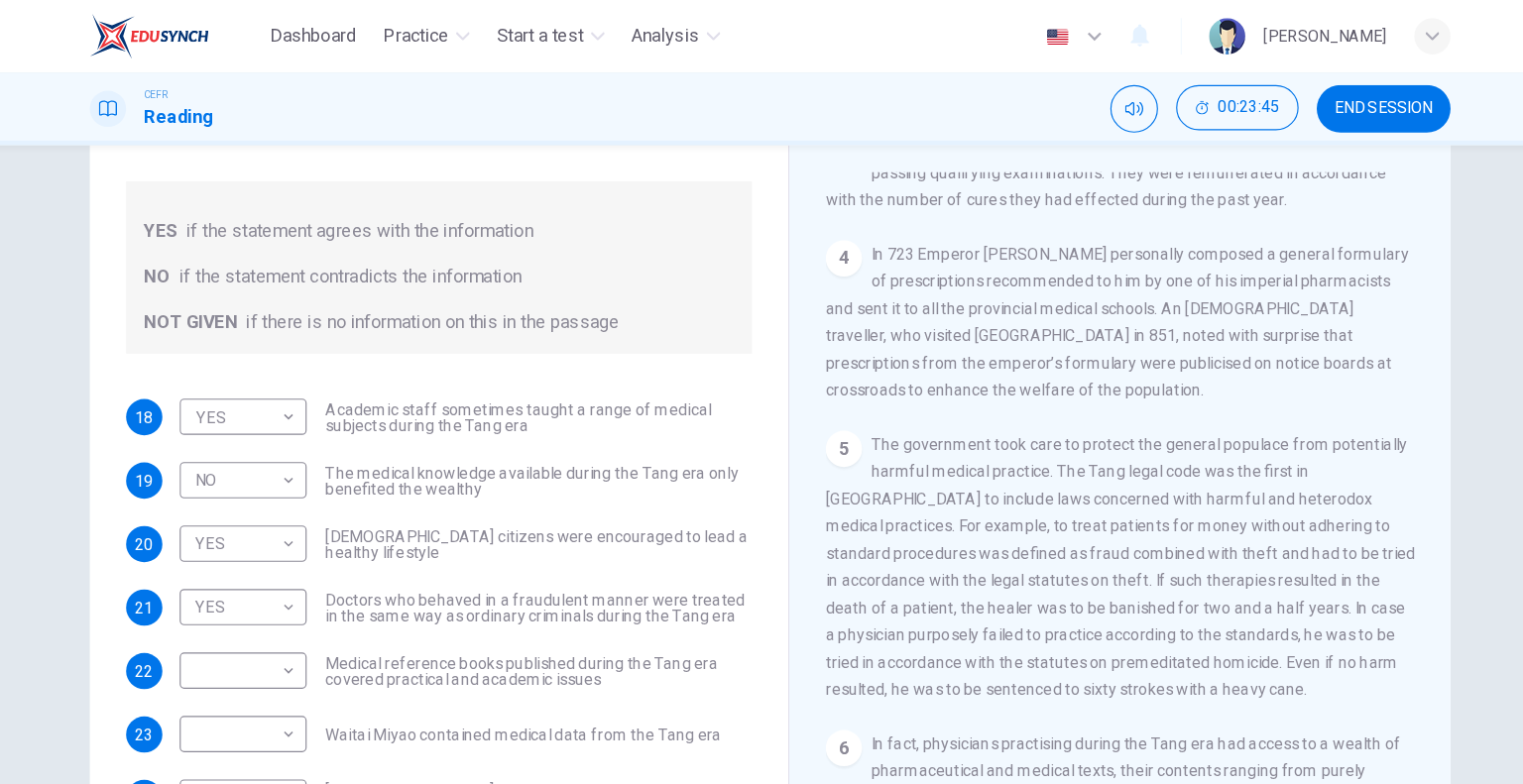 scroll, scrollTop: 190, scrollLeft: 0, axis: vertical 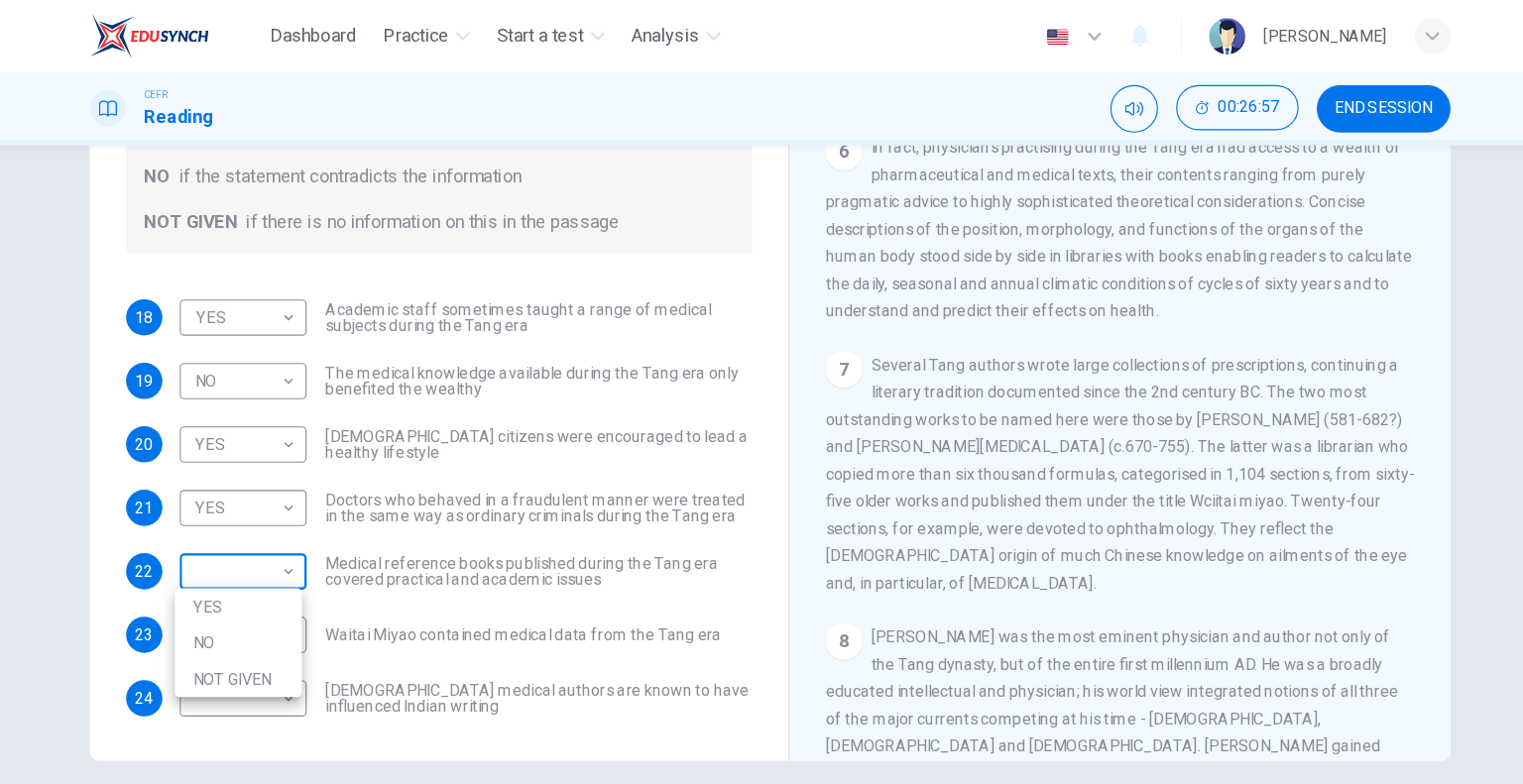 click on "Dashboard Practice Start a test Analysis English en ​ [PERSON_NAME] Reading 00:26:57 END SESSION Questions 18 - 24 Do the following statements agree with the information given in the Reading Passage?
In the boxes below on your answer sheet write: YES if the statement agrees with the information NO if the statement contradicts the information NOT GIVEN if there is no information on this in the passage 18 YES YES ​ Academic staff sometimes taught a range of medical subjects during the Tang era 19 NO NO ​ The medical knowledge available during the Tang era only benefited the wealthy 20 YES YES ​ [DEMOGRAPHIC_DATA] citizens were encouraged to lead a healthy lifestyle 21 YES YES ​ Doctors who behaved in a fraudulent manner were treated in the same way as ordinary criminals during the Tang era 22 ​ ​ Medical reference books published during the Tang era covered practical and academic issues 23 ​ ​ Waitai Miyao contained medical data from the Tang era 24 ​ ​ The Art of Healing CLICK TO ZOOM 1 2" at bounding box center [762, 392] 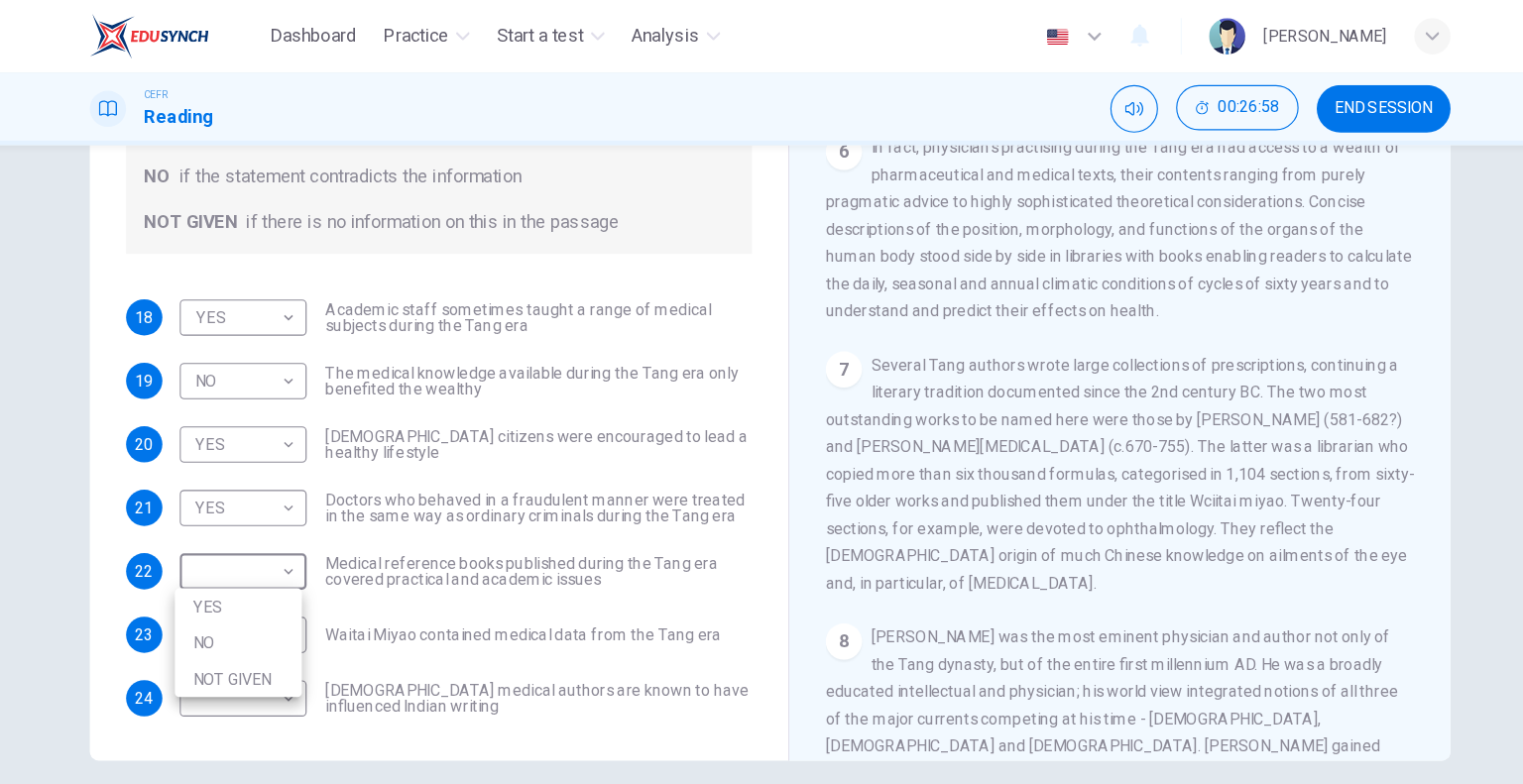 click on "NOT GIVEN" at bounding box center (296, 594) 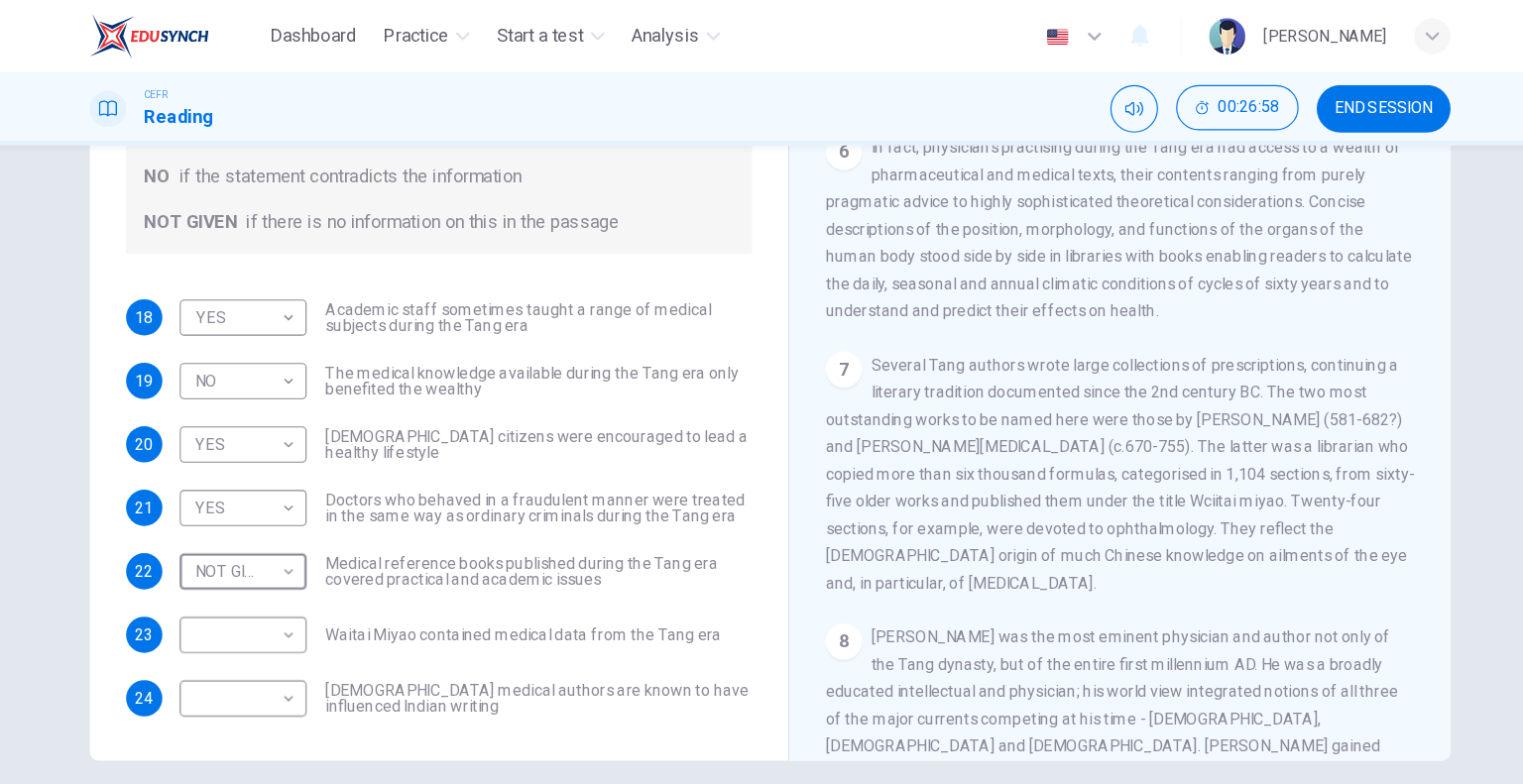 click on "Medical reference books published during the Tang era covered practical and academic issues" at bounding box center (559, 500) 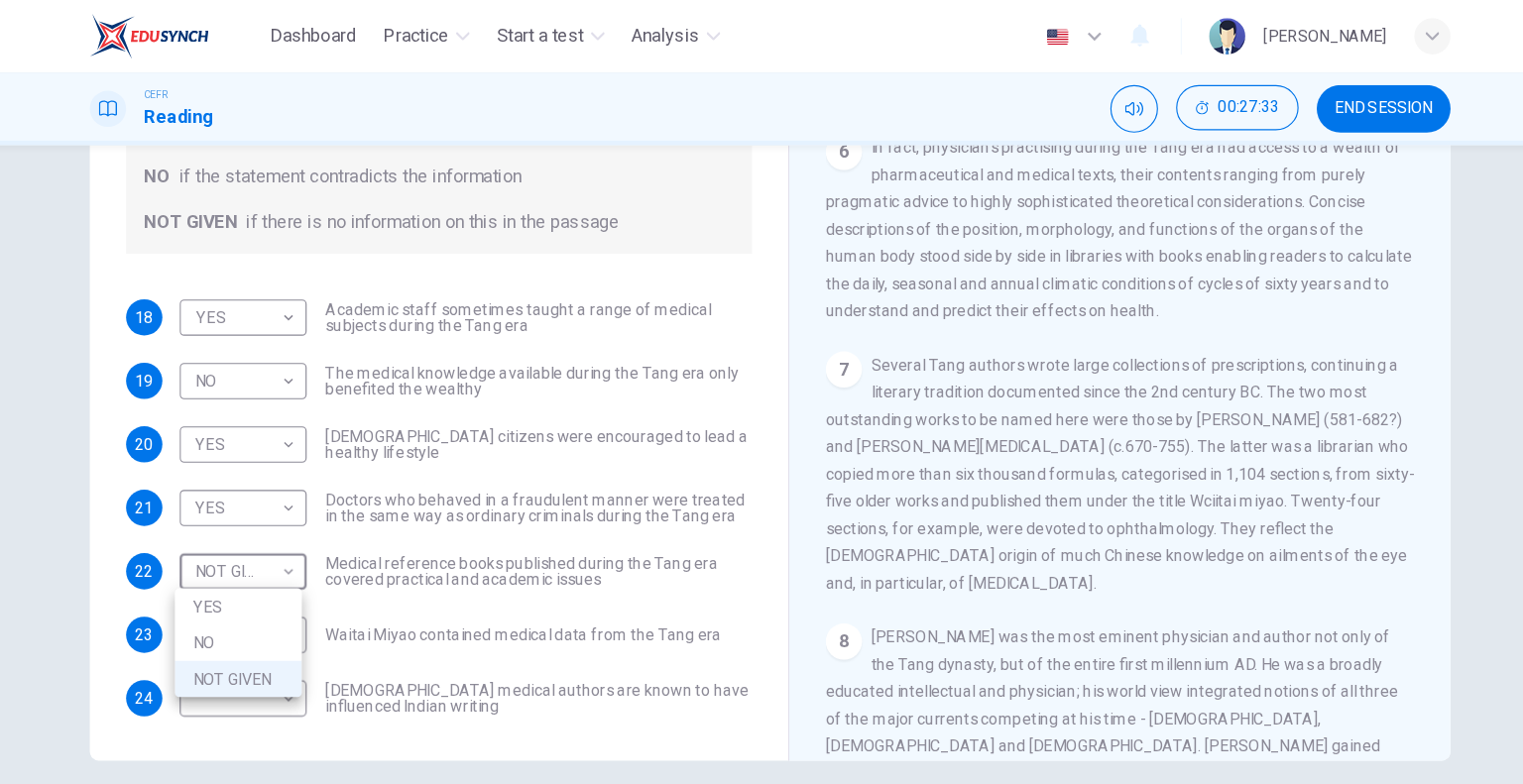 drag, startPoint x: 307, startPoint y: 504, endPoint x: 308, endPoint y: 417, distance: 87.005747 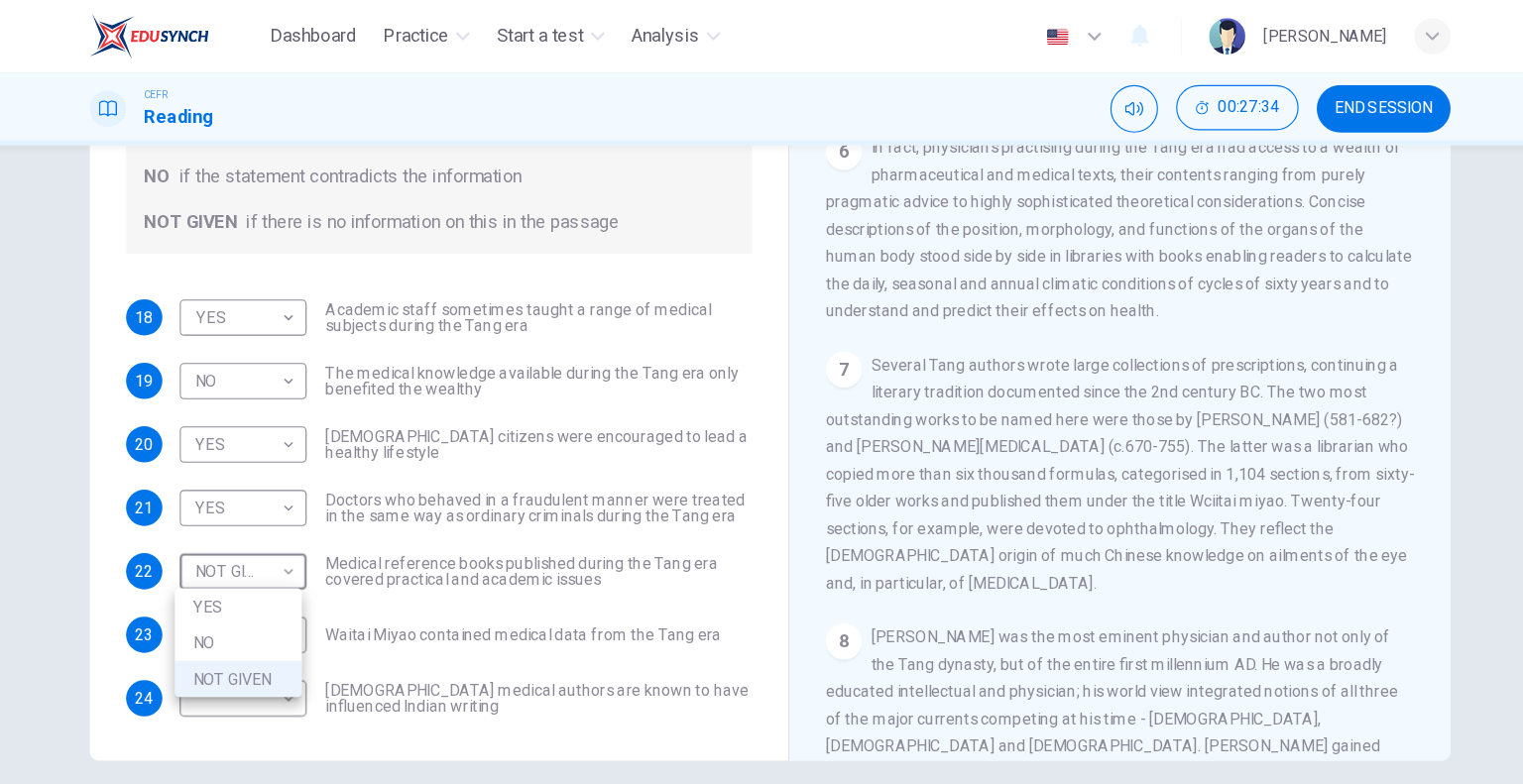 click at bounding box center [762, 392] 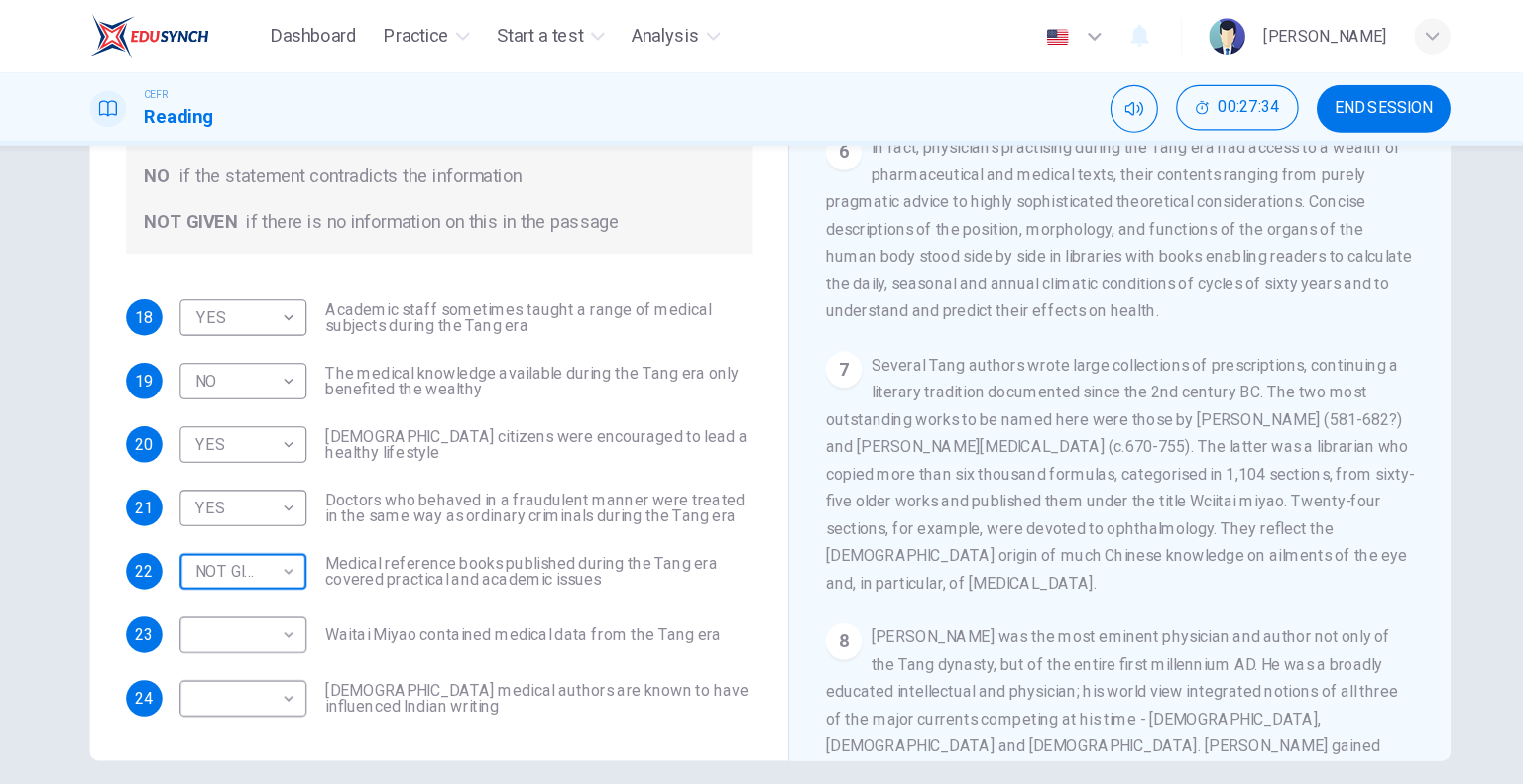 click on "Dashboard Practice Start a test Analysis English en ​ [PERSON_NAME] Reading 00:27:34 END SESSION Questions 18 - 24 Do the following statements agree with the information given in the Reading Passage?
In the boxes below on your answer sheet write: YES if the statement agrees with the information NO if the statement contradicts the information NOT GIVEN if there is no information on this in the passage 18 YES YES ​ Academic staff sometimes taught a range of medical subjects during the Tang era 19 NO NO ​ The medical knowledge available during the Tang era only benefited the wealthy 20 YES YES ​ [DEMOGRAPHIC_DATA] citizens were encouraged to lead a healthy lifestyle 21 YES YES ​ Doctors who behaved in a fraudulent manner were treated in the same way as ordinary criminals during the Tang era 22 NOT GIVEN NOT GIVEN ​ Medical reference books published during the Tang era covered practical and academic issues 23 ​ ​ Waitai Miyao contained medical data from the Tang era 24 ​ ​ The Art of Healing 1" at bounding box center (762, 392) 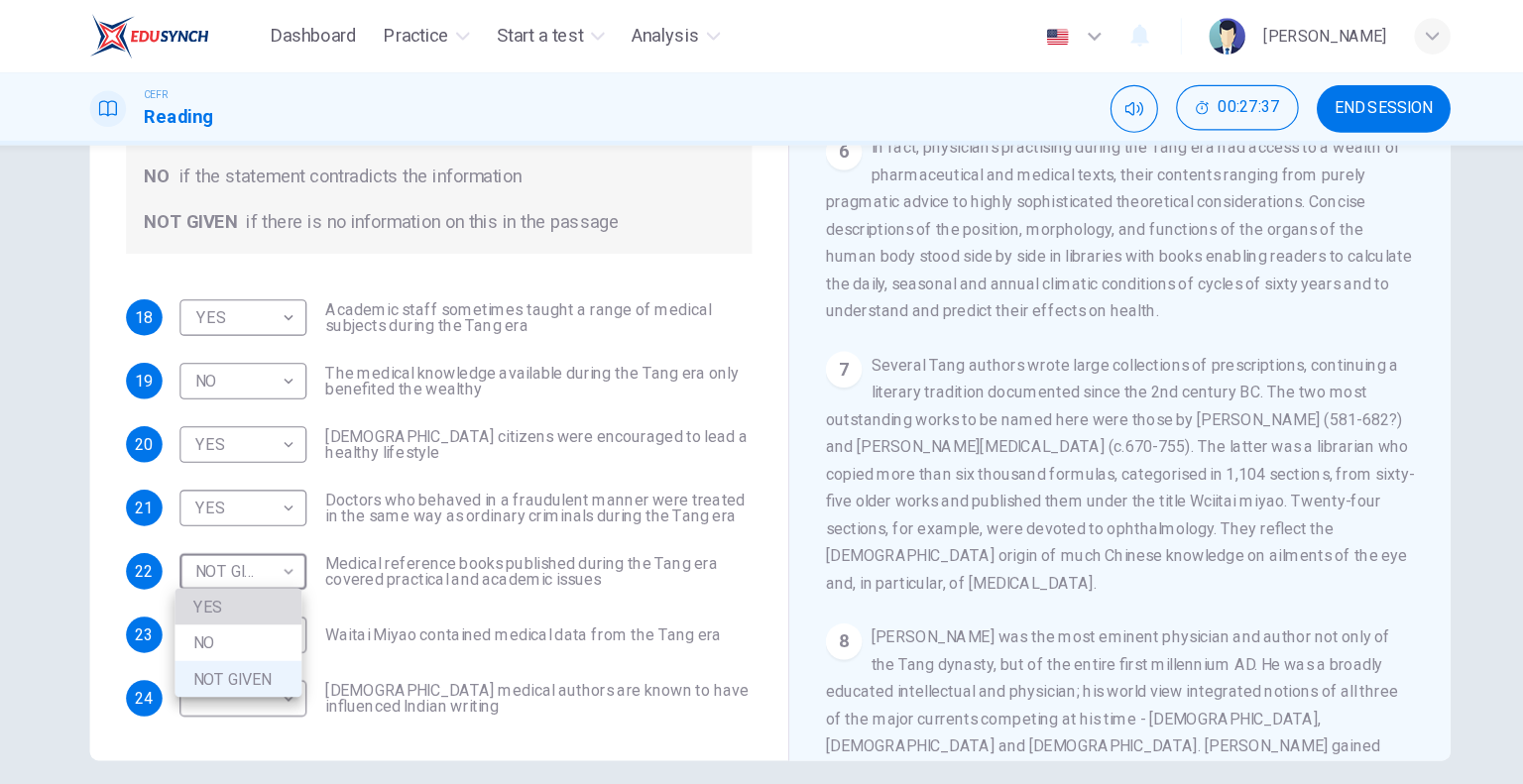 click on "YES" at bounding box center [296, 530] 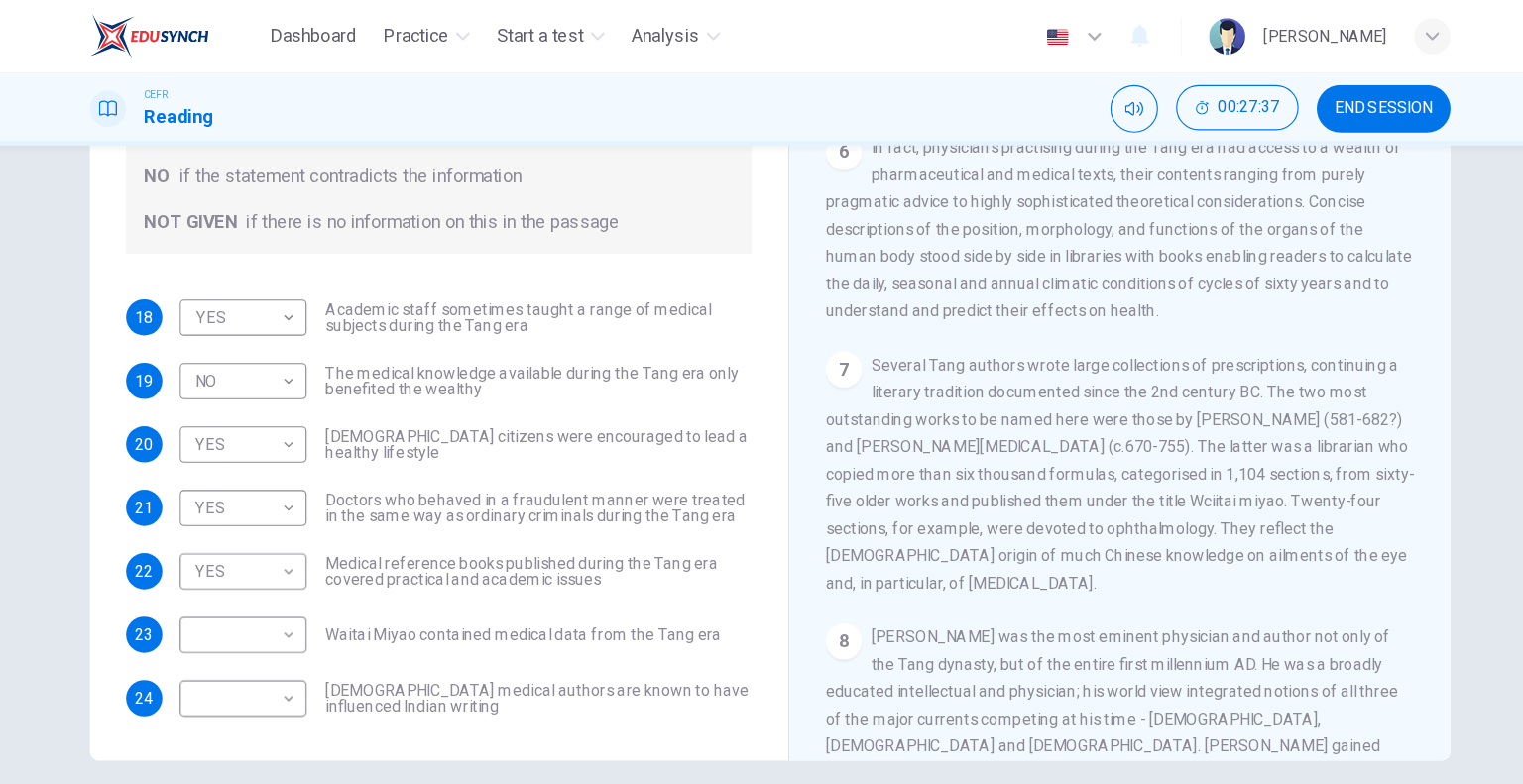 click on "Medical reference books published during the Tang era covered practical and academic issues" at bounding box center (559, 500) 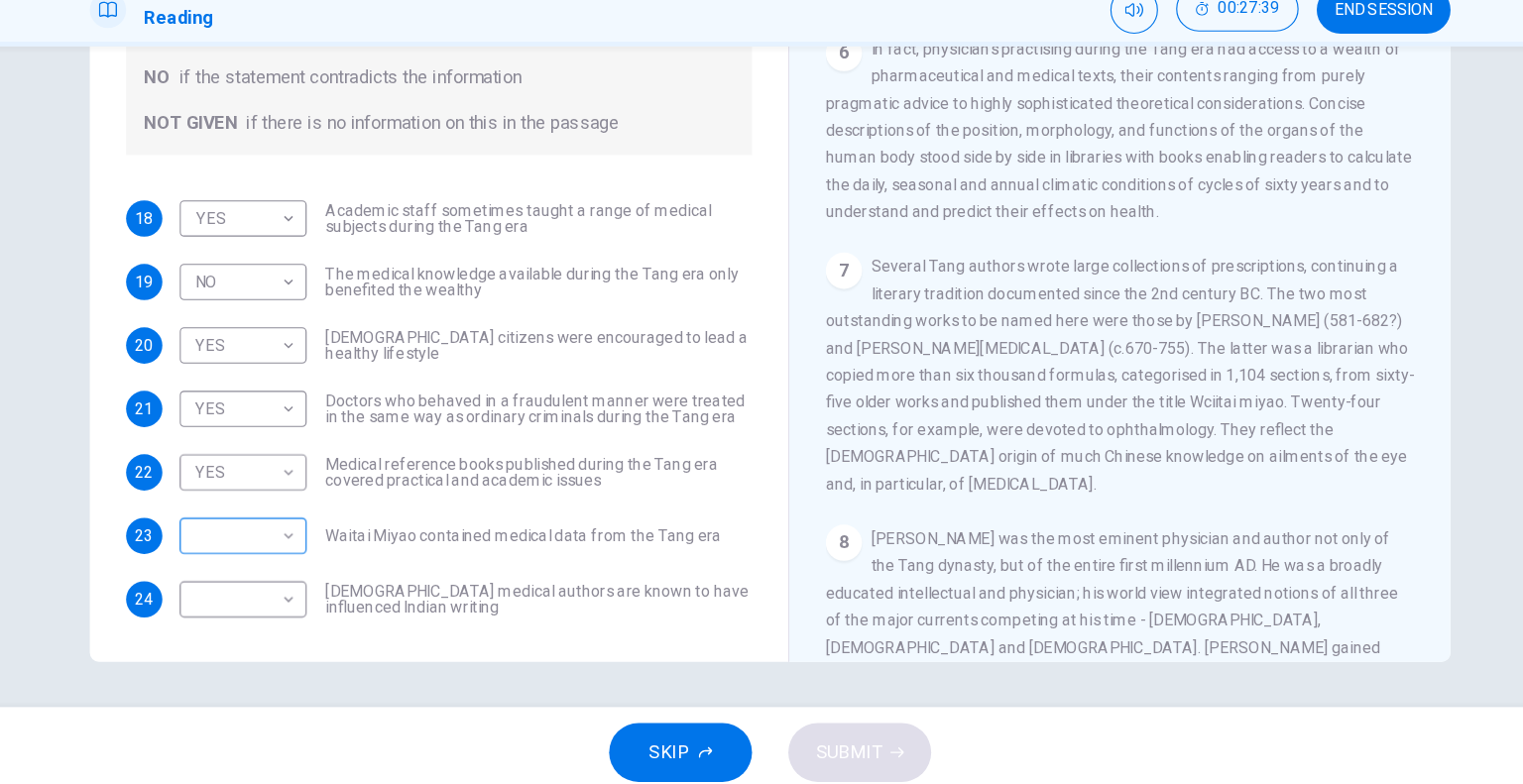 click on "Dashboard Practice Start a test Analysis English en ​ [PERSON_NAME] CEFR Reading 00:27:39 END SESSION Questions 18 - 24 Do the following statements agree with the information given in the Reading Passage?
In the boxes below on your answer sheet write: YES if the statement agrees with the information NO if the statement contradicts the information NOT GIVEN if there is no information on this in the passage 18 YES YES ​ Academic staff sometimes taught a range of medical subjects during the Tang era 19 NO NO ​ The medical knowledge available during the Tang era only benefited the wealthy 20 YES YES ​ [DEMOGRAPHIC_DATA] citizens were encouraged to lead a healthy lifestyle 21 YES YES ​ Doctors who behaved in a fraudulent manner were treated in the same way as ordinary criminals during the Tang era 22 YES YES ​ Medical reference books published during the Tang era covered practical and academic issues 23 ​ ​ [PERSON_NAME] contained medical data from the Tang era 24 ​ ​ The Art of Healing CLICK TO ZOOM" at bounding box center [762, 392] 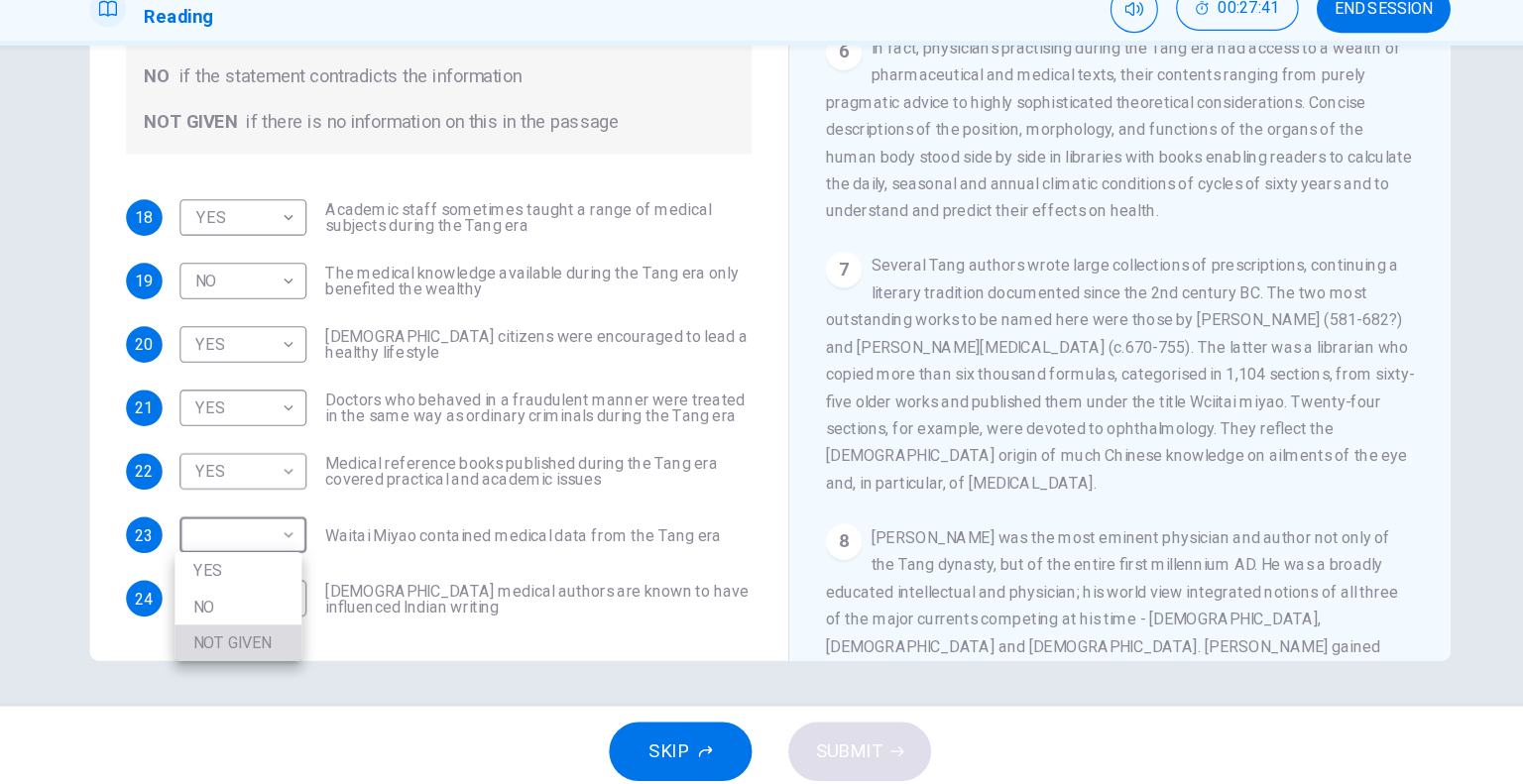 click on "NOT GIVEN" at bounding box center (296, 649) 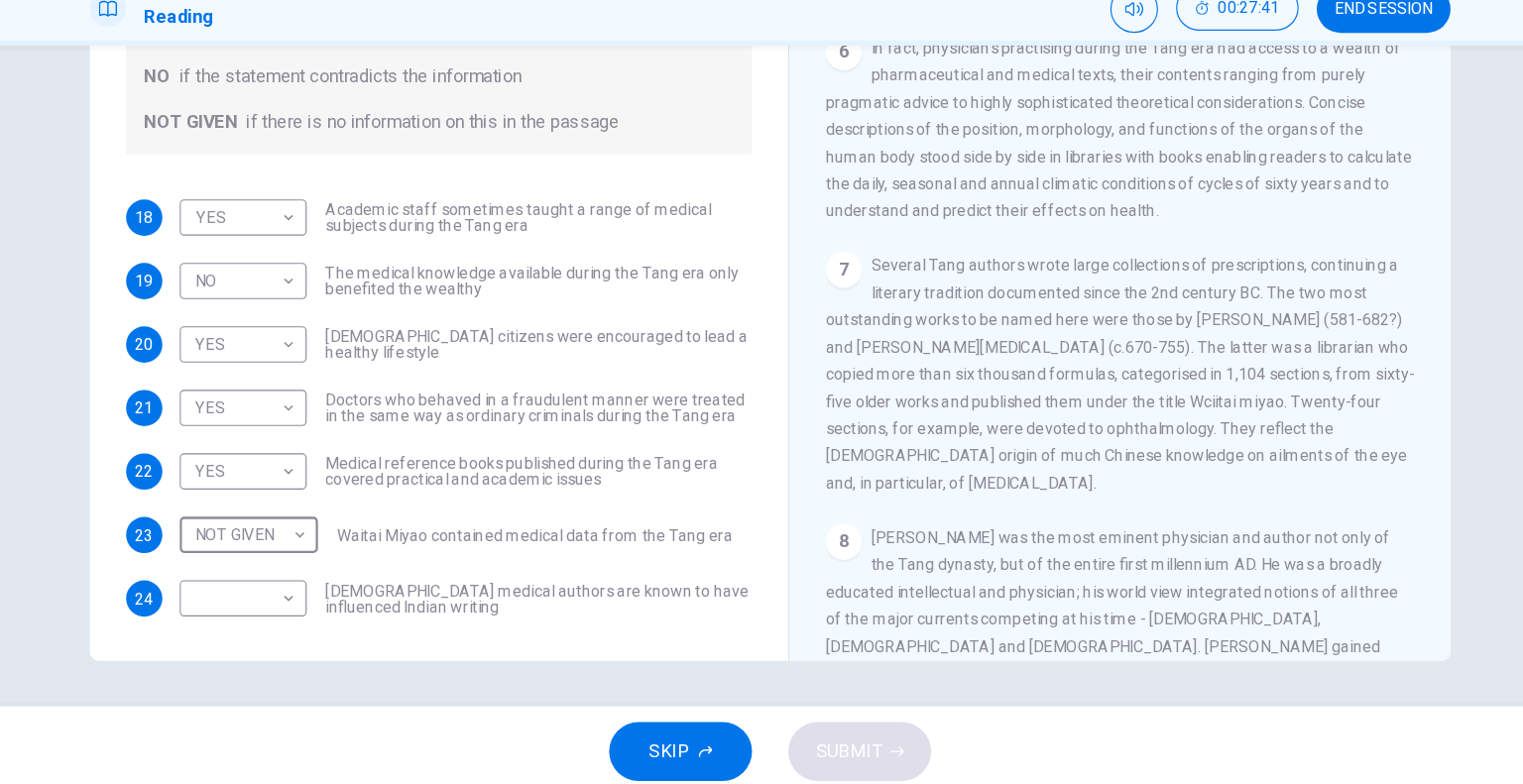 click on "​ ​ [DEMOGRAPHIC_DATA] medical authors are known to have influenced Indian writing" at bounding box center [496, 611] 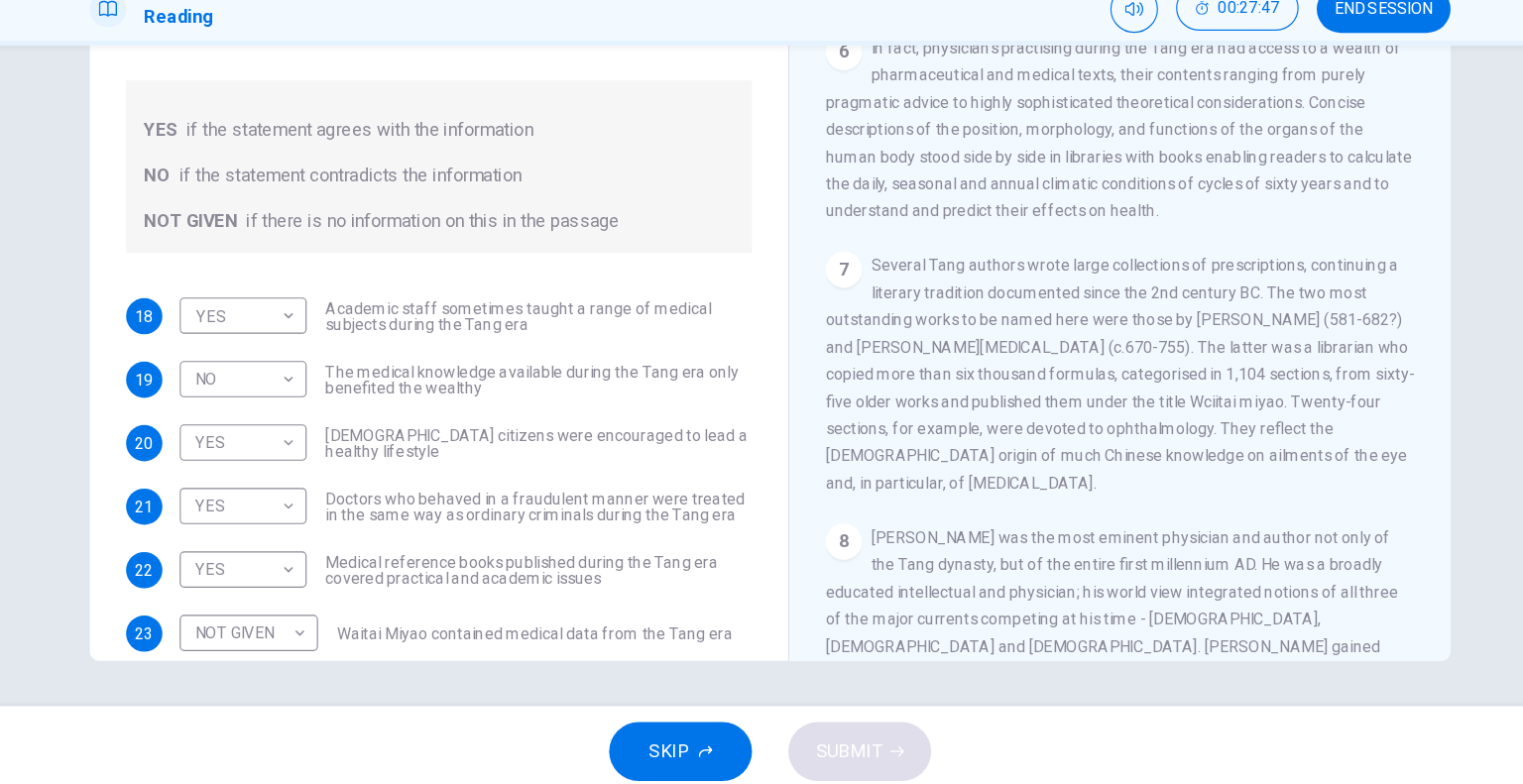 scroll, scrollTop: 0, scrollLeft: 0, axis: both 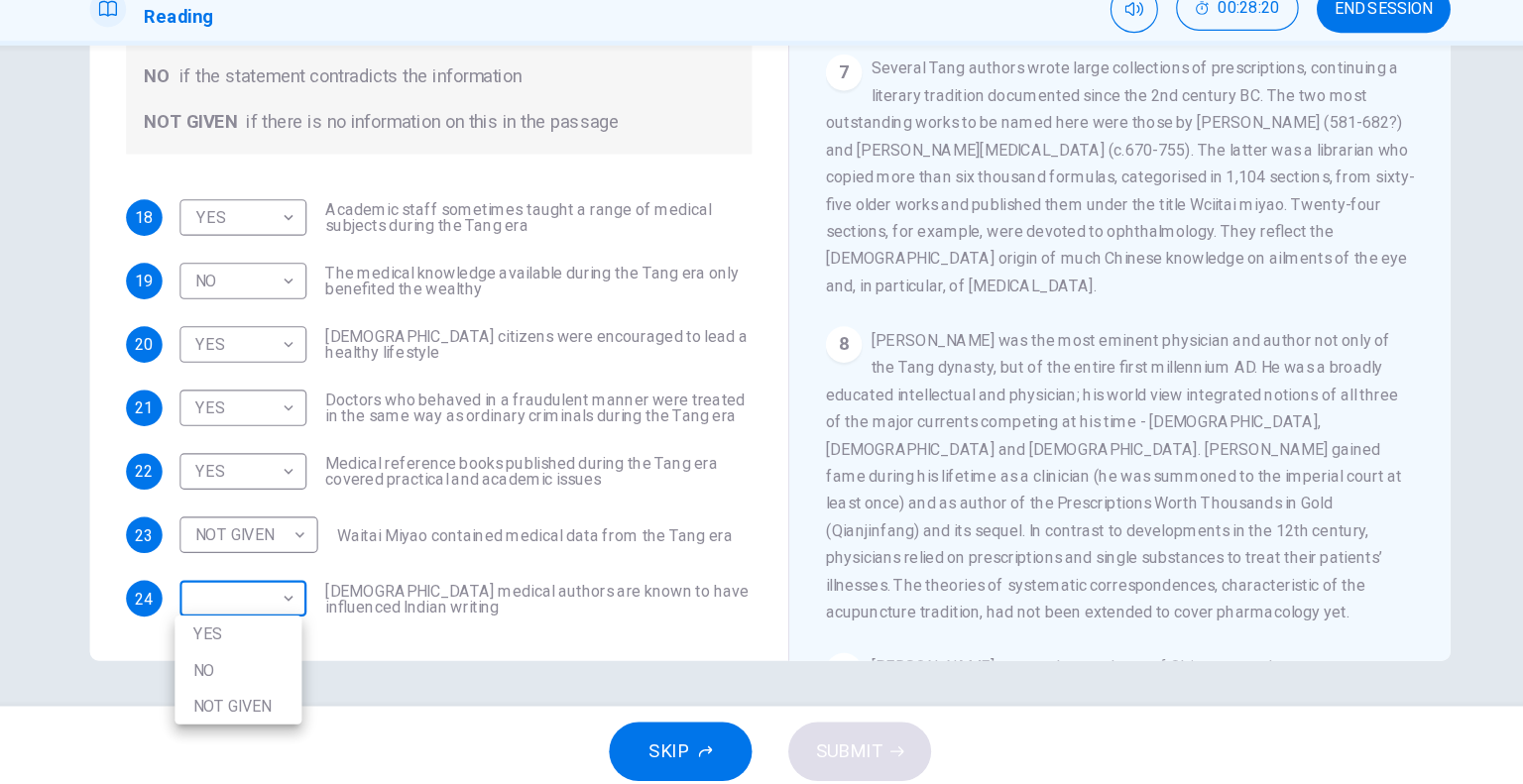 click on "Dashboard Practice Start a test Analysis English en ​ [PERSON_NAME] CEFR Reading 00:28:20 END SESSION Questions 18 - 24 Do the following statements agree with the information given in the Reading Passage?
In the boxes below on your answer sheet write: YES if the statement agrees with the information NO if the statement contradicts the information NOT GIVEN if there is no information on this in the passage 18 YES YES ​ Academic staff sometimes taught a range of medical subjects during the Tang era 19 NO NO ​ The medical knowledge available during the Tang era only benefited the wealthy 20 YES YES ​ [DEMOGRAPHIC_DATA] citizens were encouraged to lead a healthy lifestyle 21 YES YES ​ Doctors who behaved in a fraudulent manner were treated in the same way as ordinary criminals during the Tang era 22 YES YES ​ Medical reference books published during the Tang era covered practical and academic issues 23 NOT GIVEN NOT GIVEN ​ Waitai Miyao contained medical data from the Tang era 24 ​ ​ CLICK TO ZOOM 1" at bounding box center (762, 392) 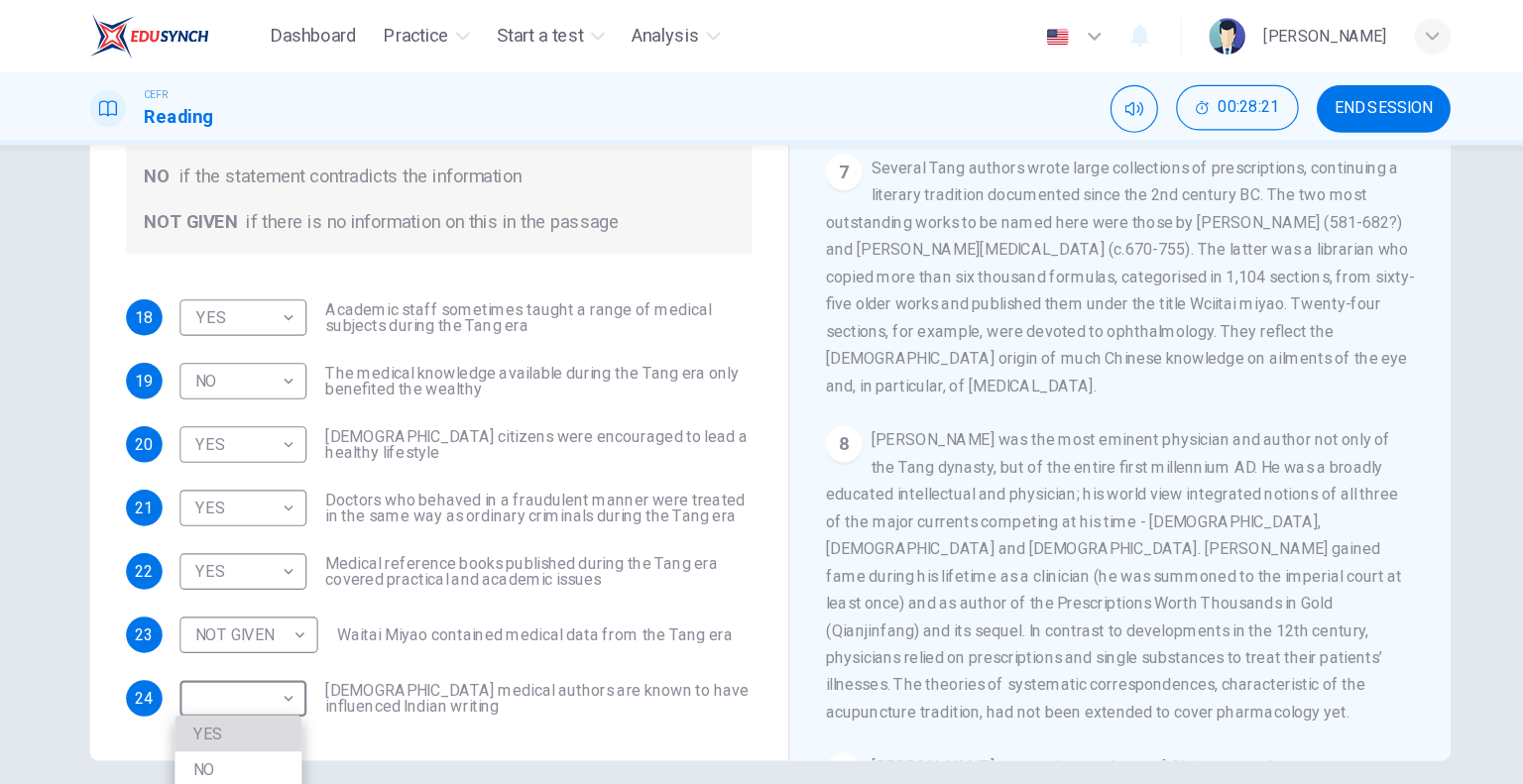 drag, startPoint x: 287, startPoint y: 639, endPoint x: 520, endPoint y: 584, distance: 239.40343 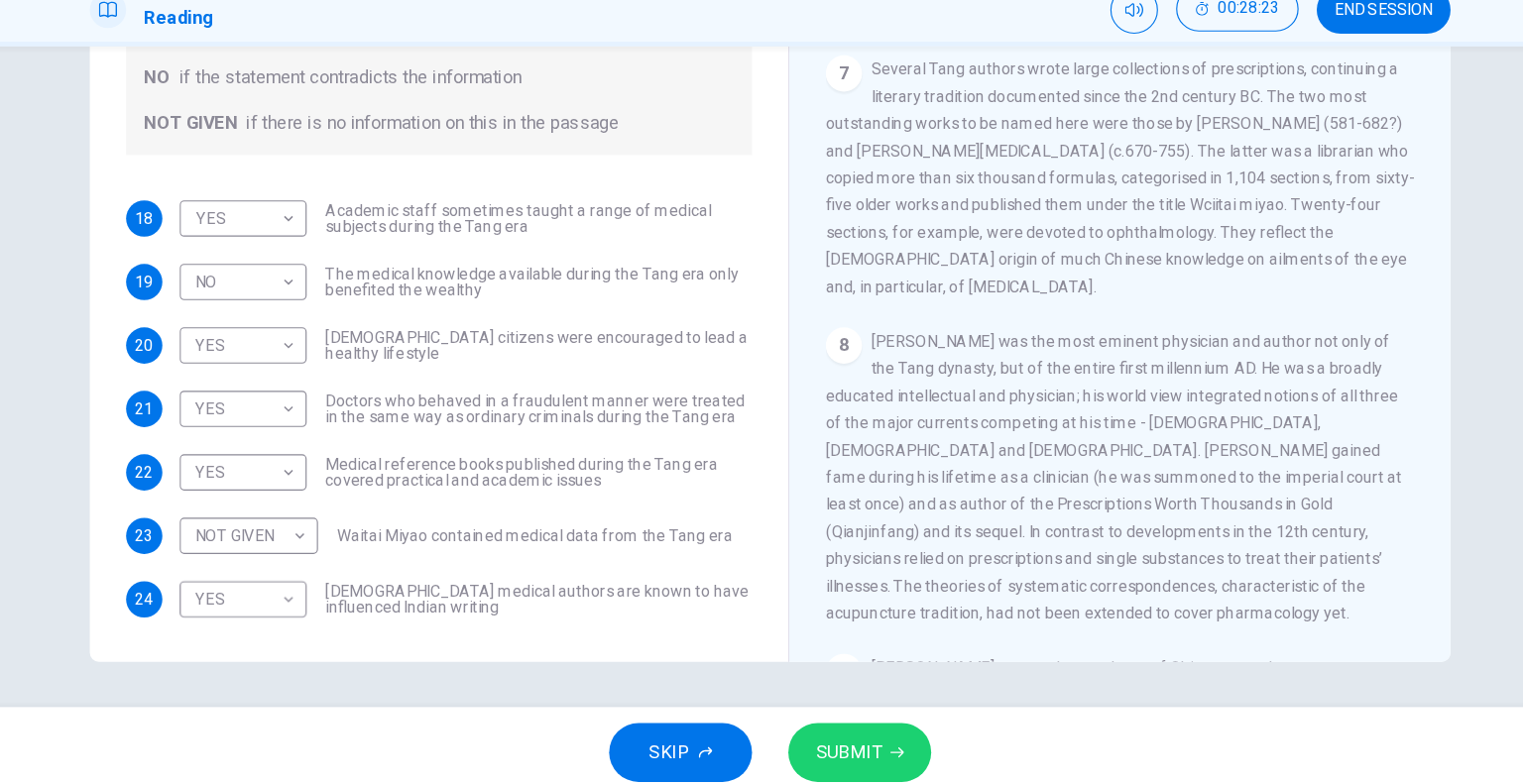 click on "SUBMIT" at bounding box center [840, 744] 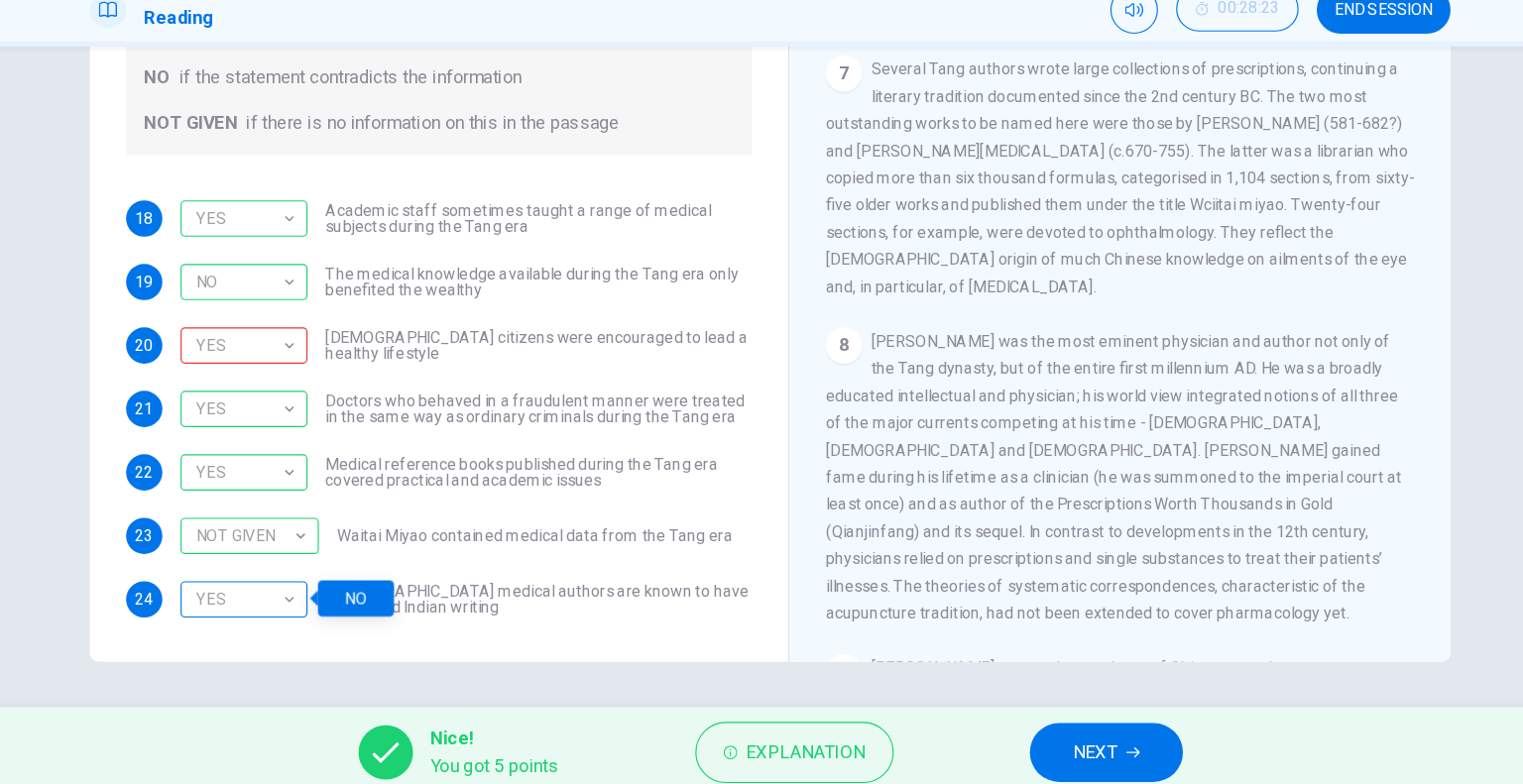 click on "YES" at bounding box center [297, 611] 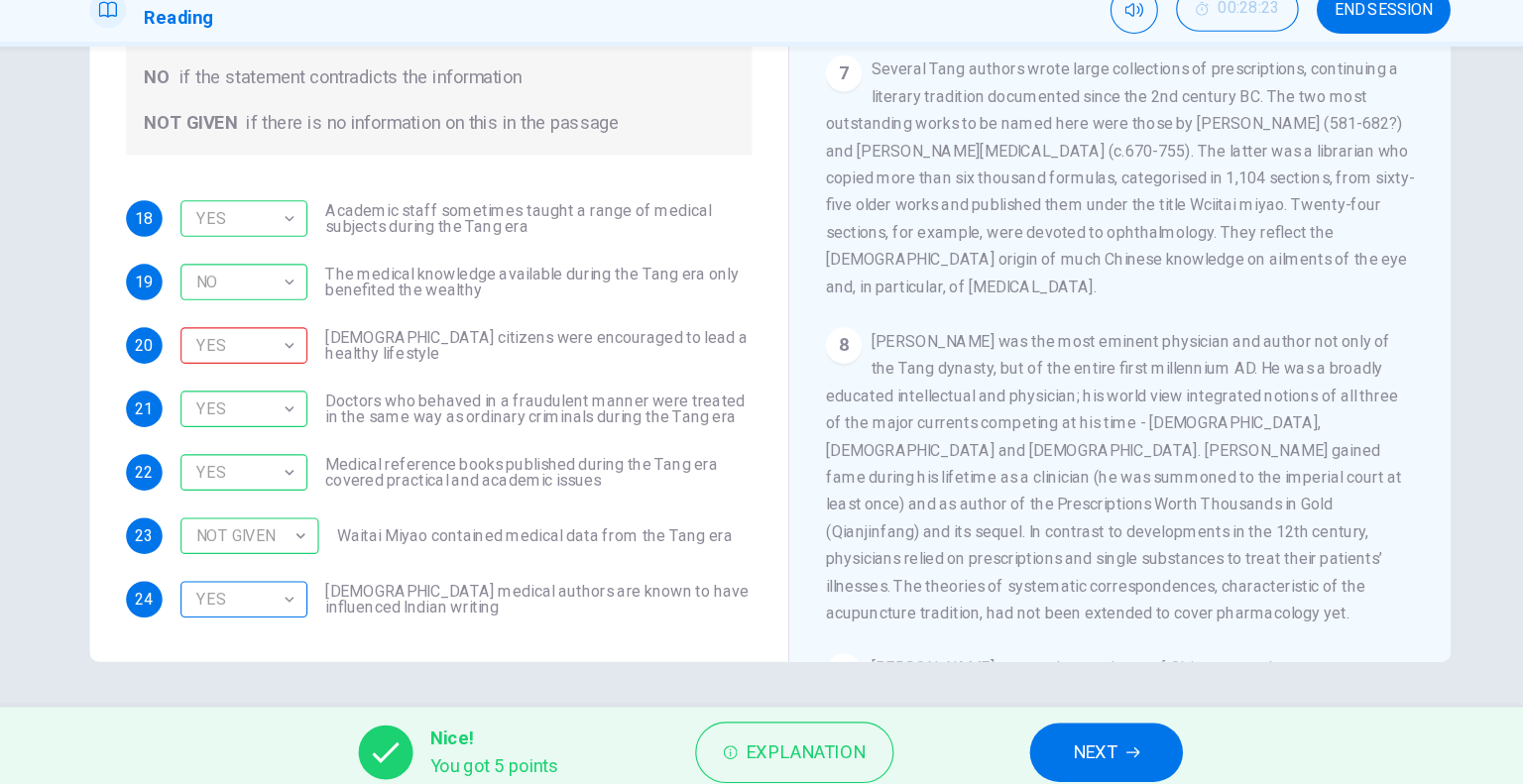 click on "YES" at bounding box center [297, 611] 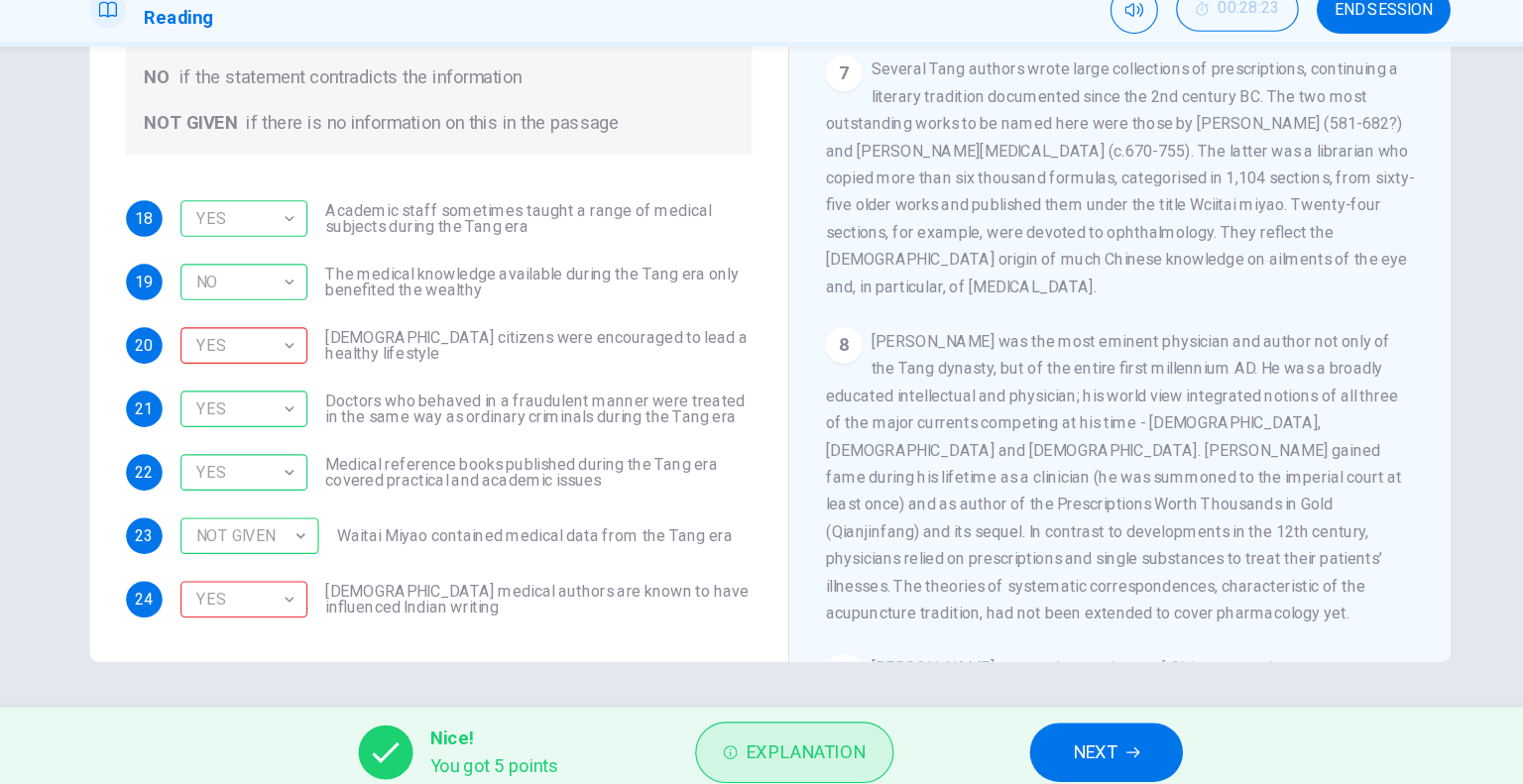 click on "Explanation" at bounding box center [782, 744] 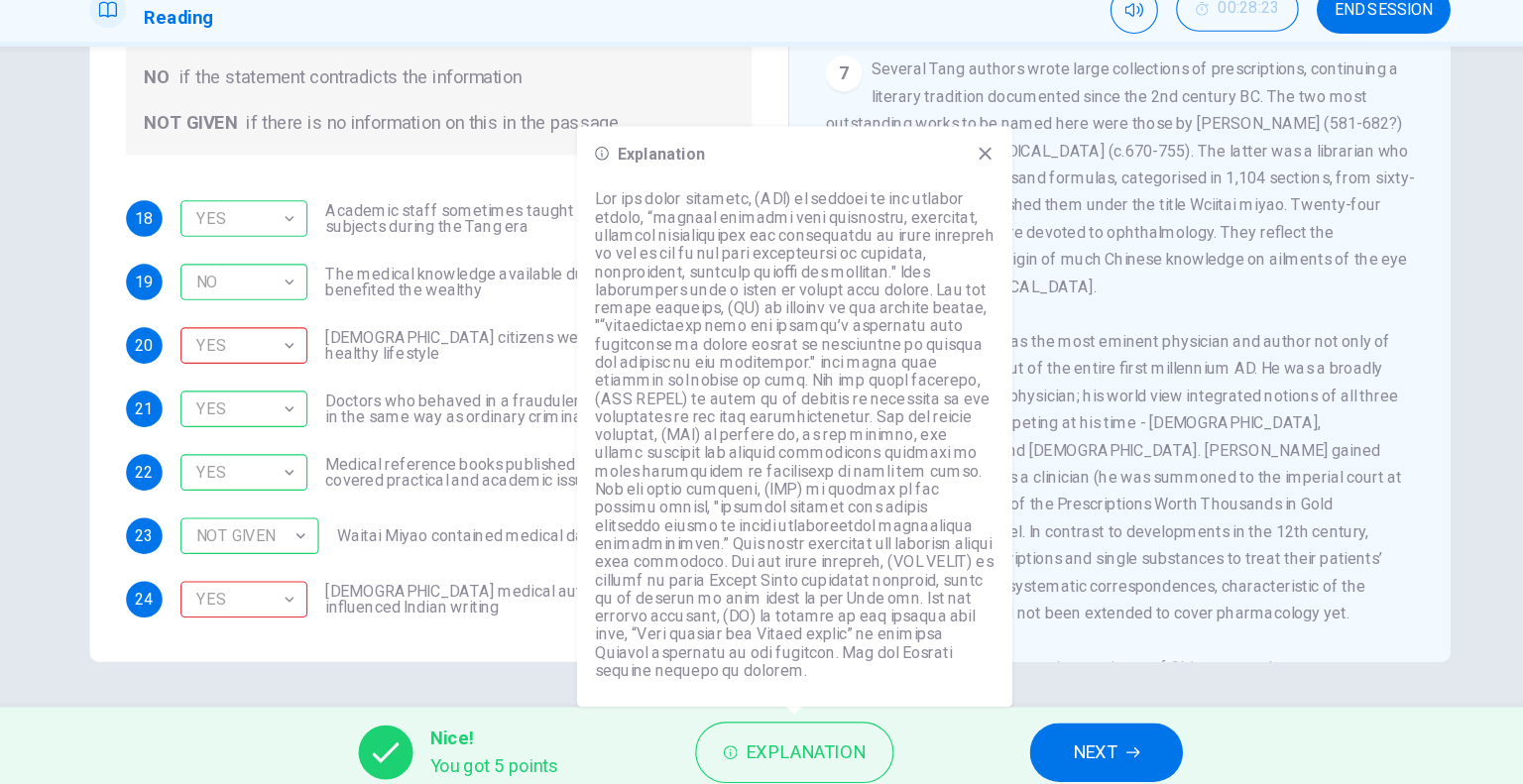 click 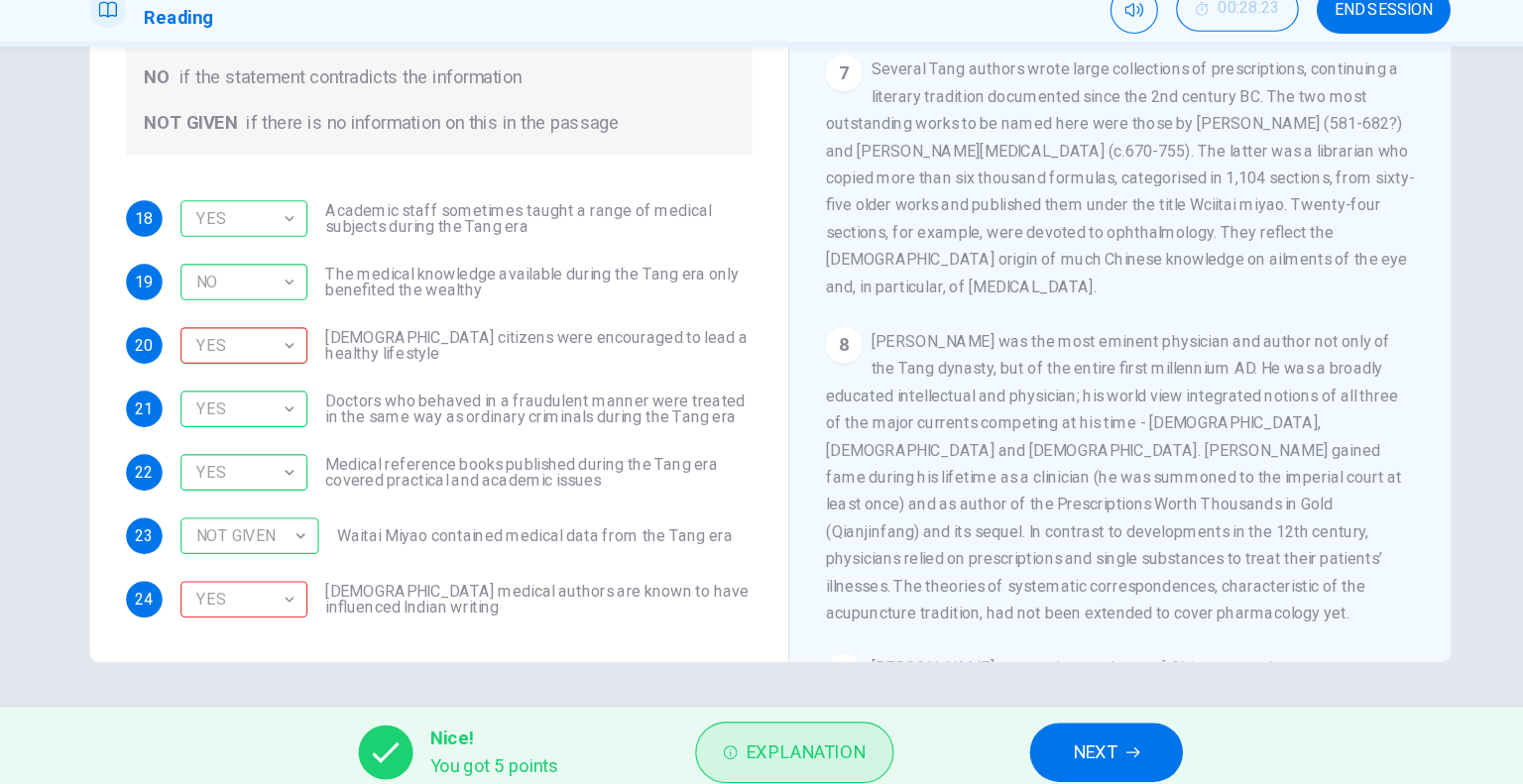 click on "Explanation" at bounding box center (792, 744) 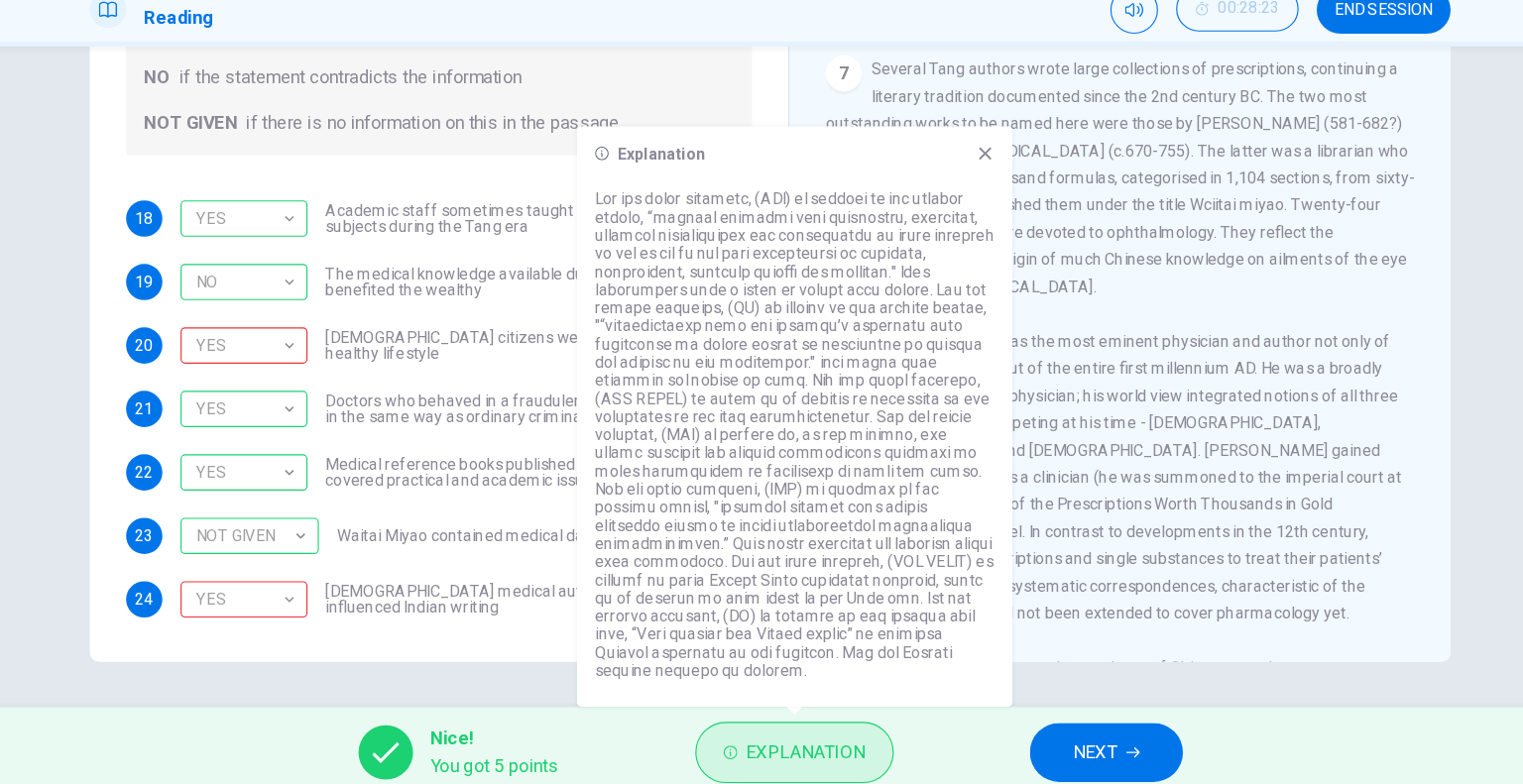 click on "Explanation" at bounding box center [782, 744] 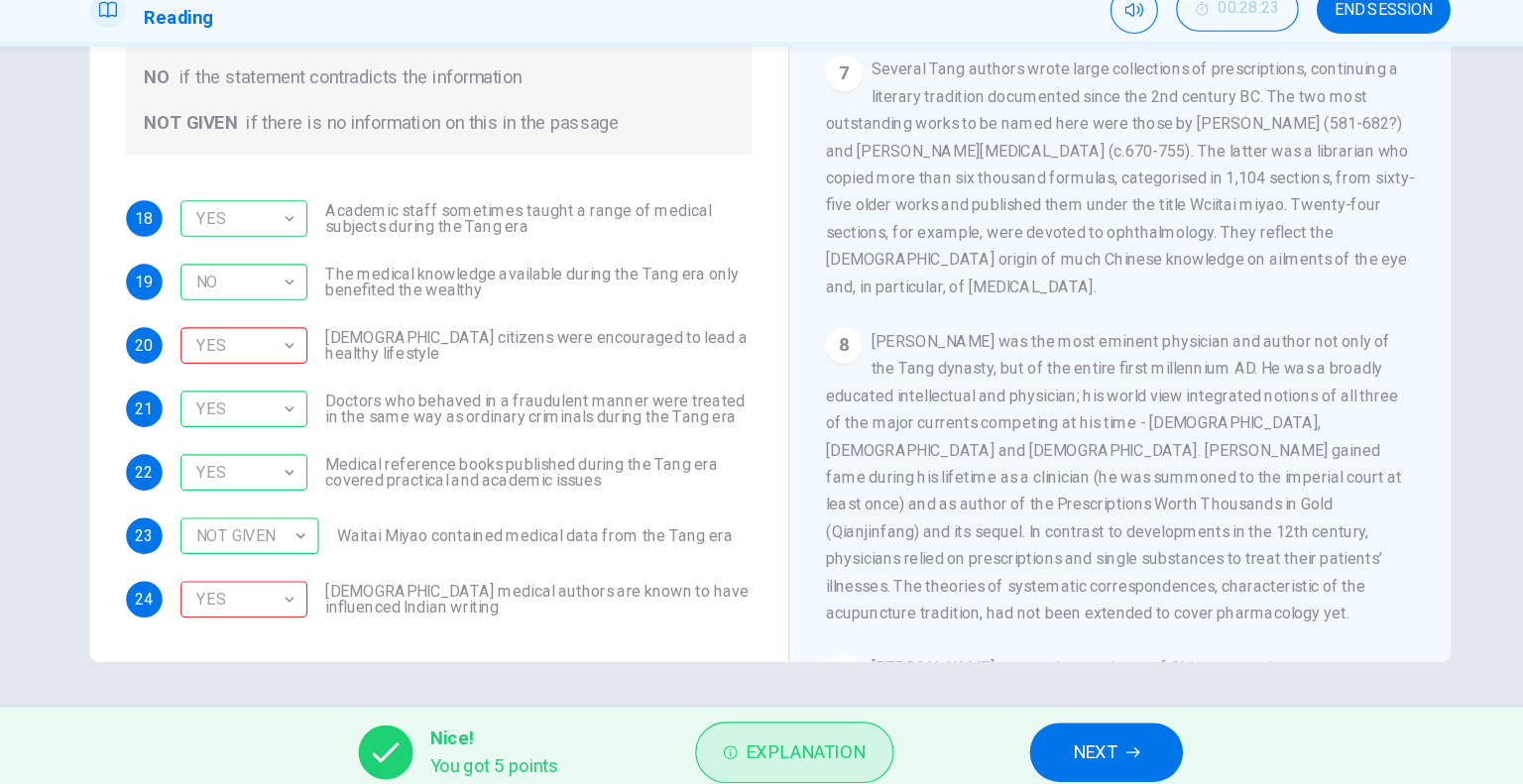 click on "Explanation" at bounding box center (792, 744) 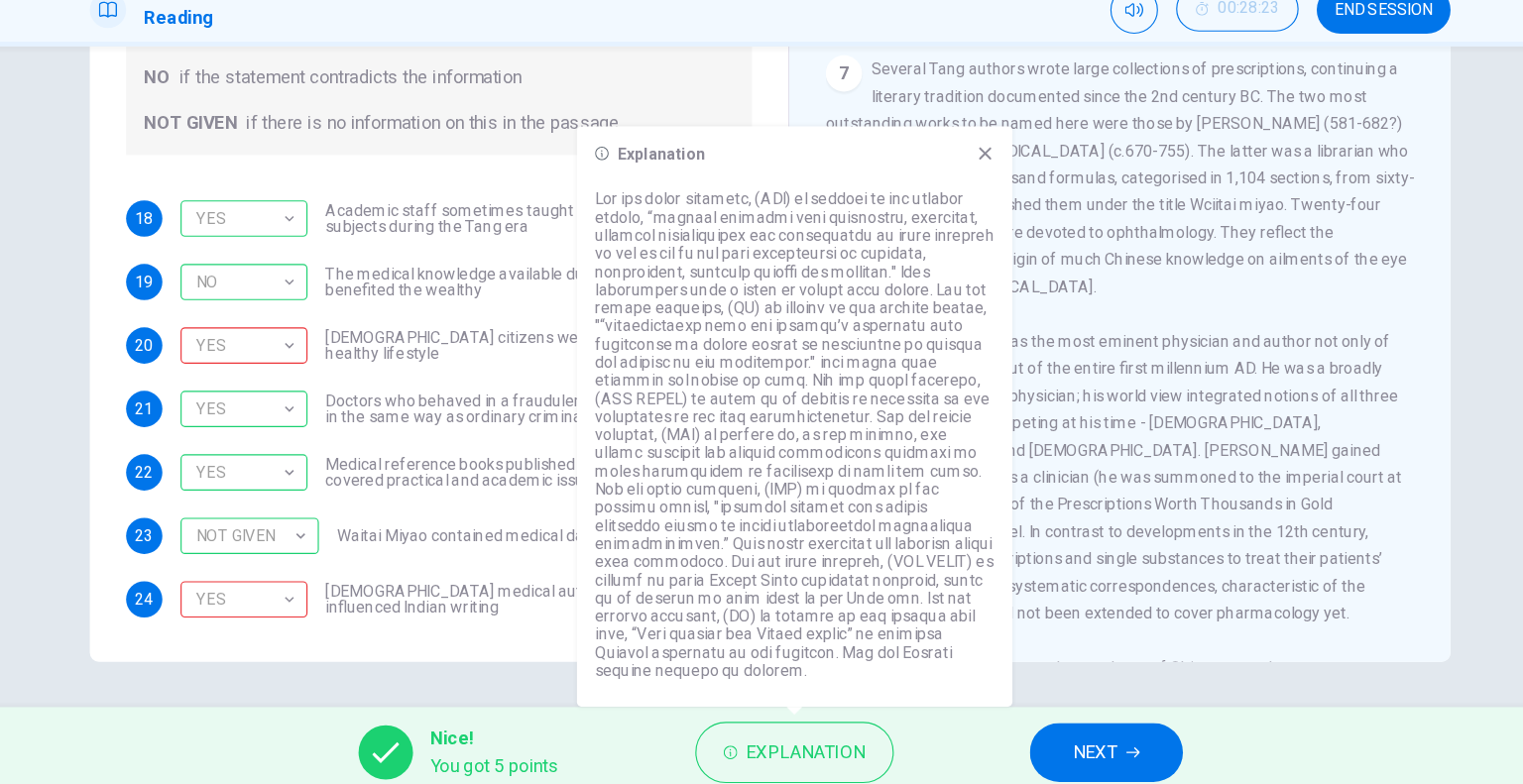 click 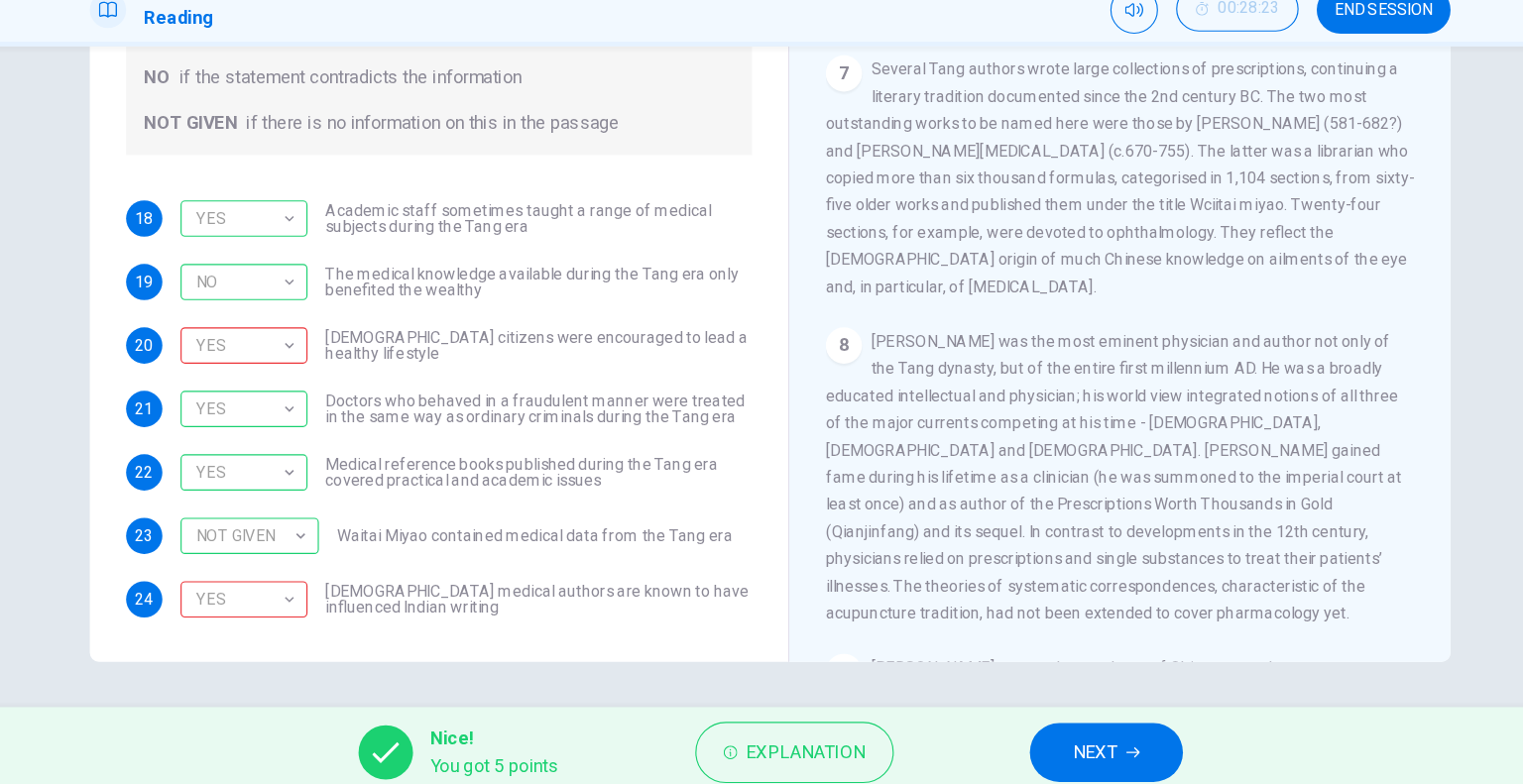 click on "NEXT" at bounding box center (1045, 744) 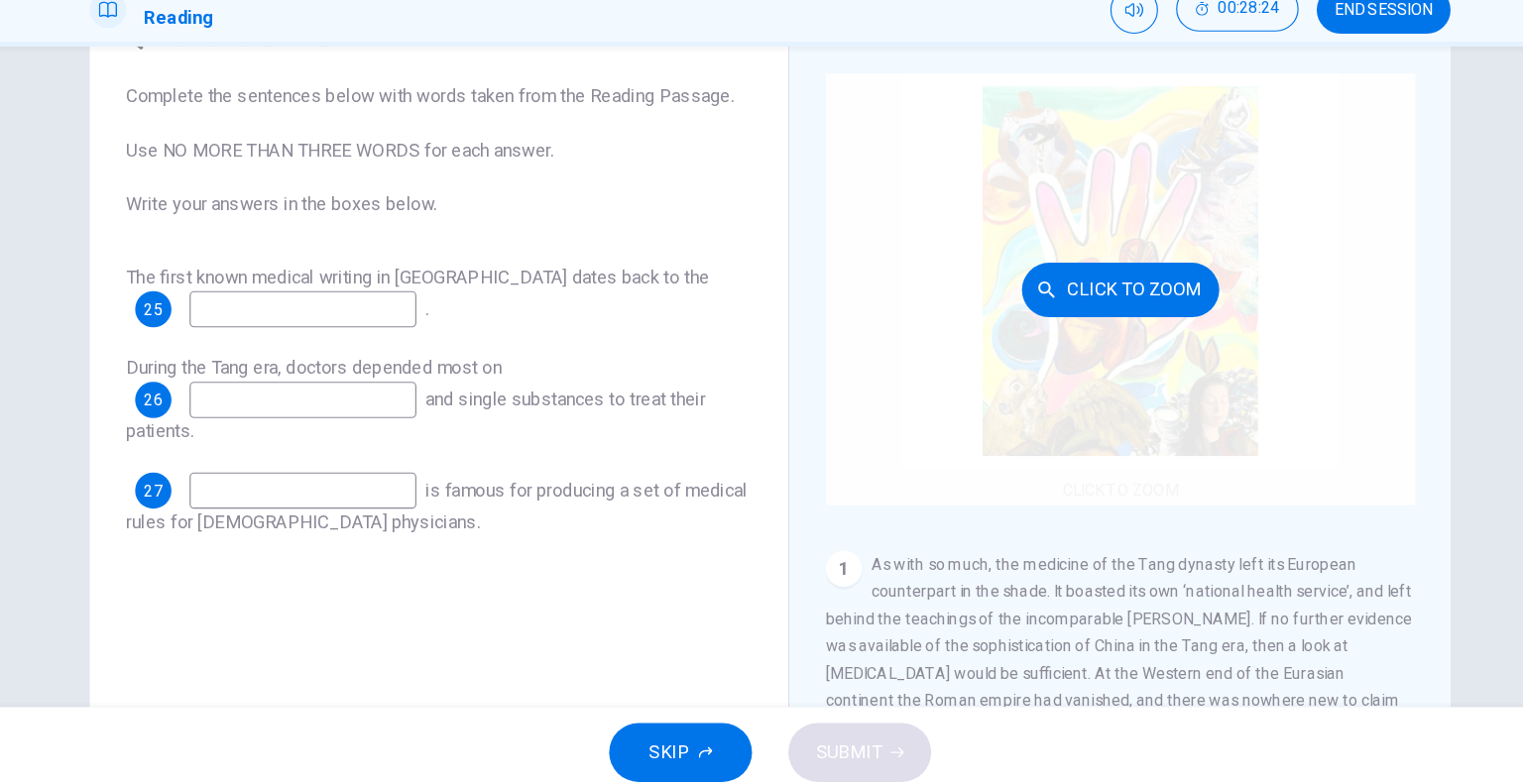 scroll, scrollTop: 16, scrollLeft: 0, axis: vertical 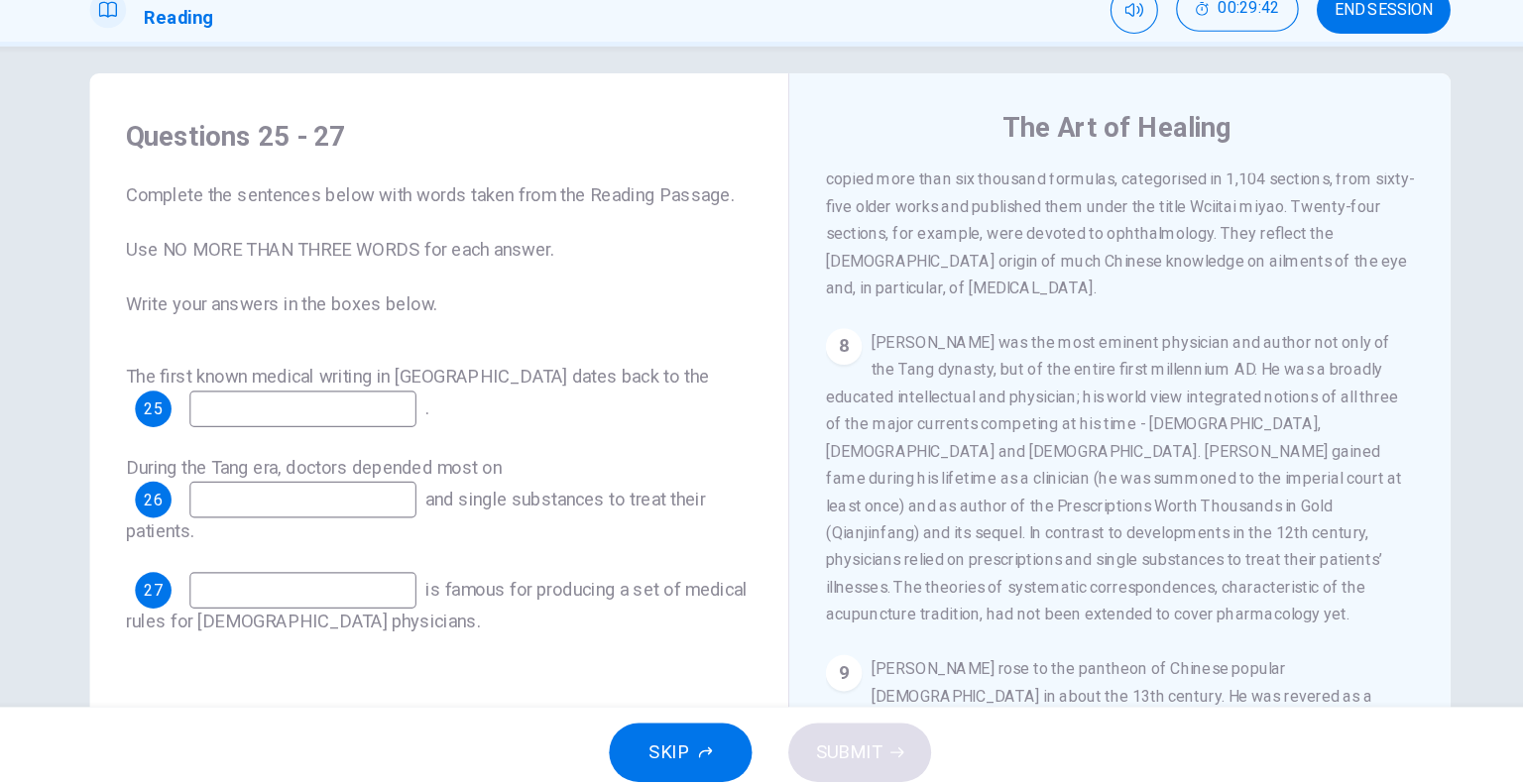 click at bounding box center [353, 523] 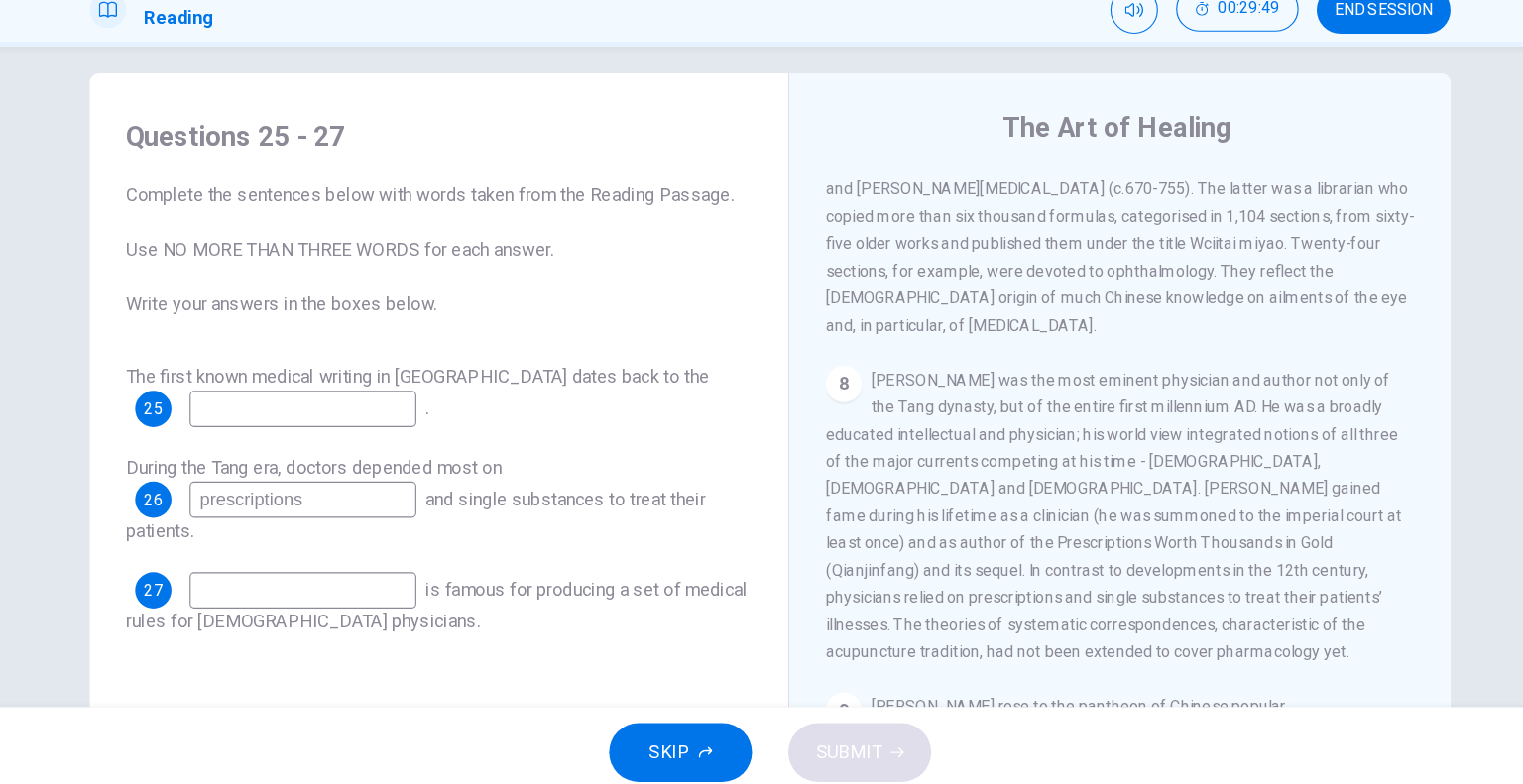 scroll, scrollTop: 1646, scrollLeft: 0, axis: vertical 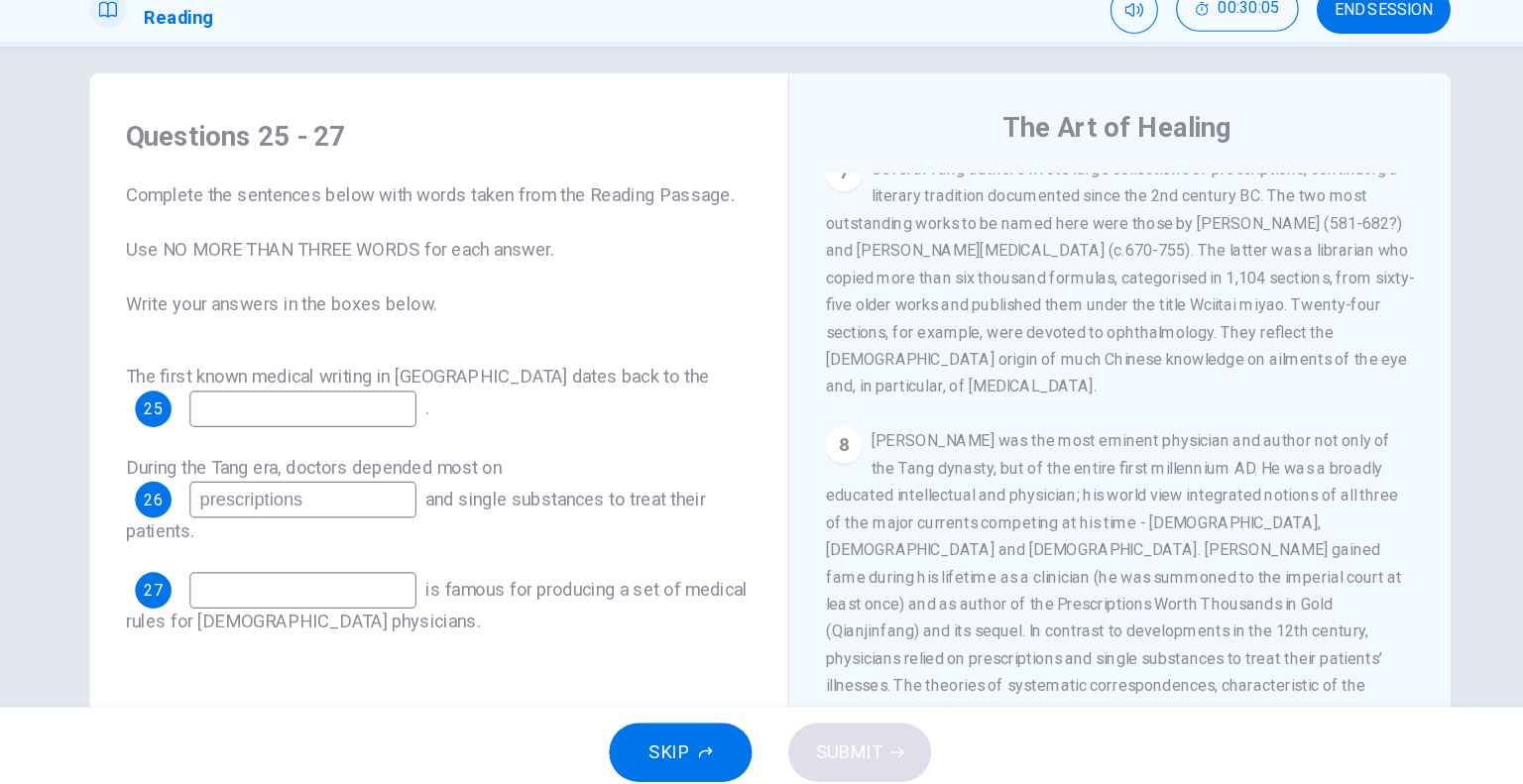 type on "prescriptions" 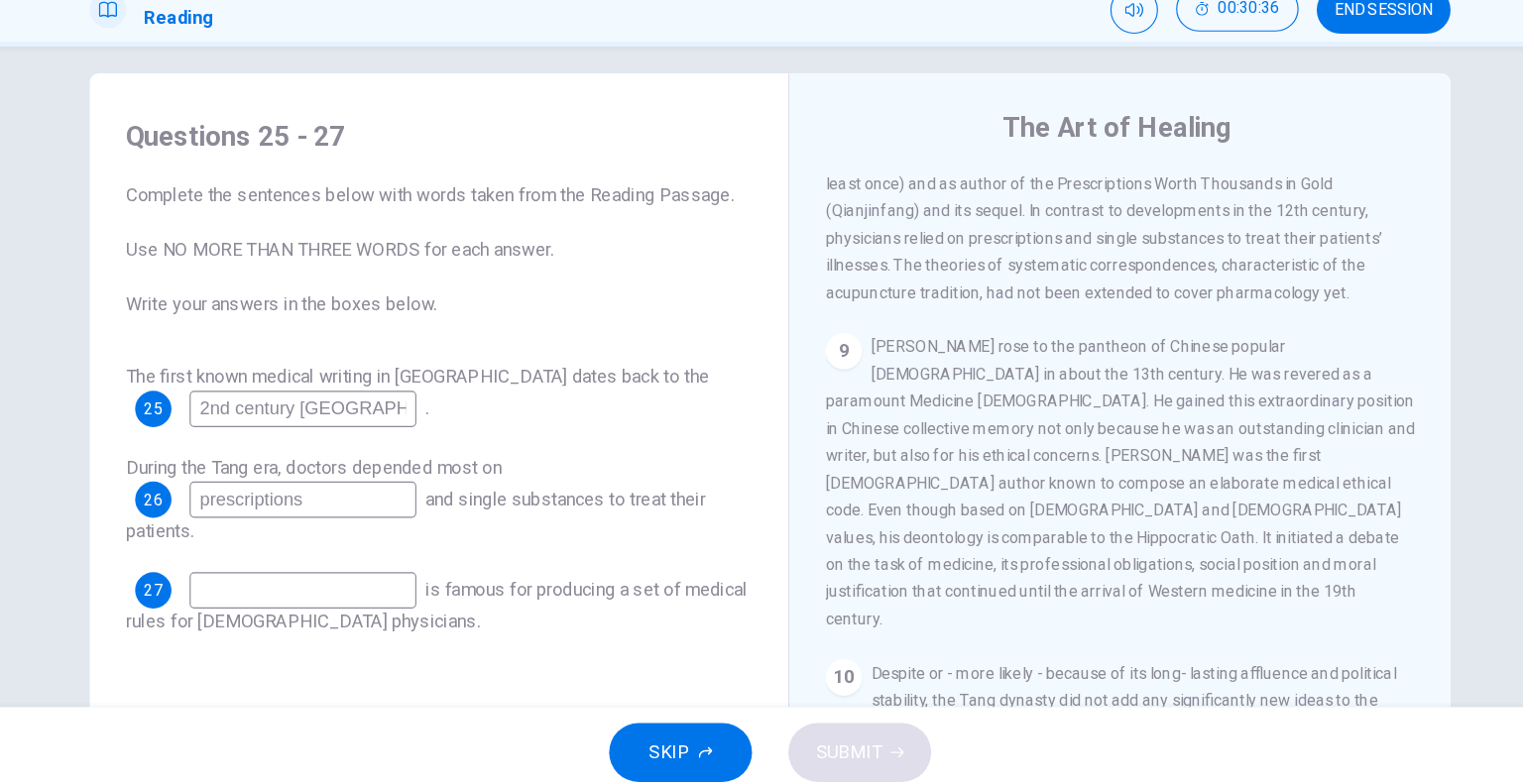 scroll, scrollTop: 2019, scrollLeft: 0, axis: vertical 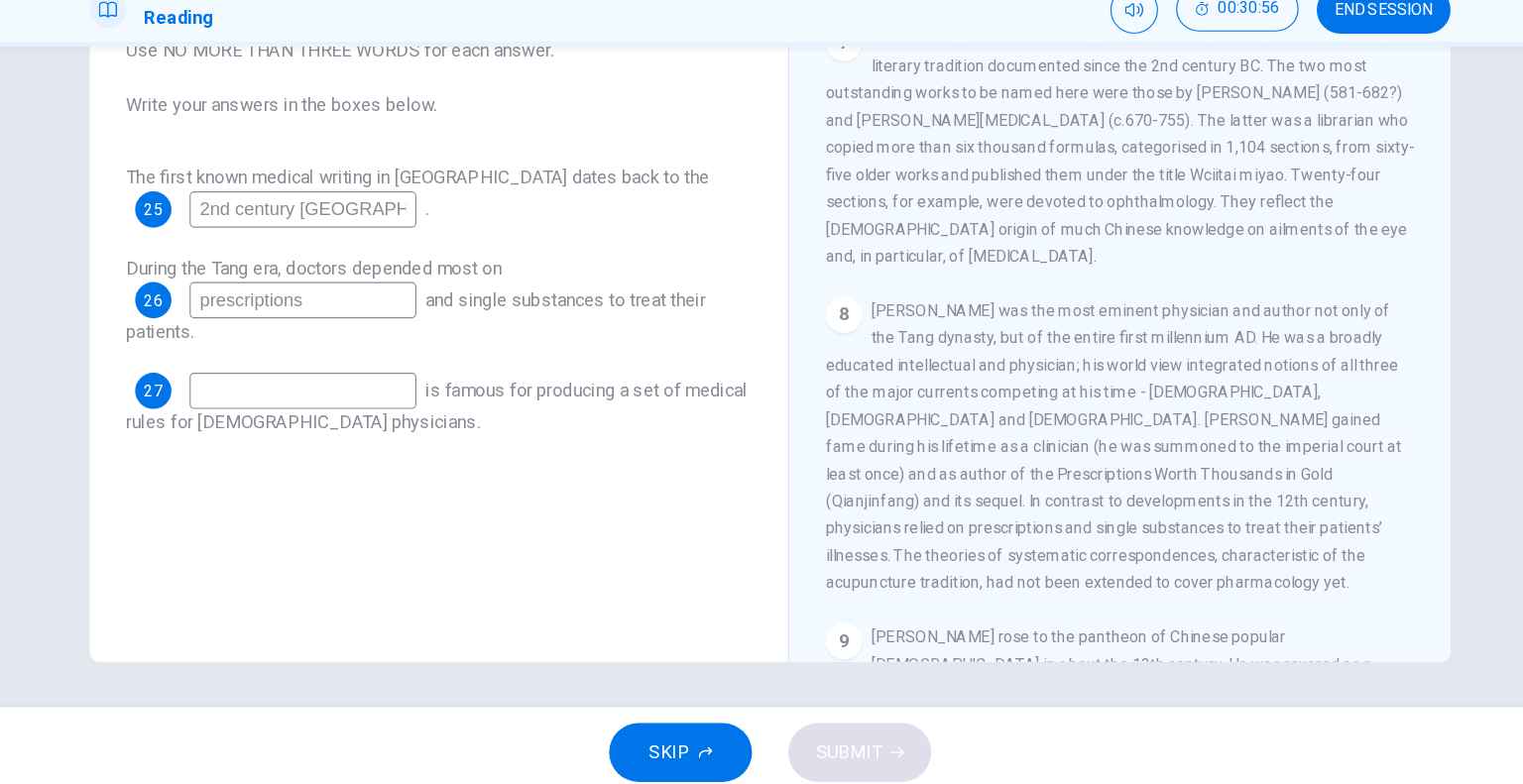 type on "2nd century [GEOGRAPHIC_DATA]" 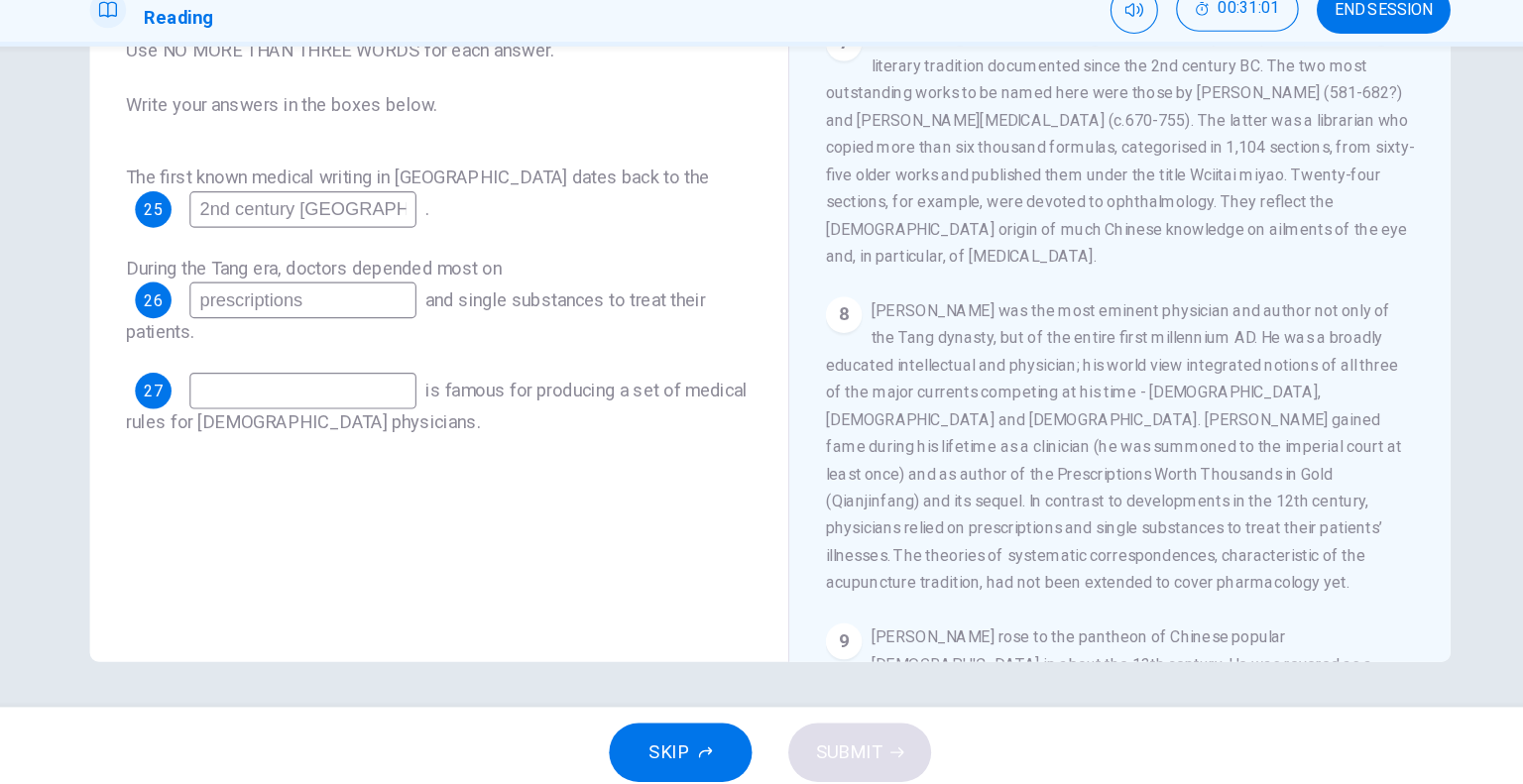 scroll, scrollTop: 521, scrollLeft: 0, axis: vertical 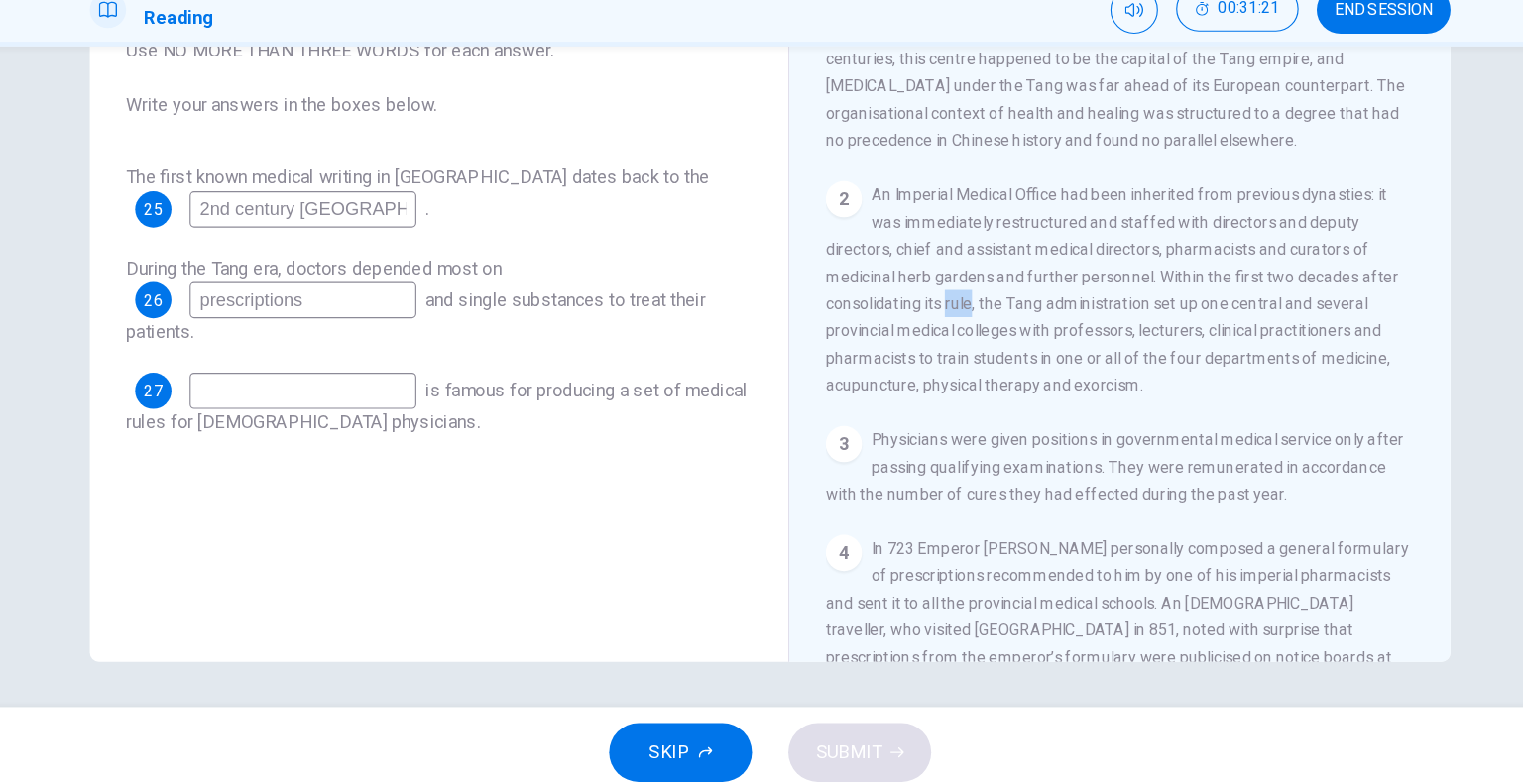 click on "2 An Imperial Medical Office had been inherited from previous dynasties: it was immediately restructured and staffed with directors and deputy directors, chief and assistant medical directors, pharmacists and curators of medicinal herb gardens and further personnel. Within the first two decades after consolidating its rule, the Tang administration set up one central and several provincial medical colleges with professors, lecturers, clinical practitioners and pharmacists to train students in one or all of the four departments of medicine, acupuncture, physical therapy and exorcism." at bounding box center [1068, 340] 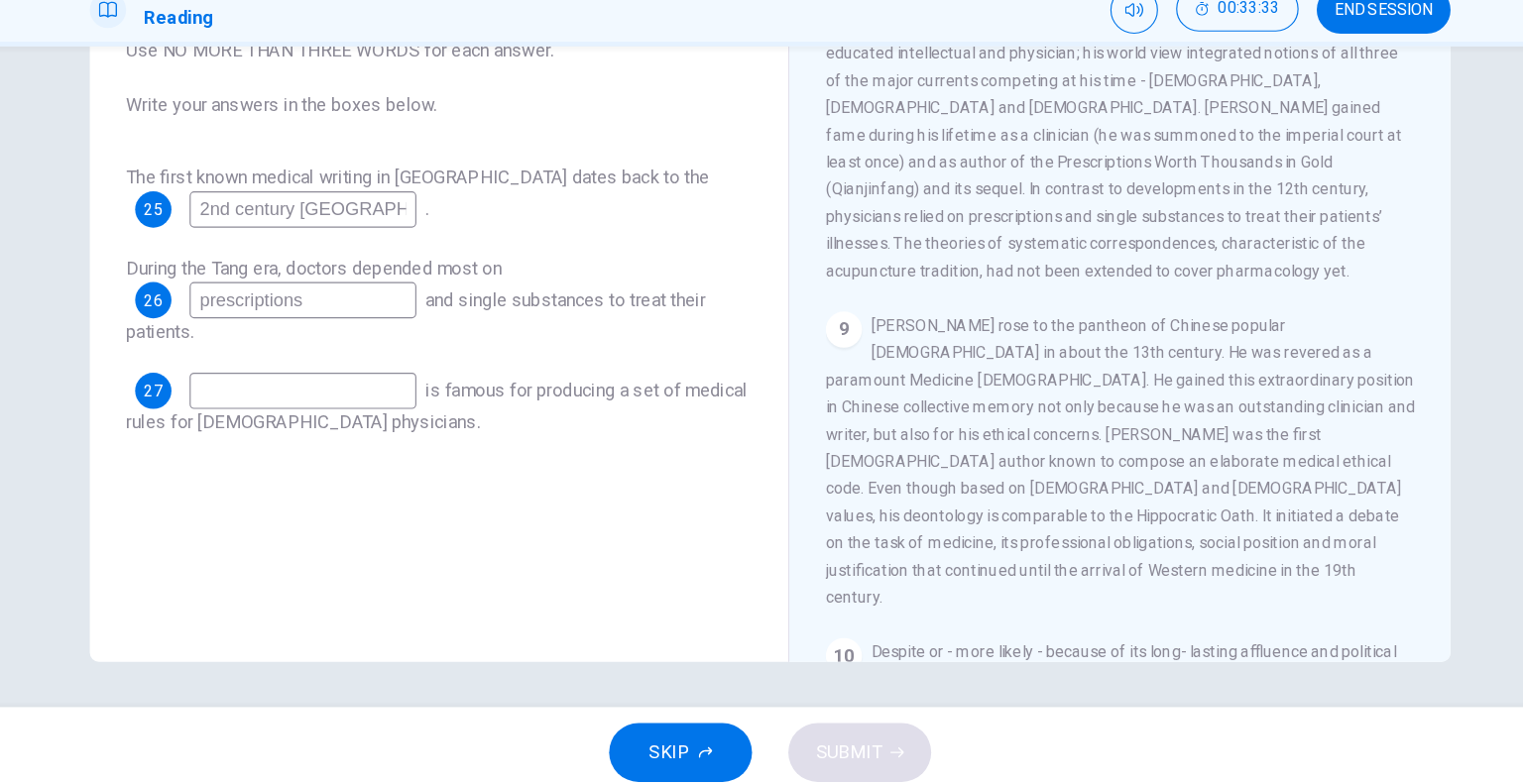 scroll, scrollTop: 1846, scrollLeft: 0, axis: vertical 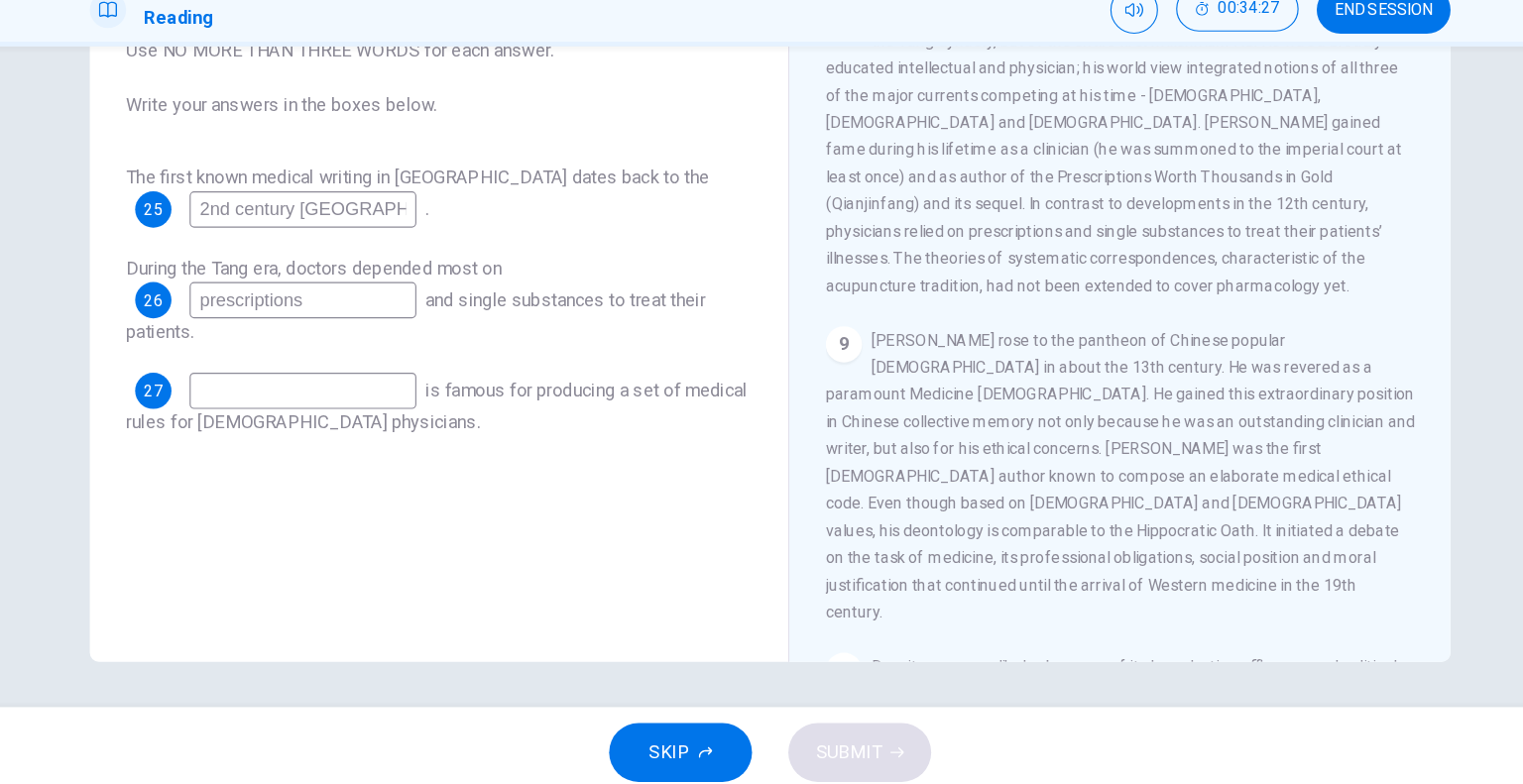 click at bounding box center [353, 428] 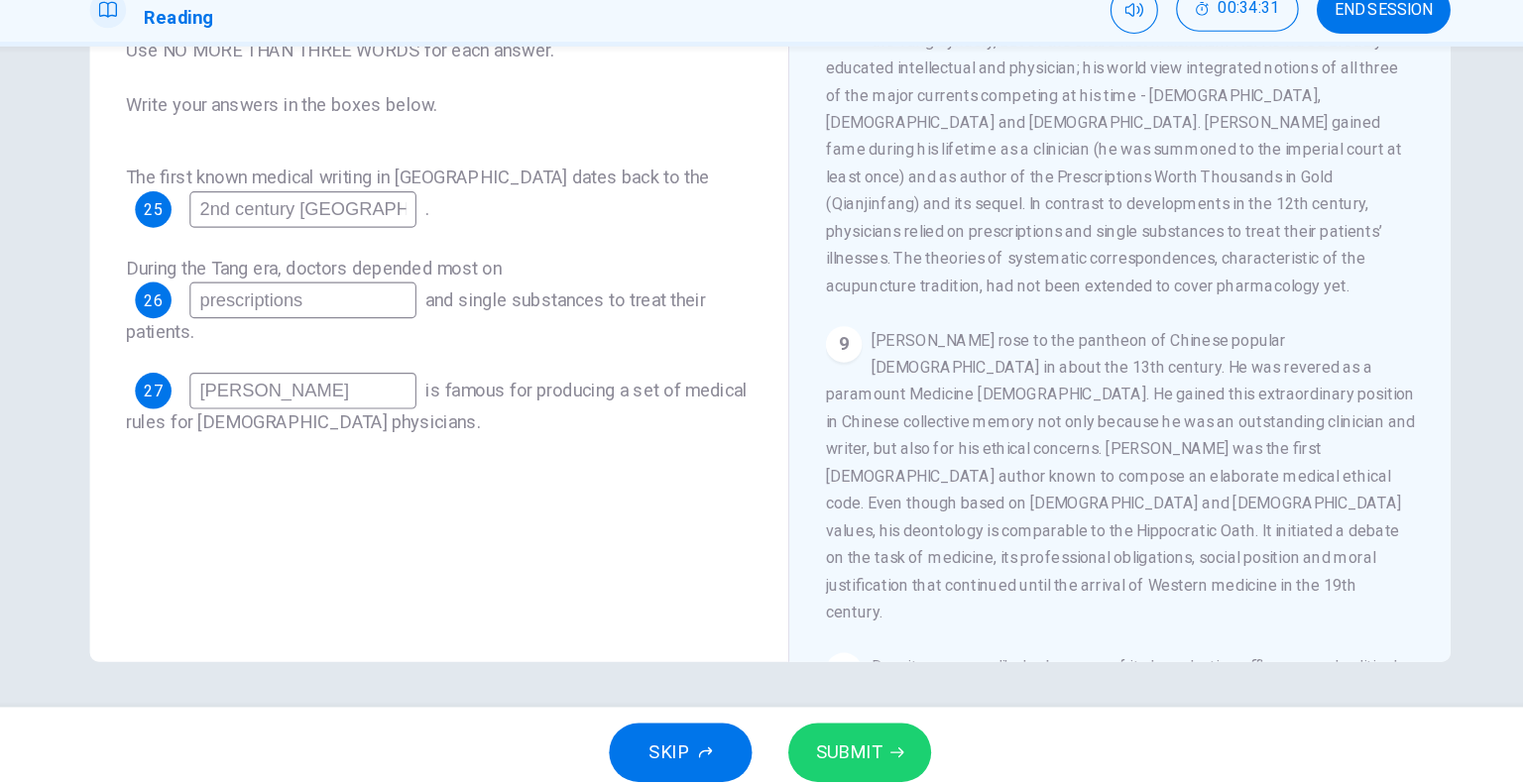 type on "[PERSON_NAME]" 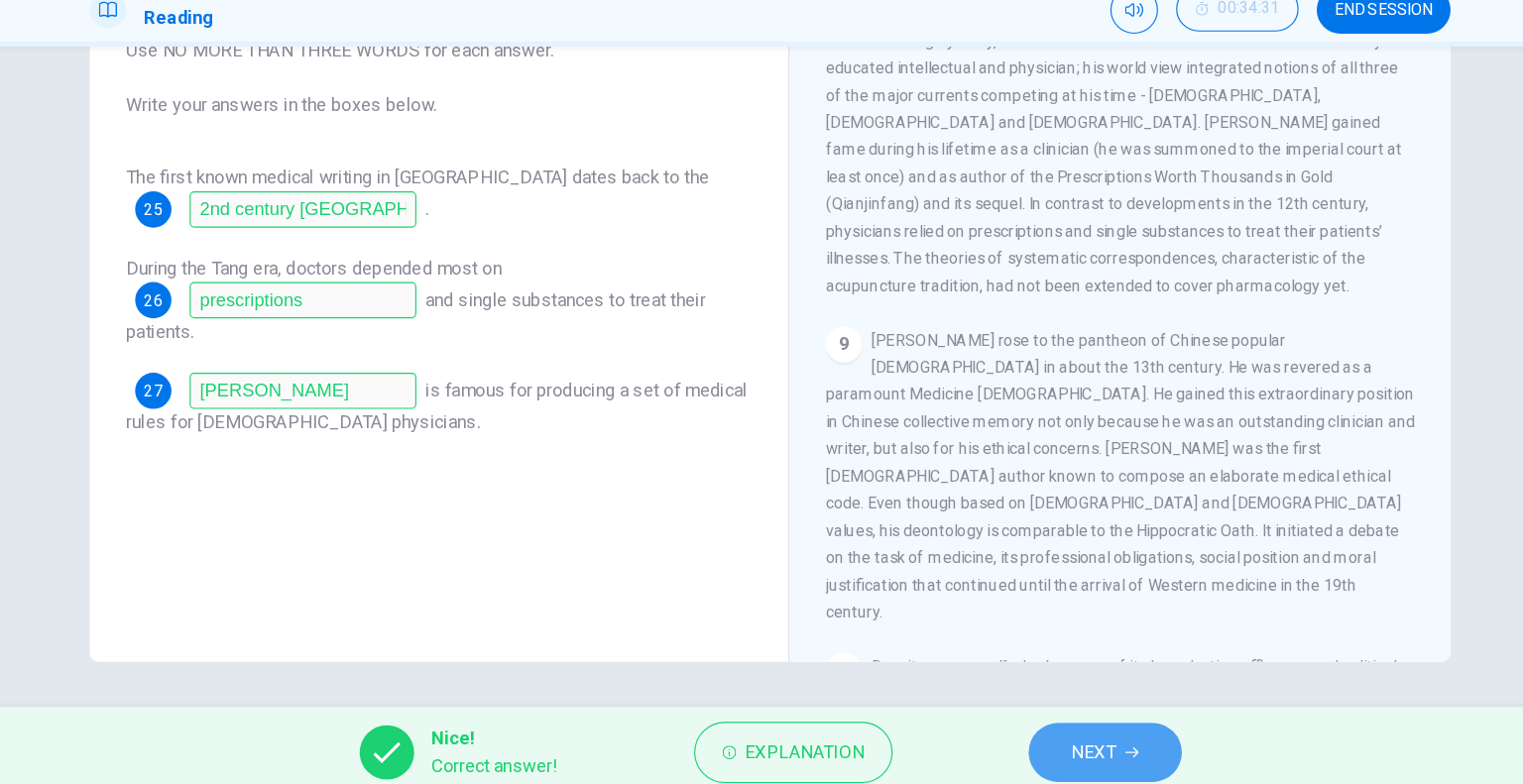 click on "NEXT" at bounding box center [1054, 744] 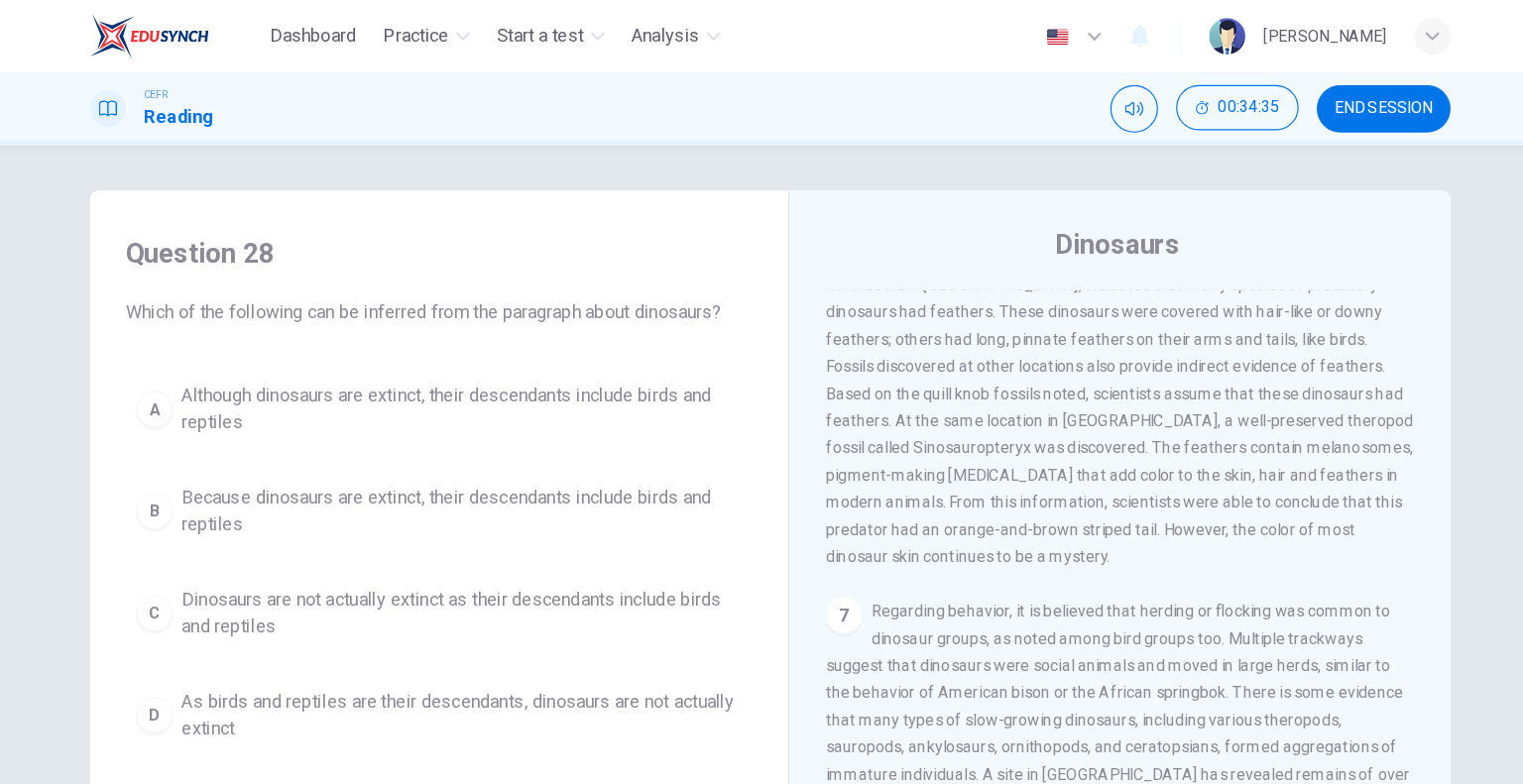 scroll, scrollTop: 1088, scrollLeft: 0, axis: vertical 